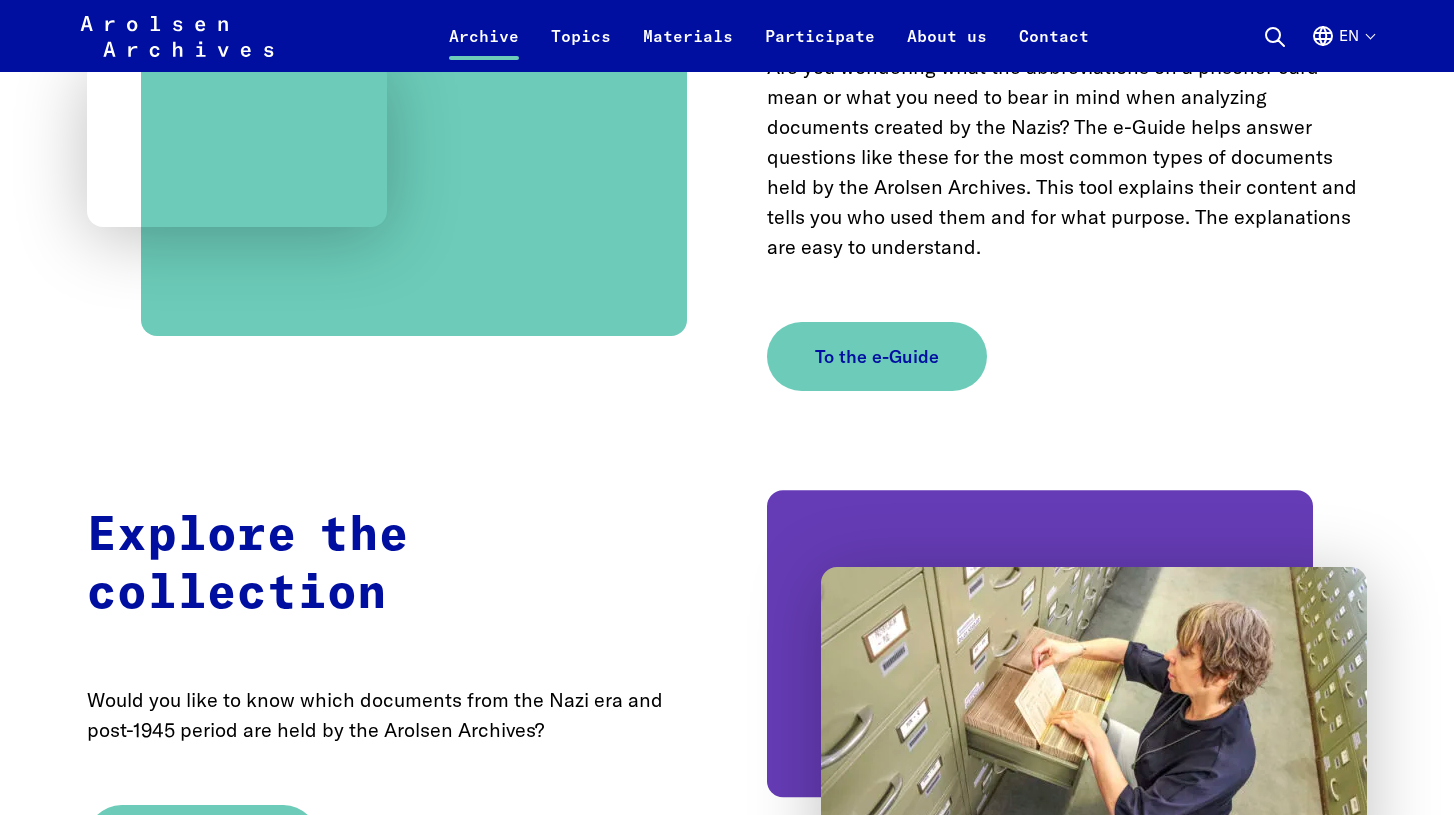 scroll, scrollTop: 1378, scrollLeft: 0, axis: vertical 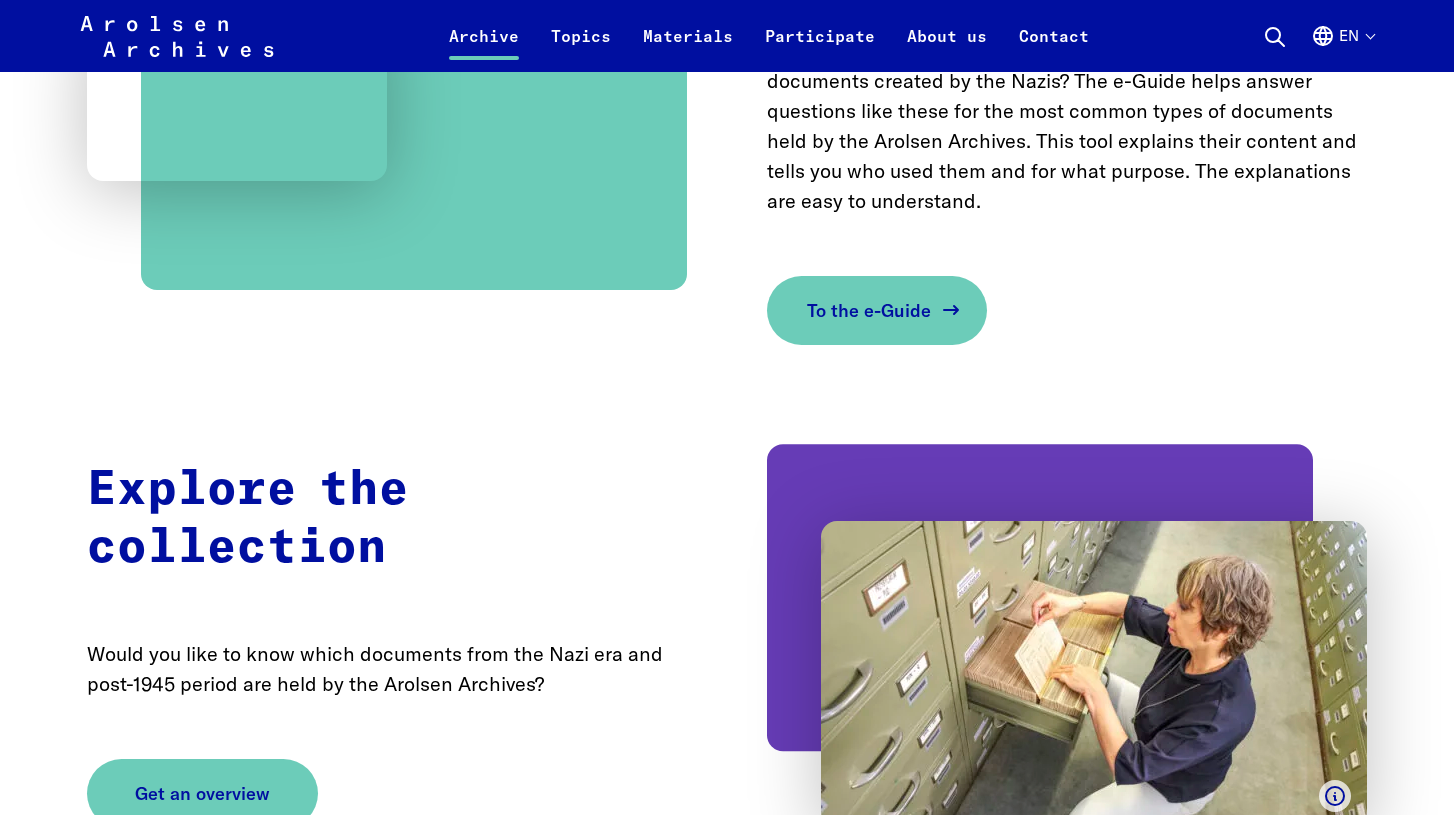 click on "To the e-Guide" at bounding box center [877, 310] 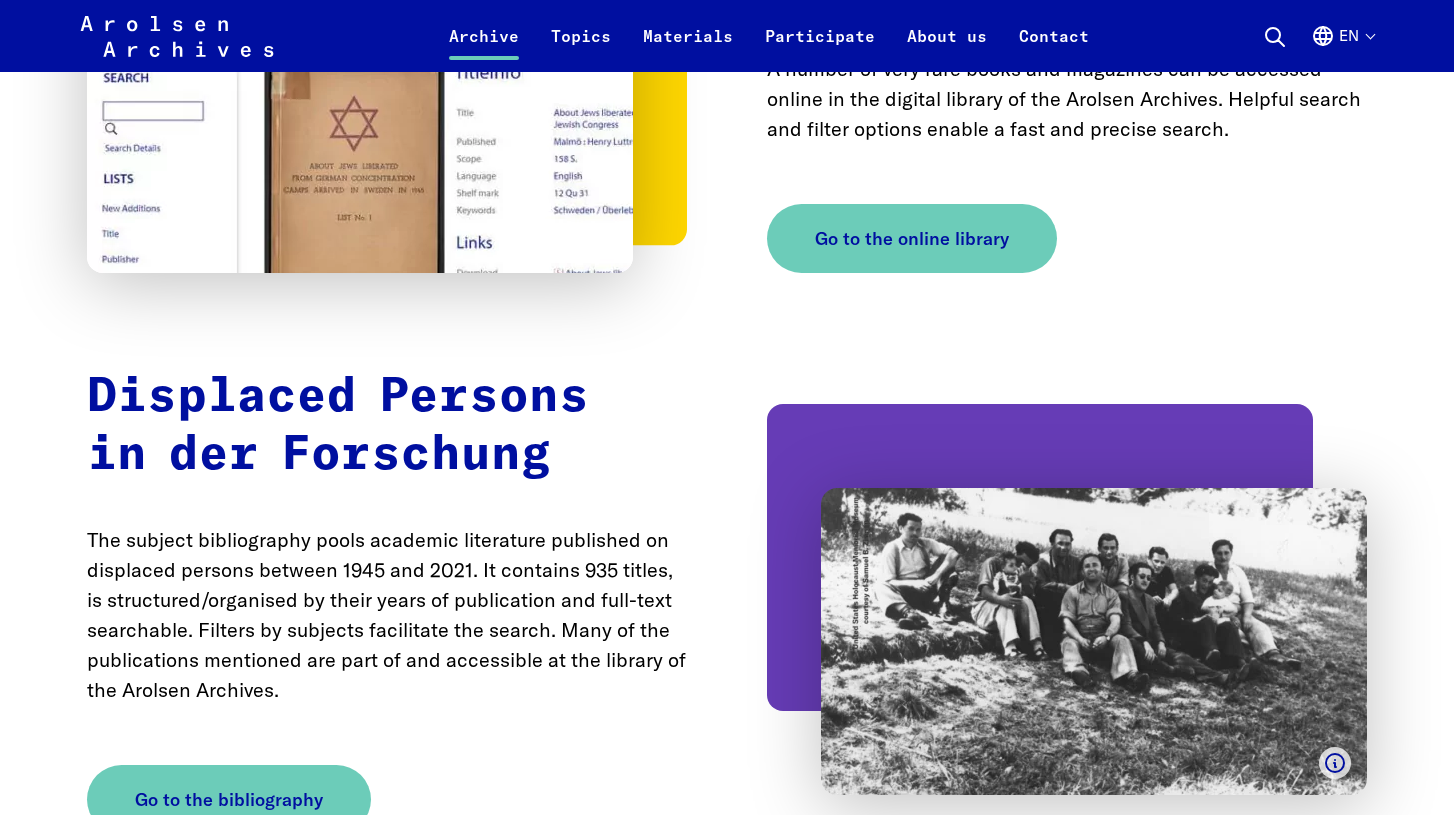 scroll, scrollTop: 3124, scrollLeft: 0, axis: vertical 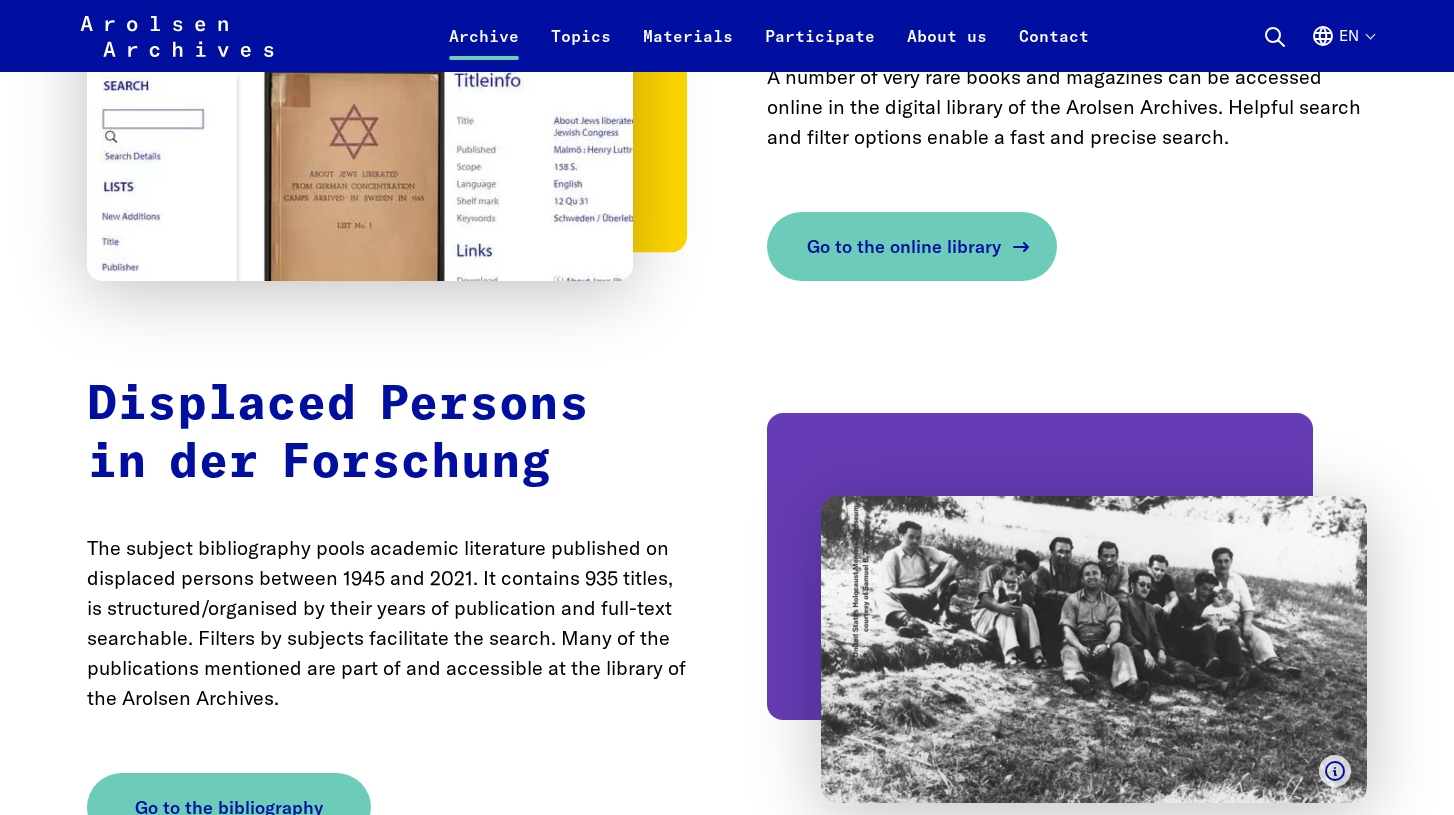 click on "Go to the online library" at bounding box center (912, 246) 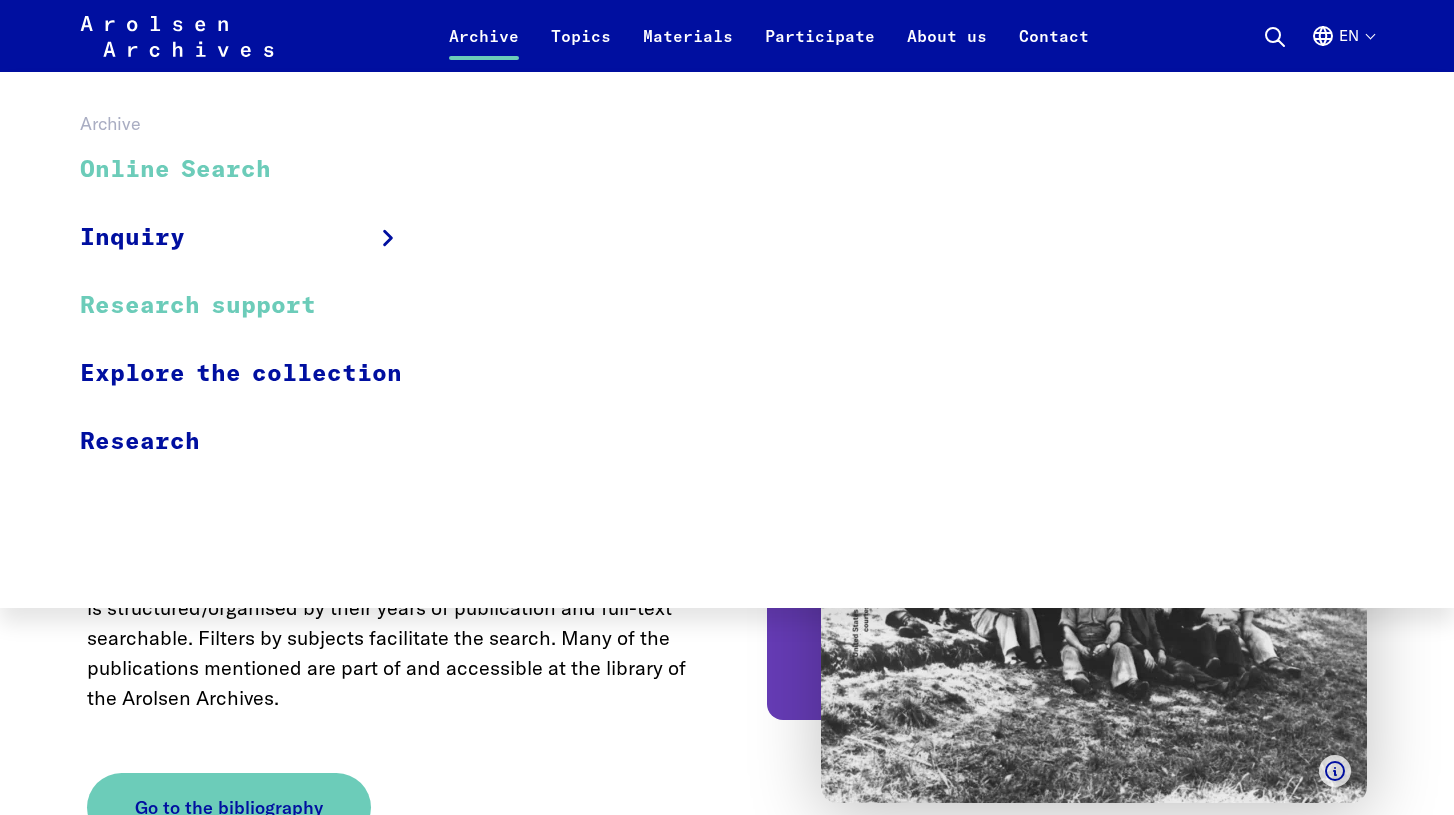 click on "Online Search" at bounding box center (254, 170) 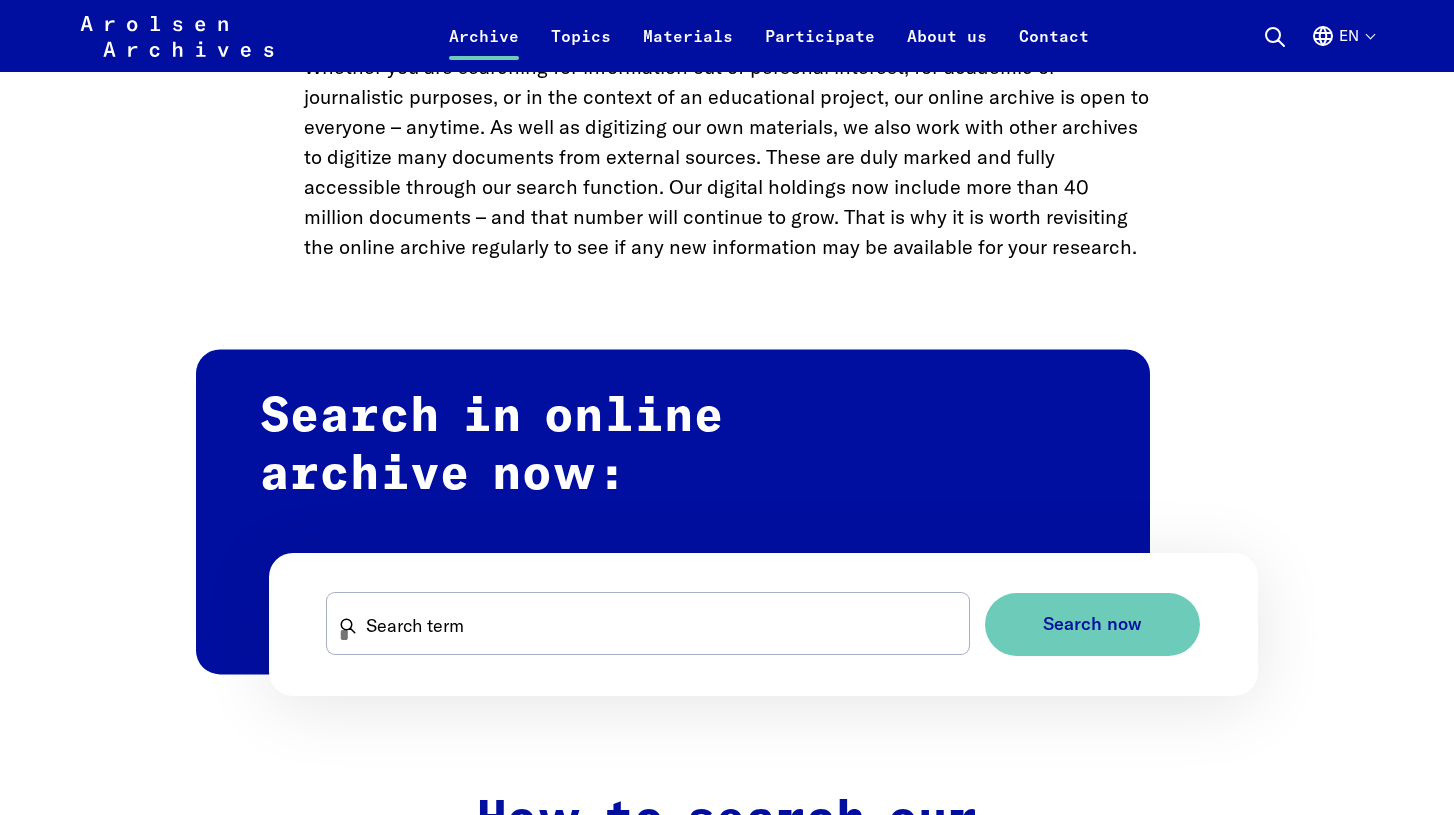 scroll, scrollTop: 980, scrollLeft: 0, axis: vertical 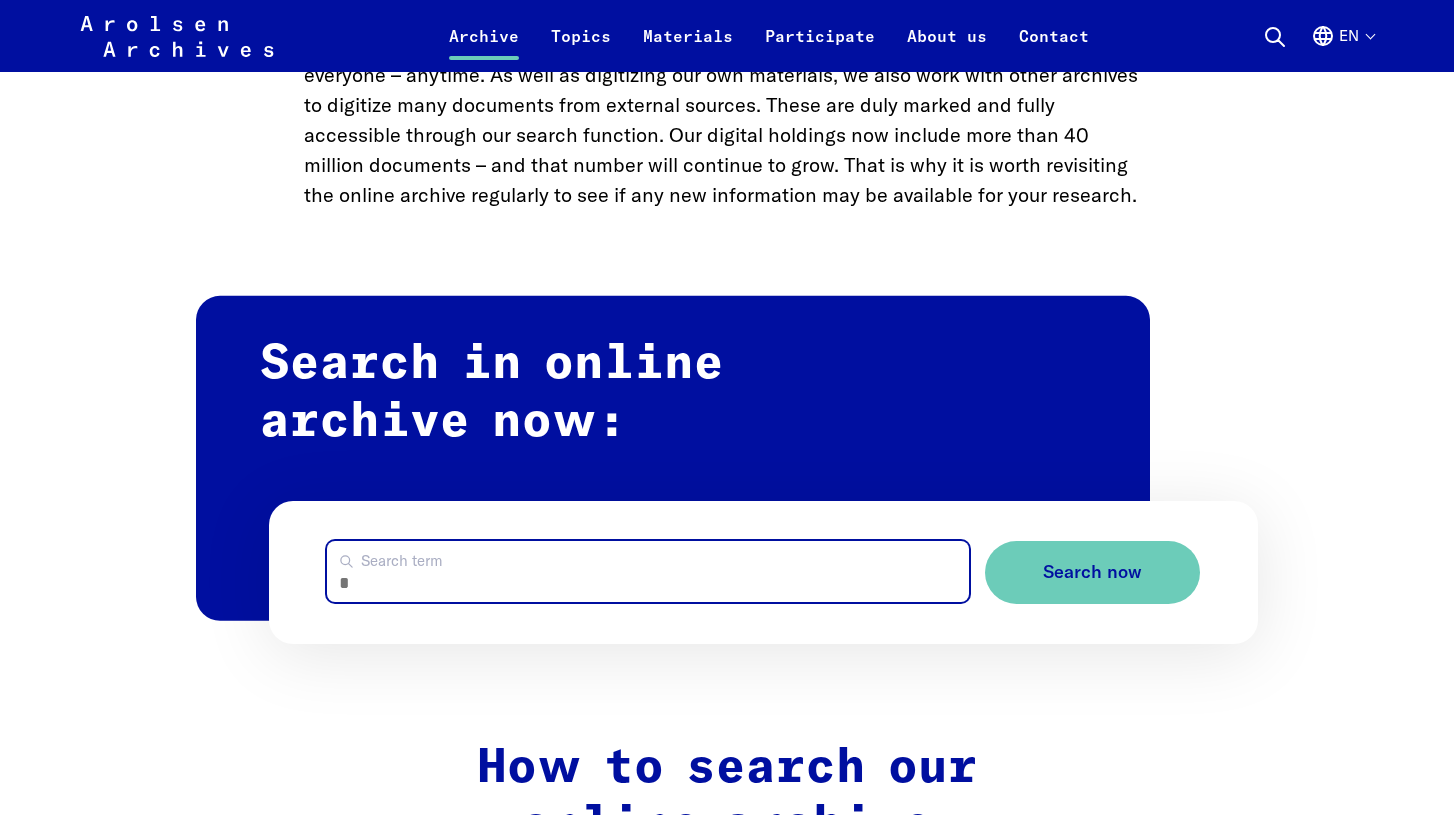 click on "Search term" at bounding box center [648, 571] 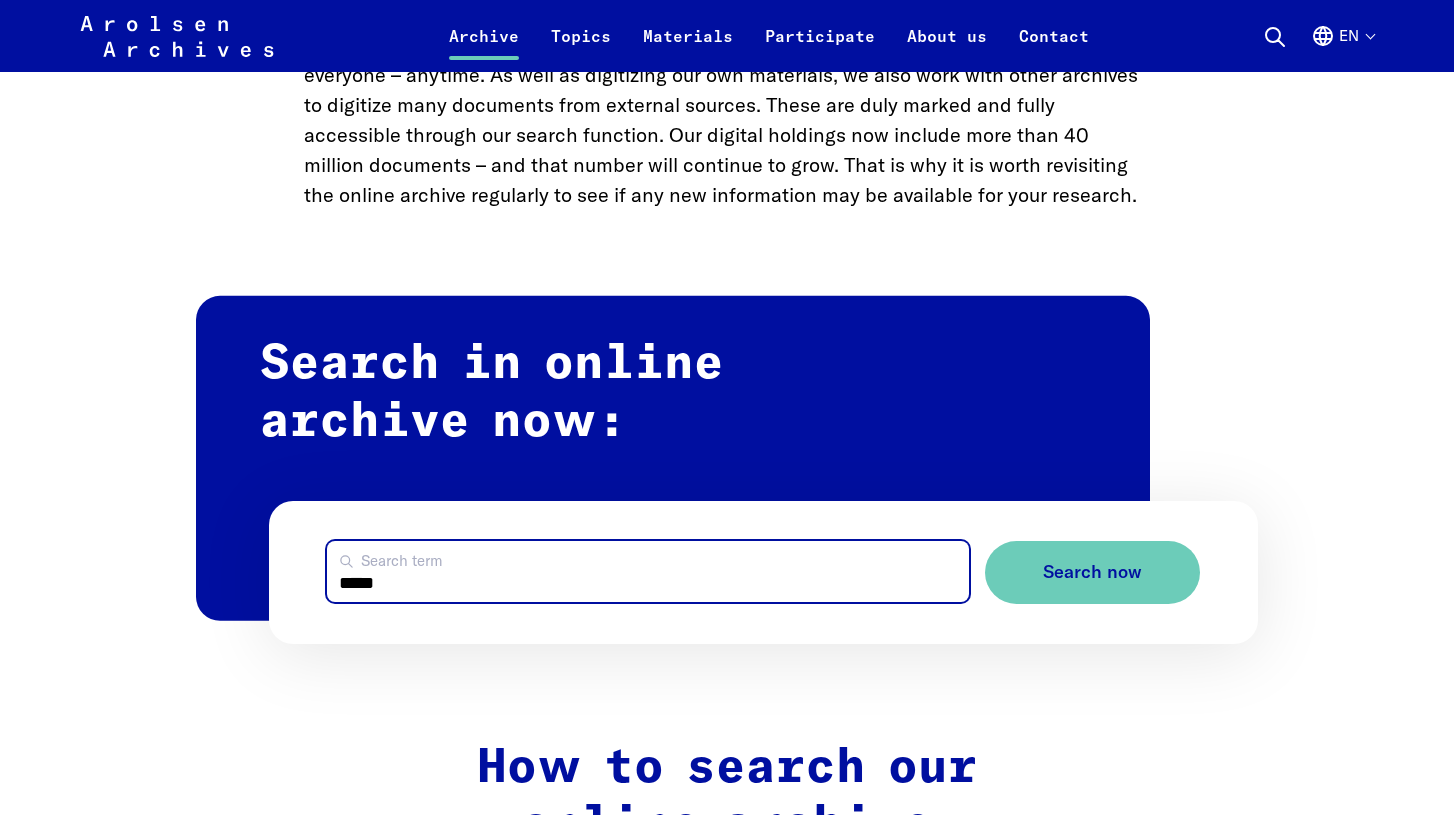 type on "*****" 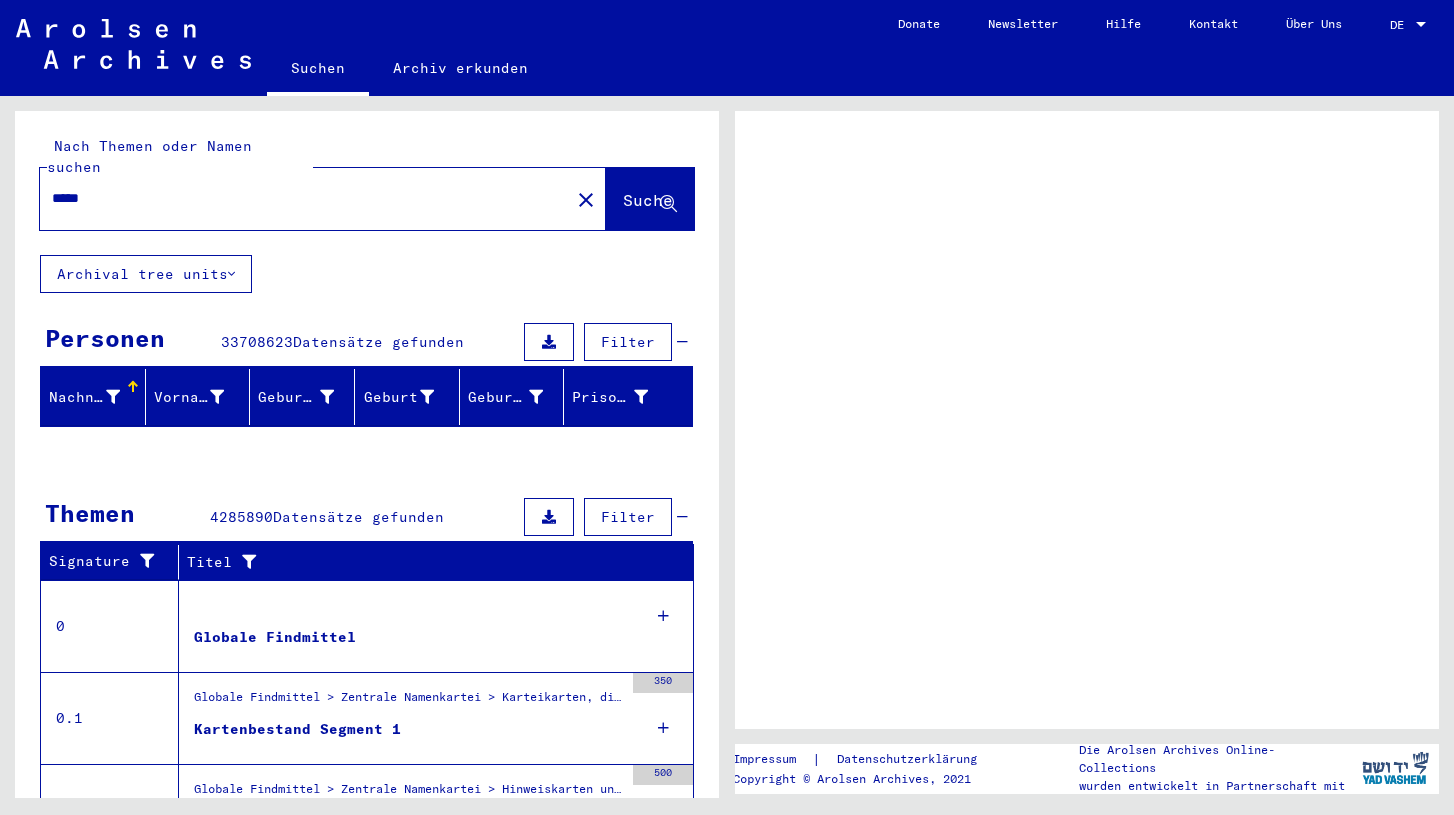 scroll, scrollTop: 0, scrollLeft: 0, axis: both 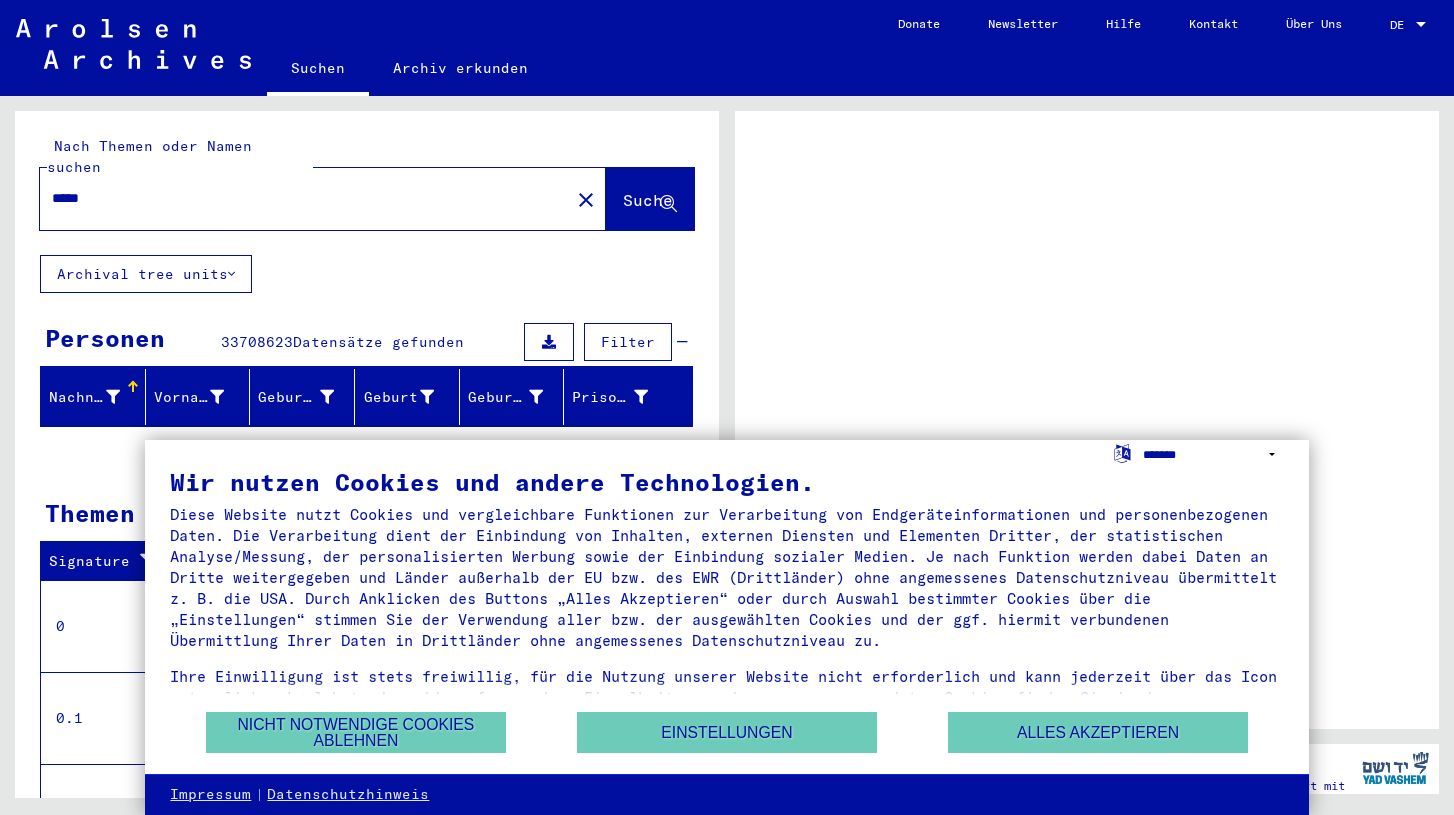 click on "**********" at bounding box center [1213, 454] 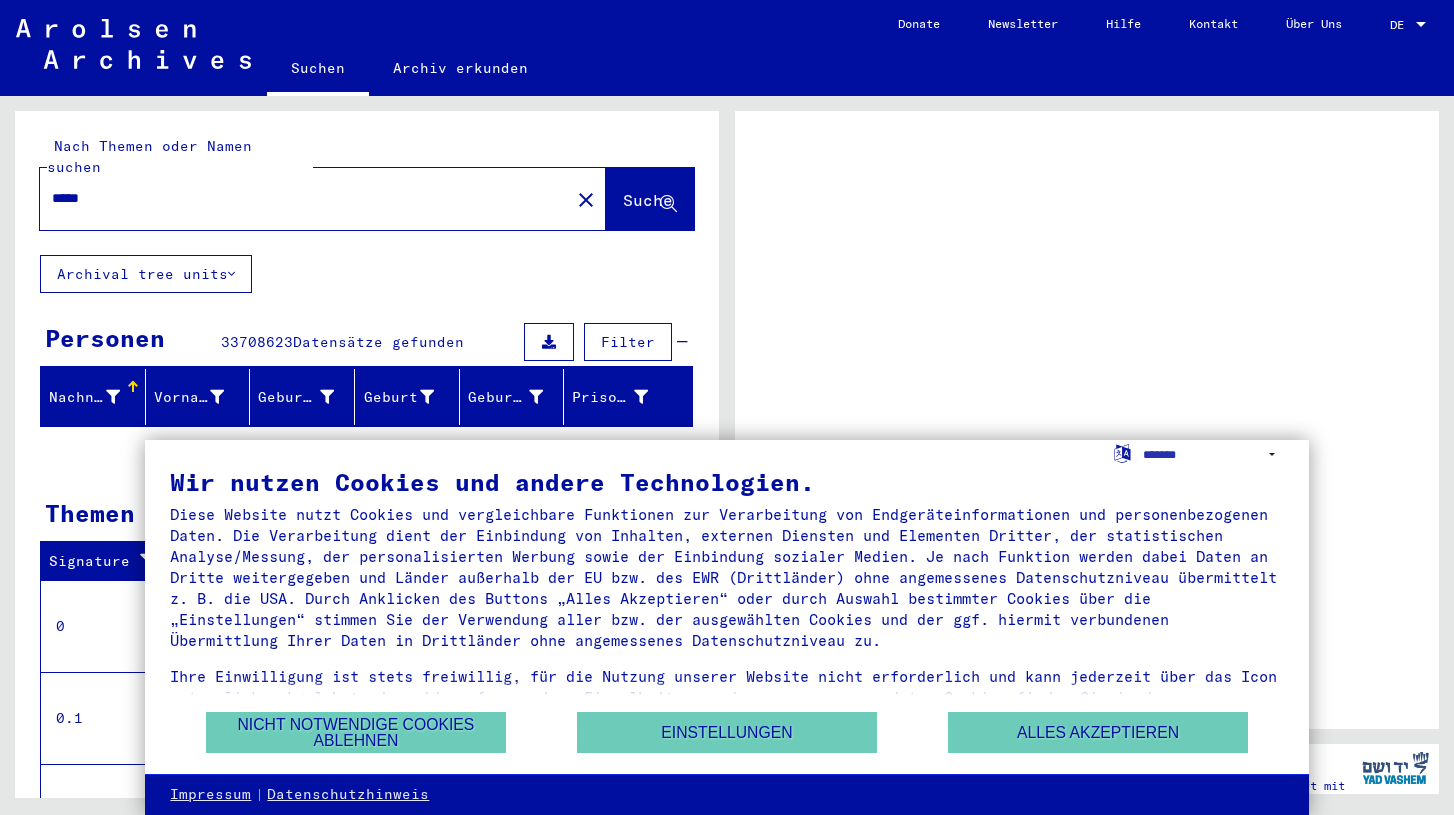 click at bounding box center [1421, 24] 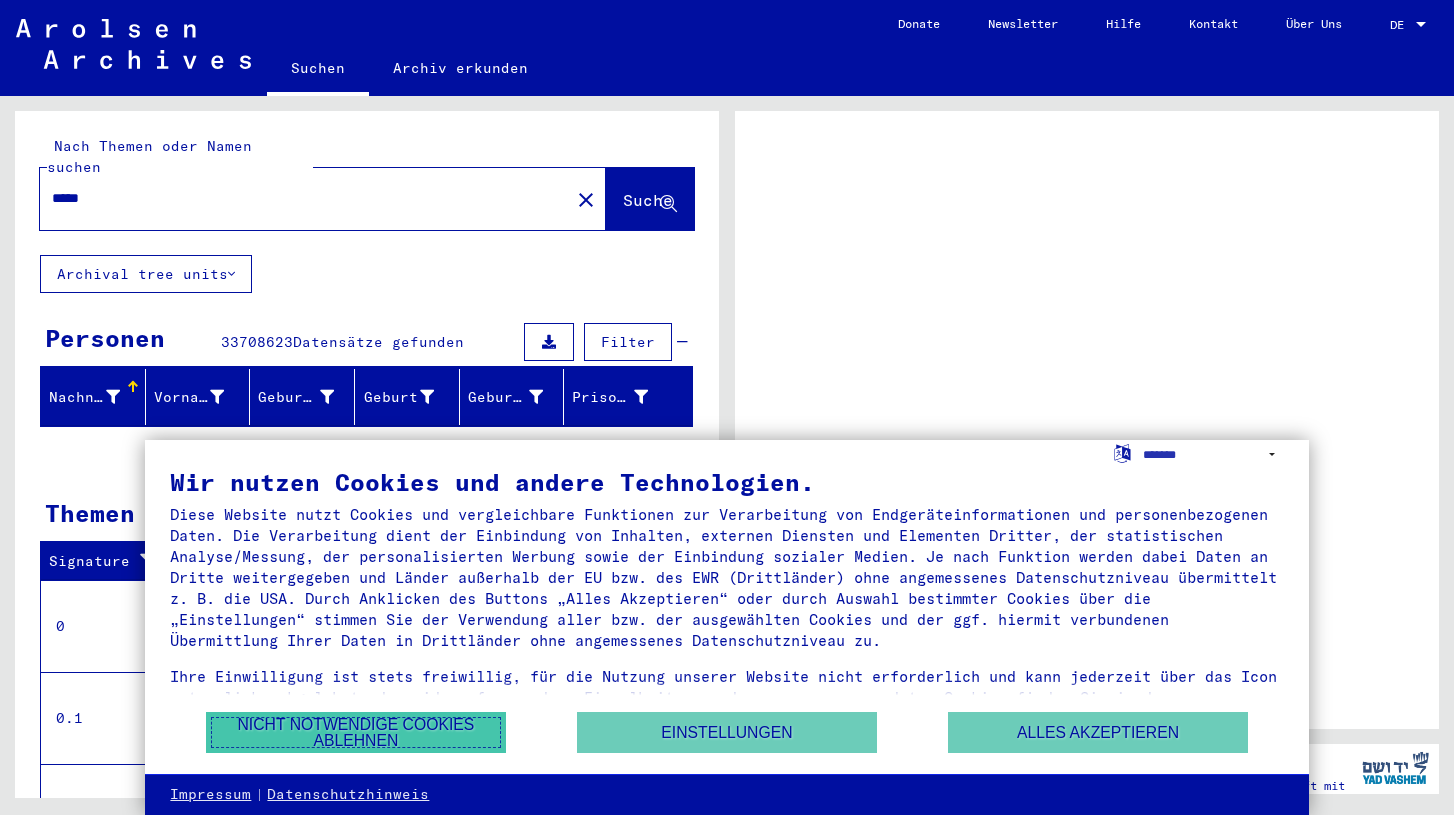 click on "Nicht notwendige Cookies ablehnen" at bounding box center [356, 732] 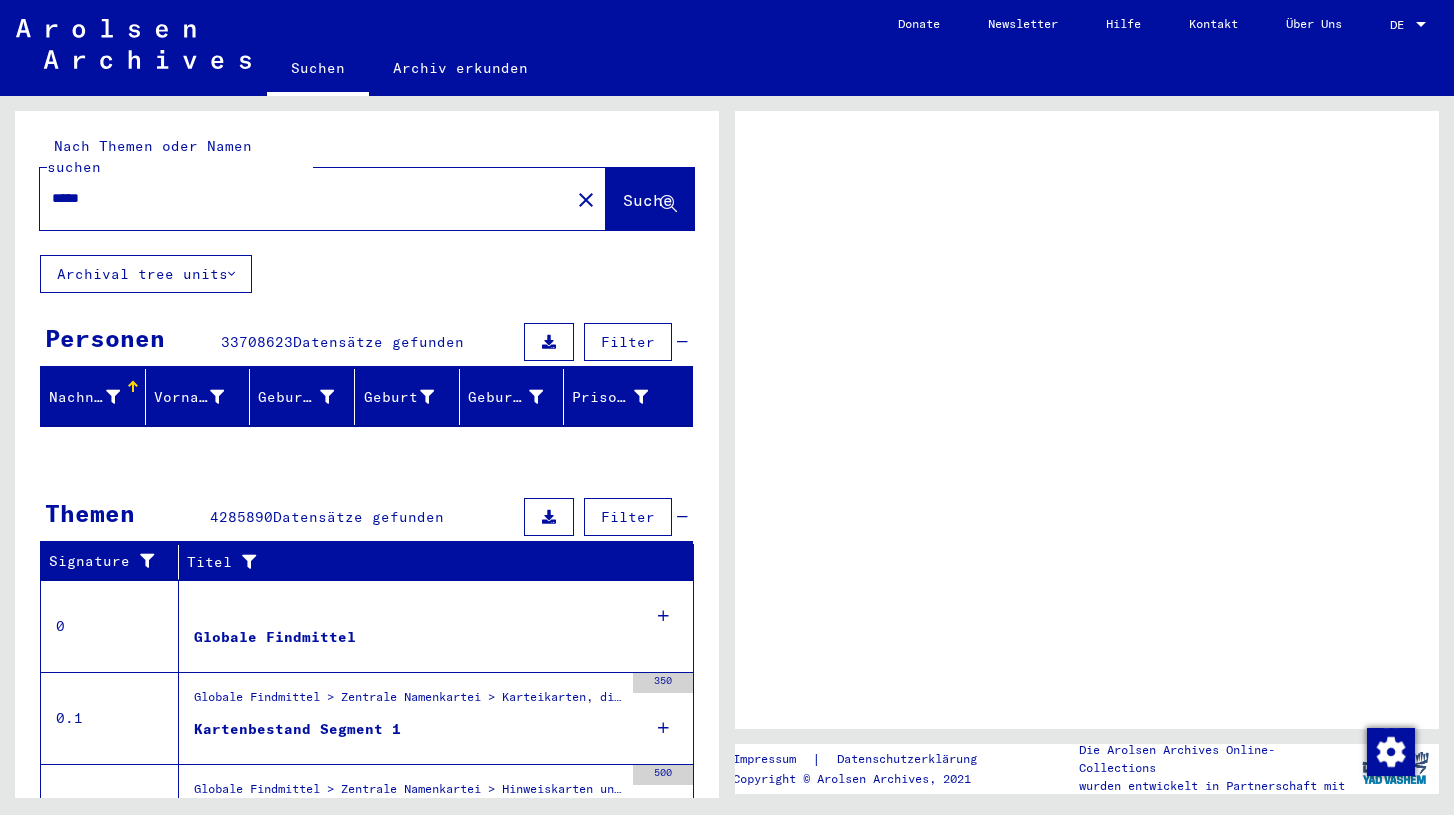 click at bounding box center (1421, 25) 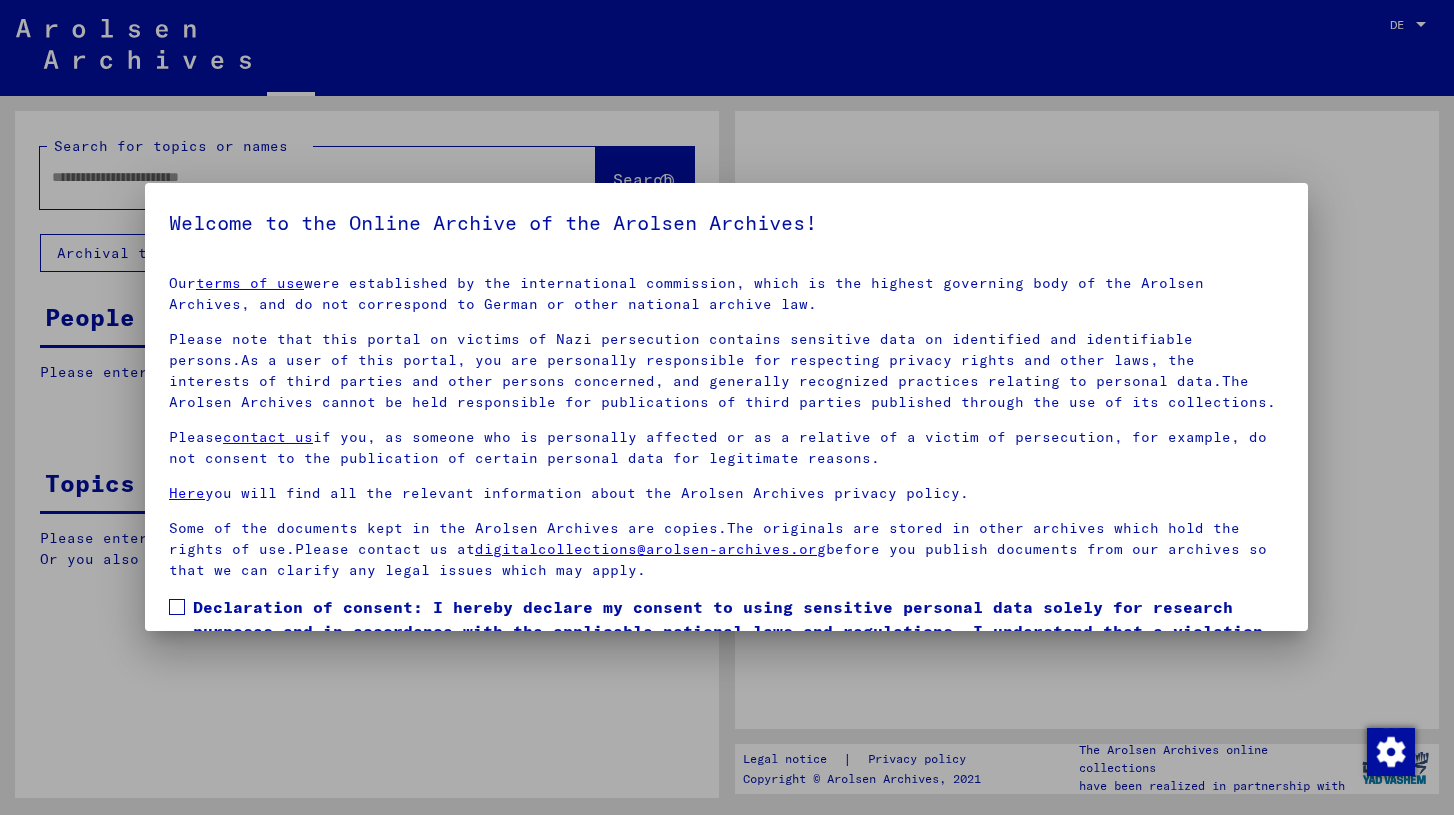 type on "*****" 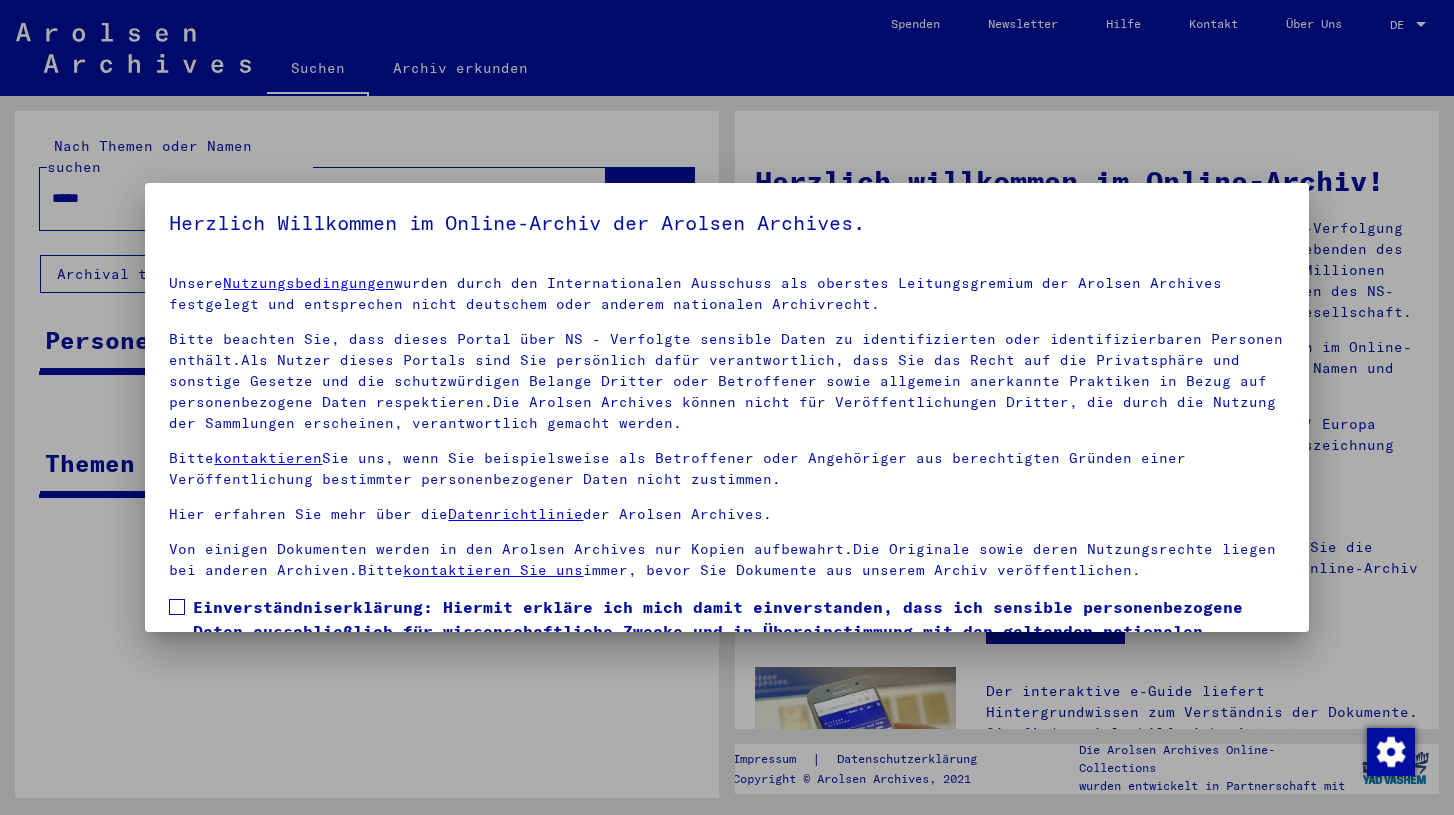 scroll, scrollTop: 131, scrollLeft: 0, axis: vertical 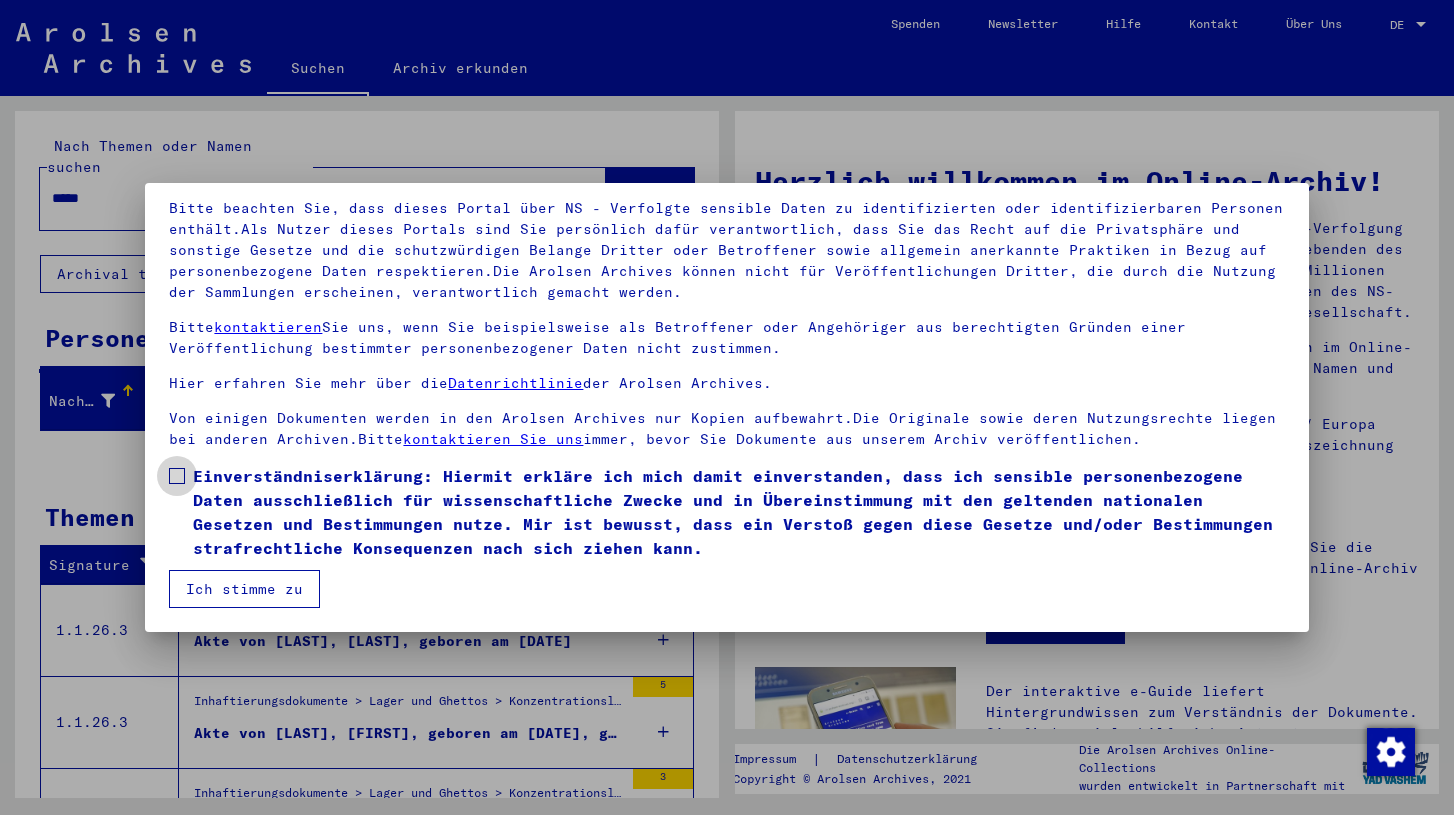 click at bounding box center [177, 476] 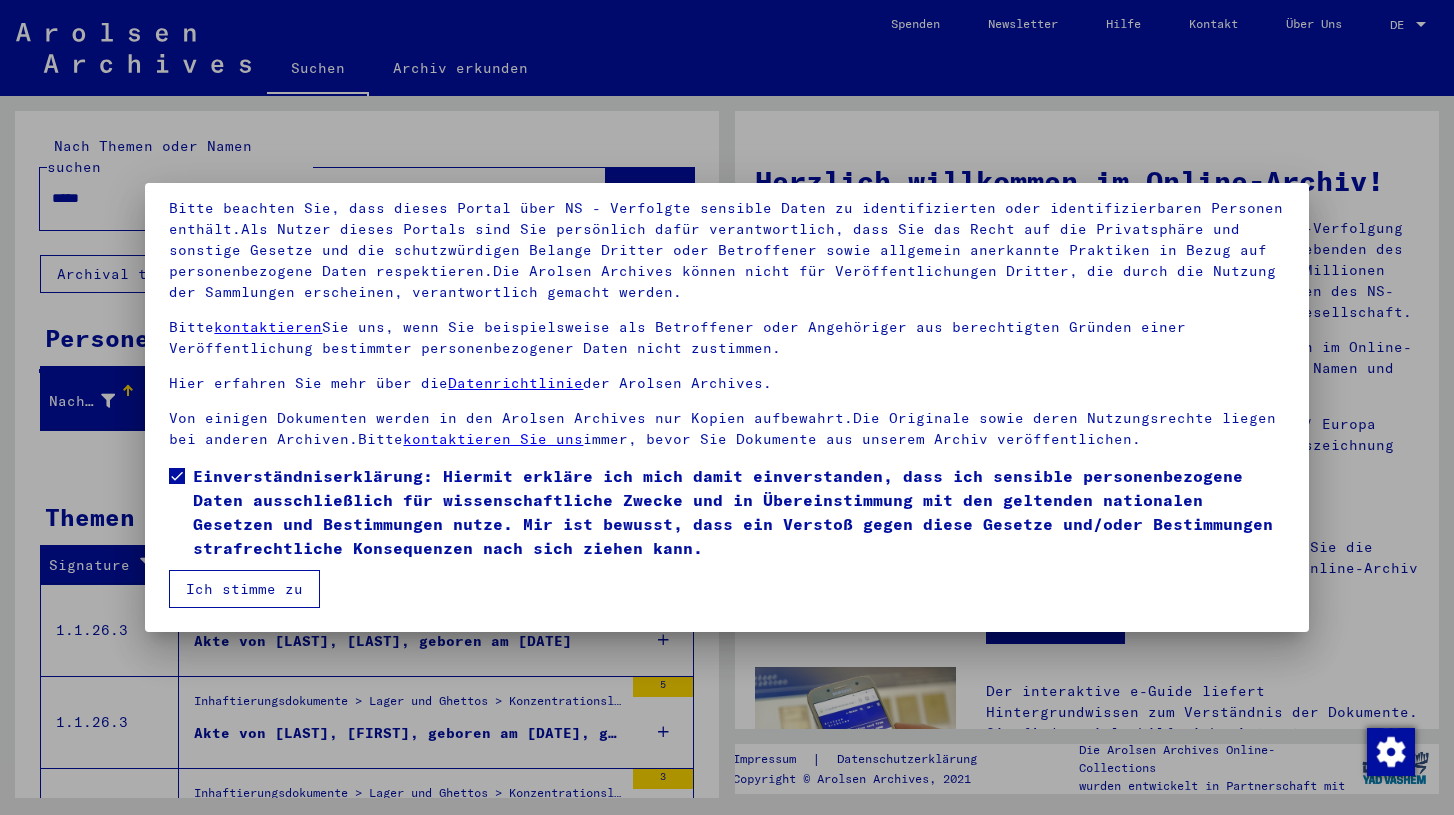 click on "Ich stimme zu" at bounding box center [244, 589] 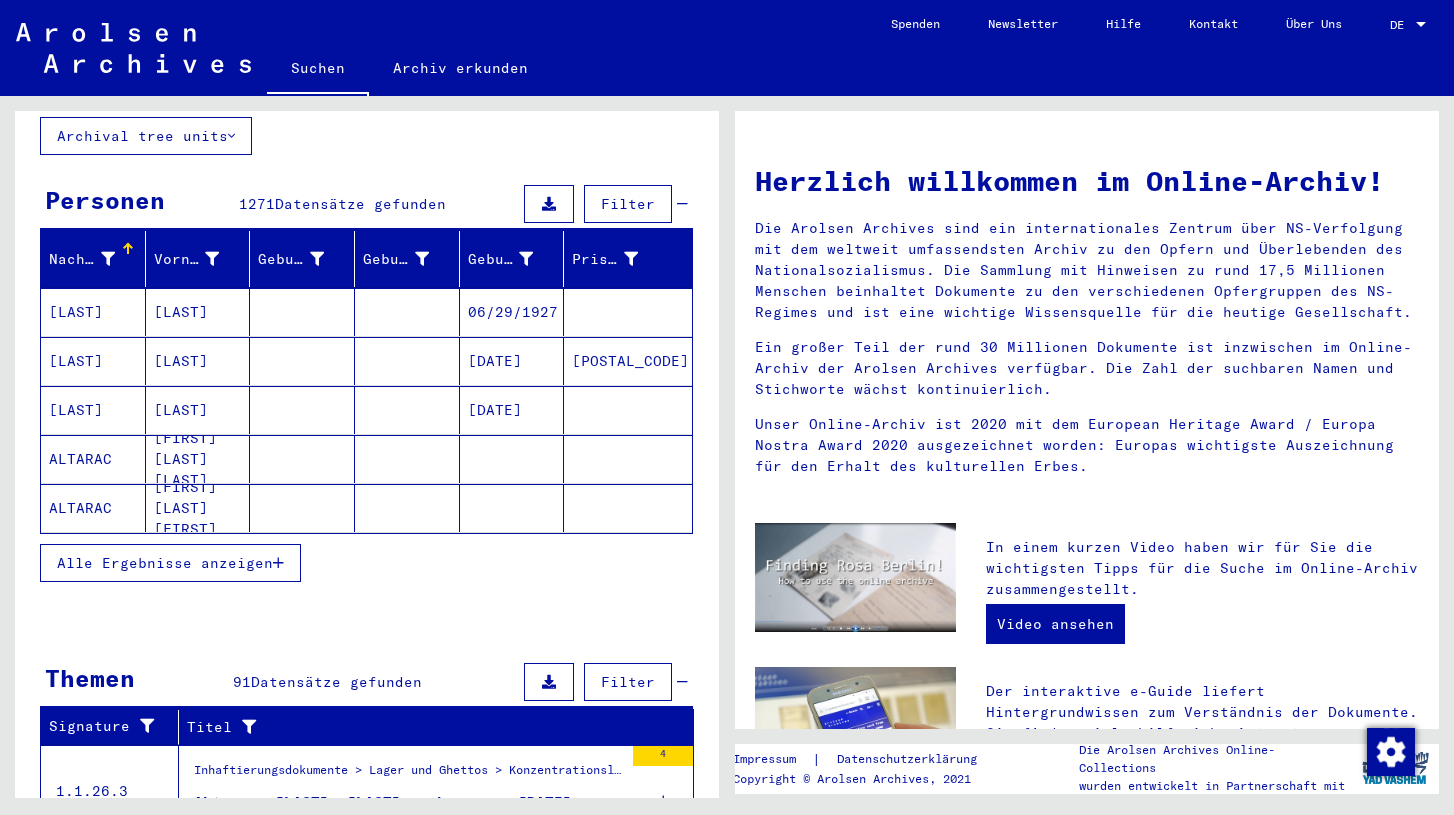 scroll, scrollTop: 131, scrollLeft: 0, axis: vertical 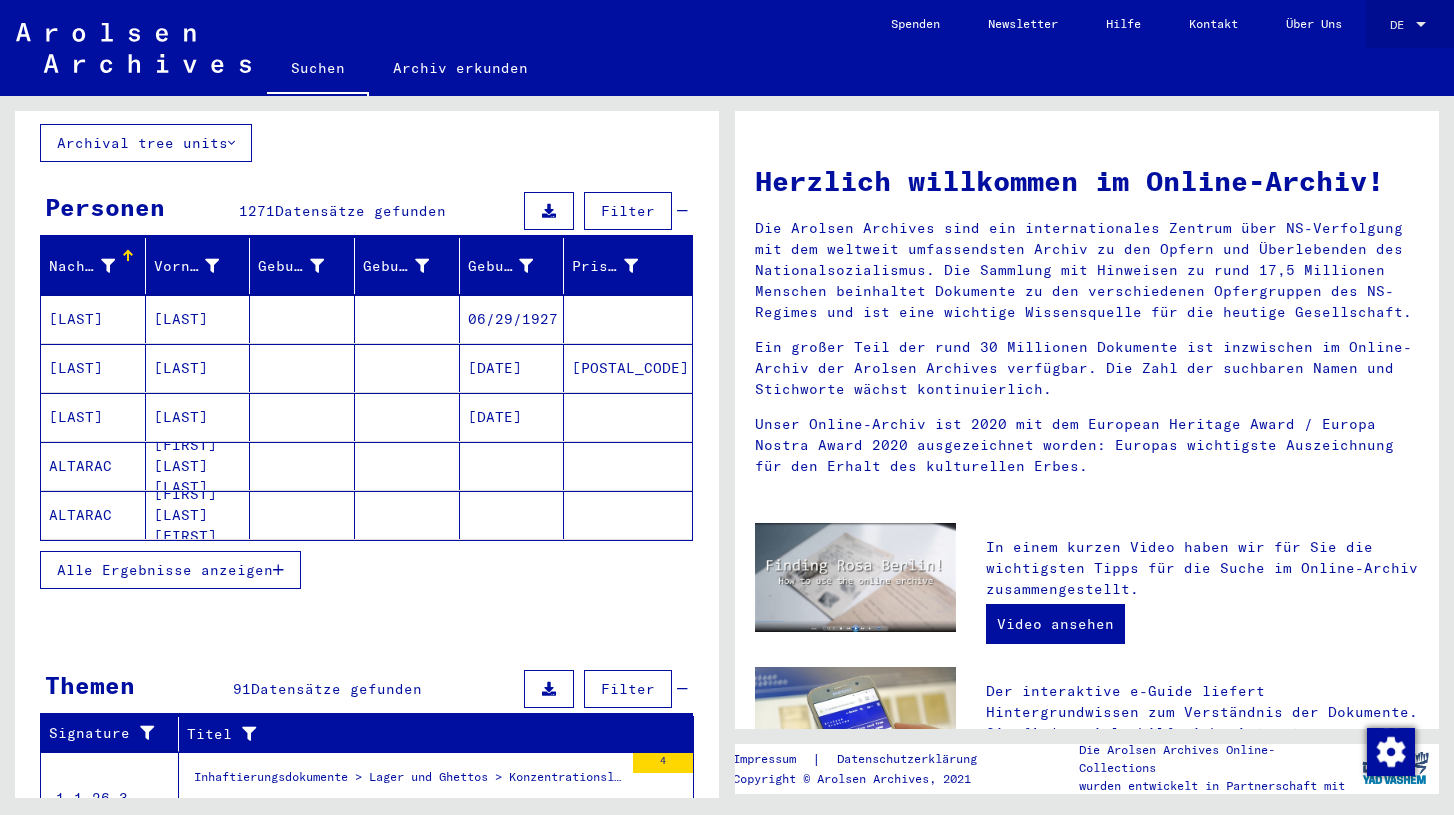 click on "DE" at bounding box center (1401, 25) 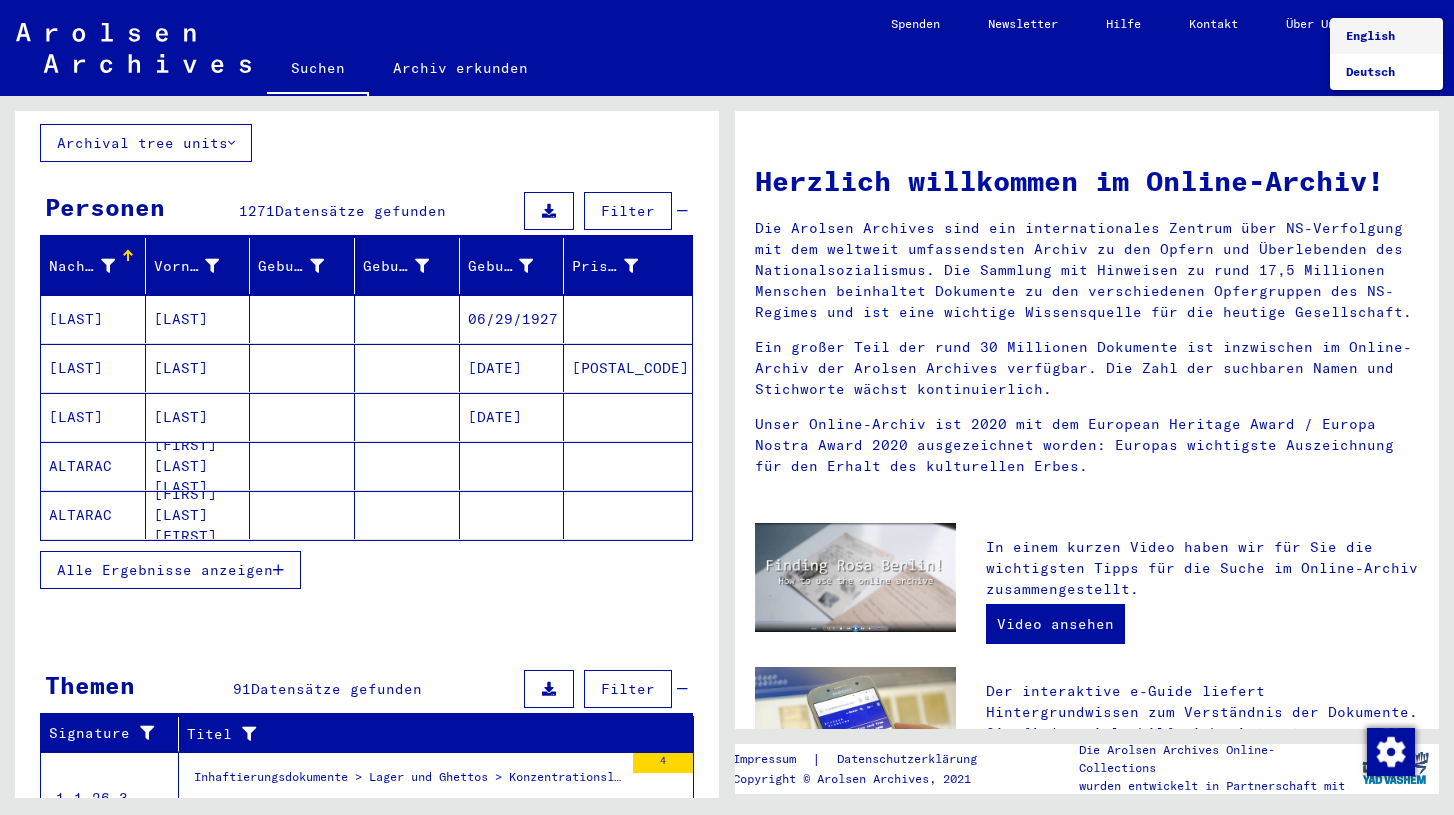 click on "English" at bounding box center (1386, 36) 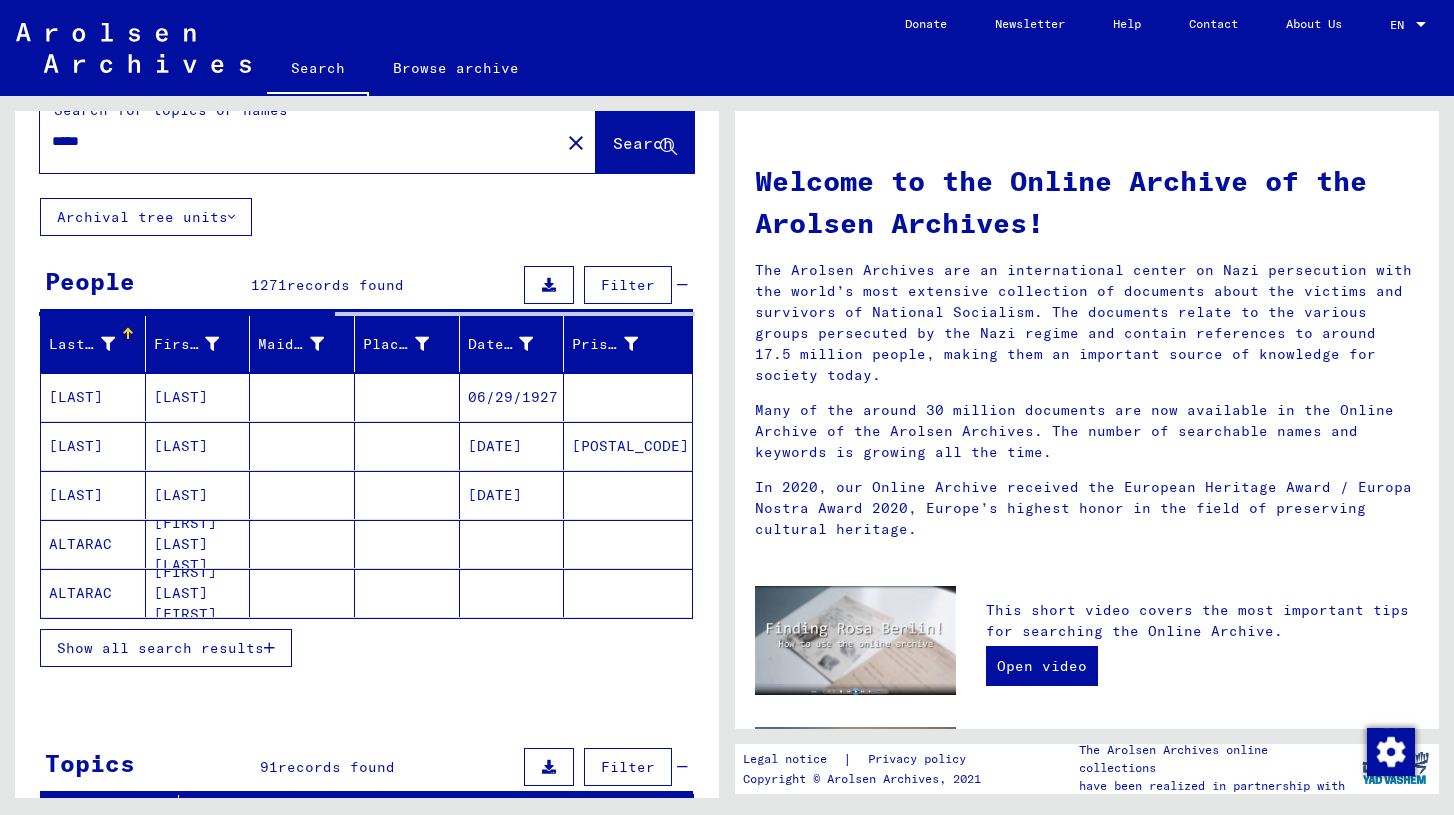 scroll, scrollTop: 131, scrollLeft: 0, axis: vertical 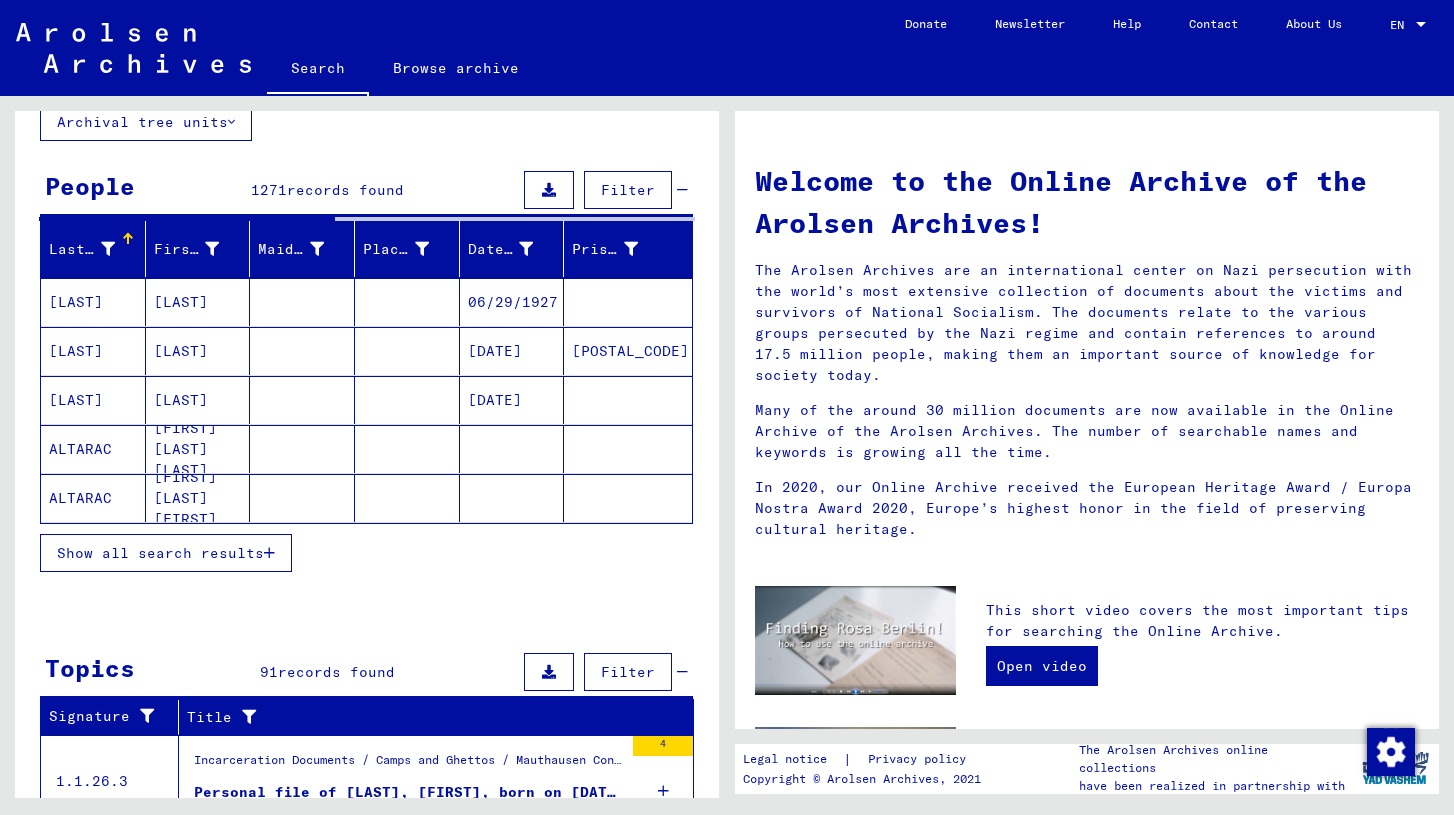 click on "Topics [NUMBER] records found Filter" at bounding box center [366, 673] 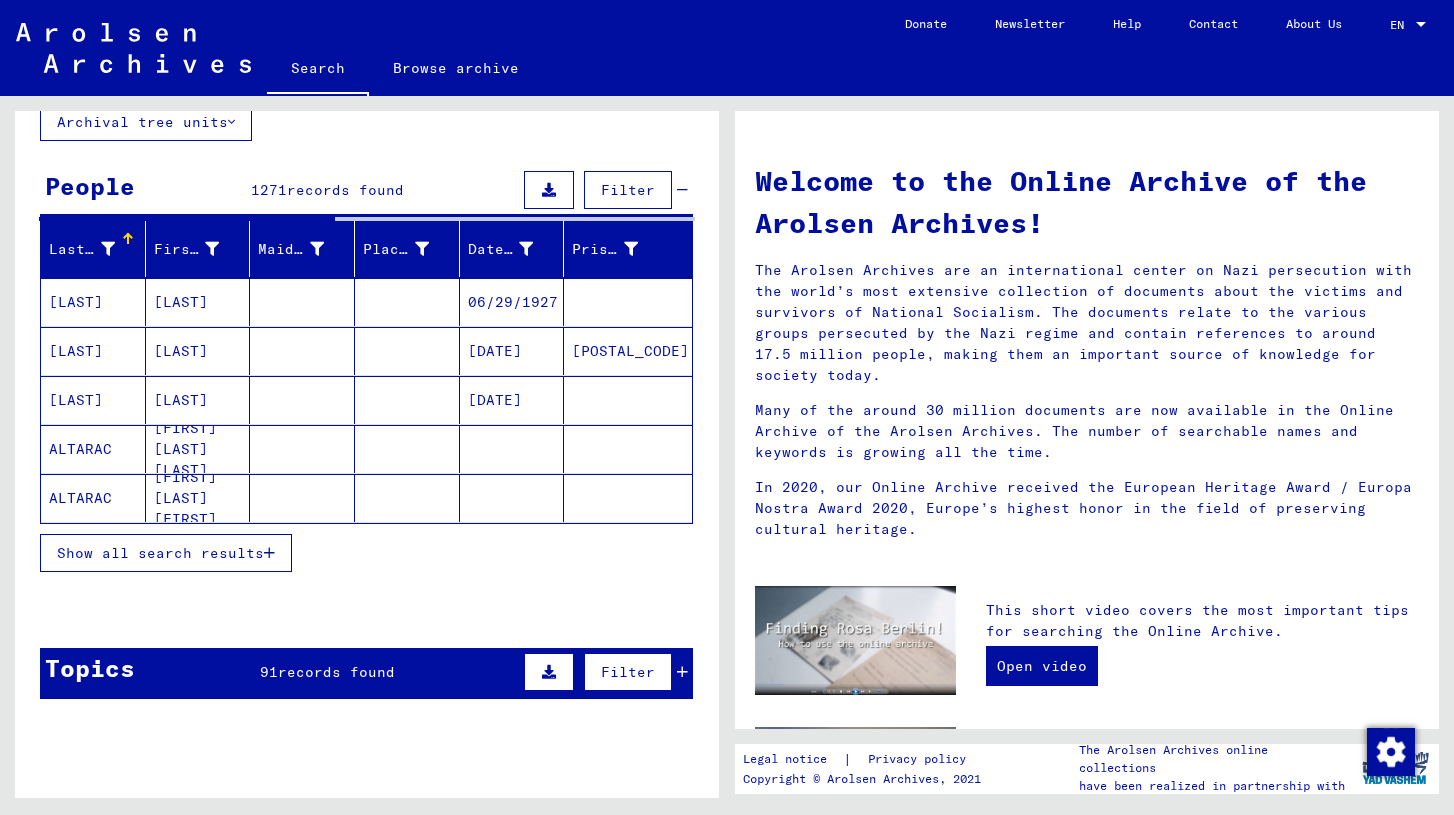 click on "Show all search results" at bounding box center [160, 553] 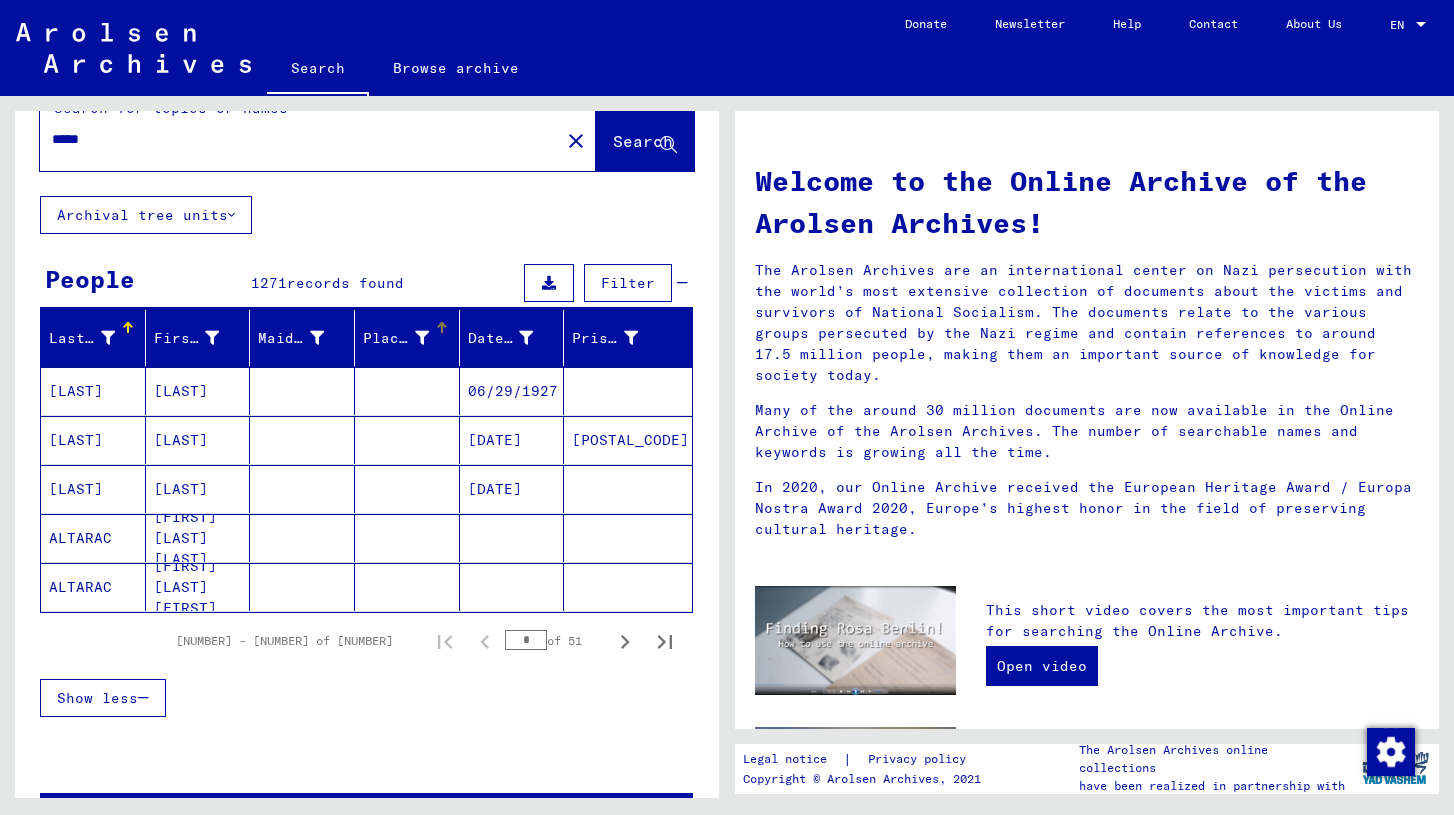 scroll, scrollTop: 0, scrollLeft: 0, axis: both 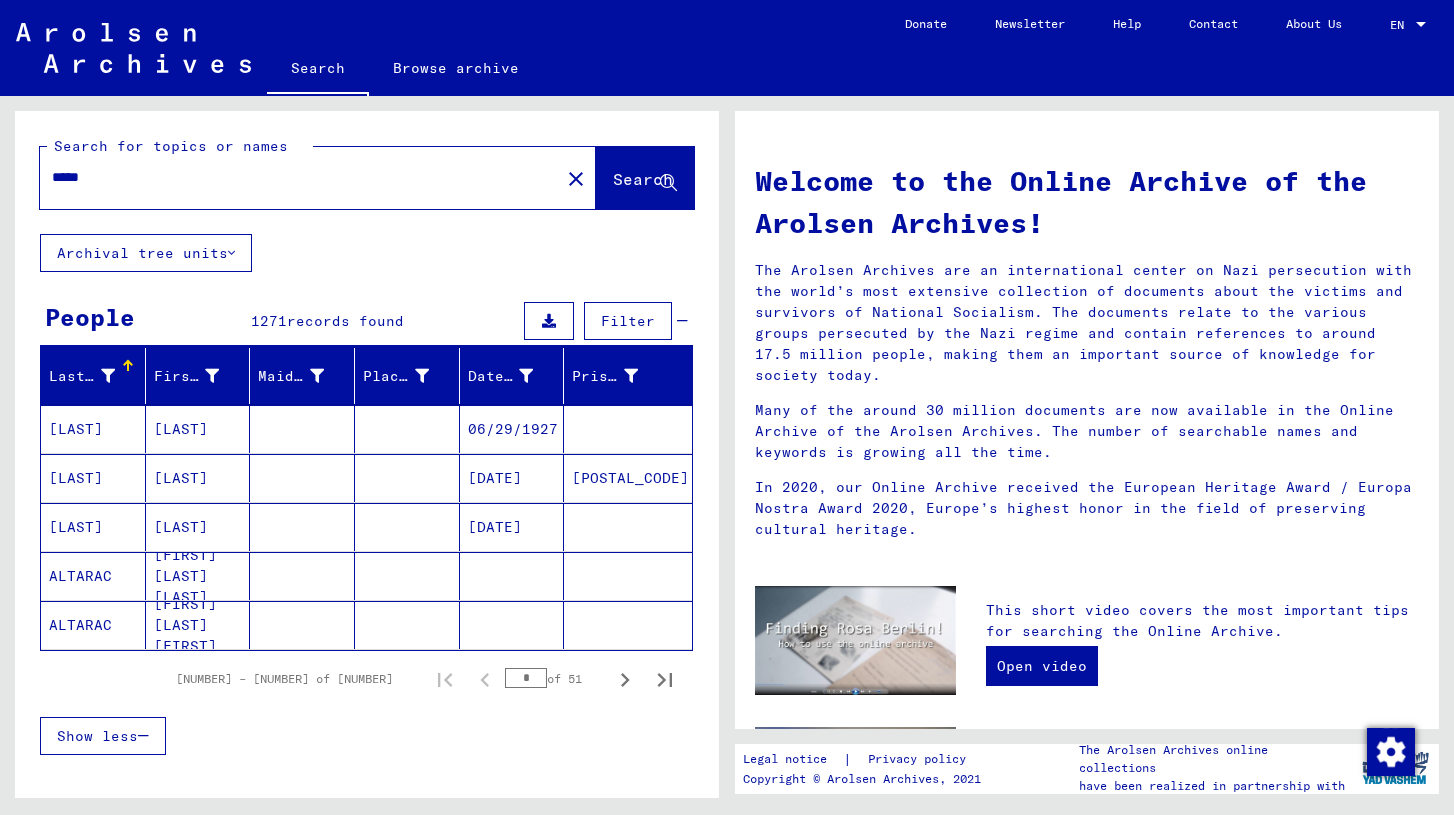 click 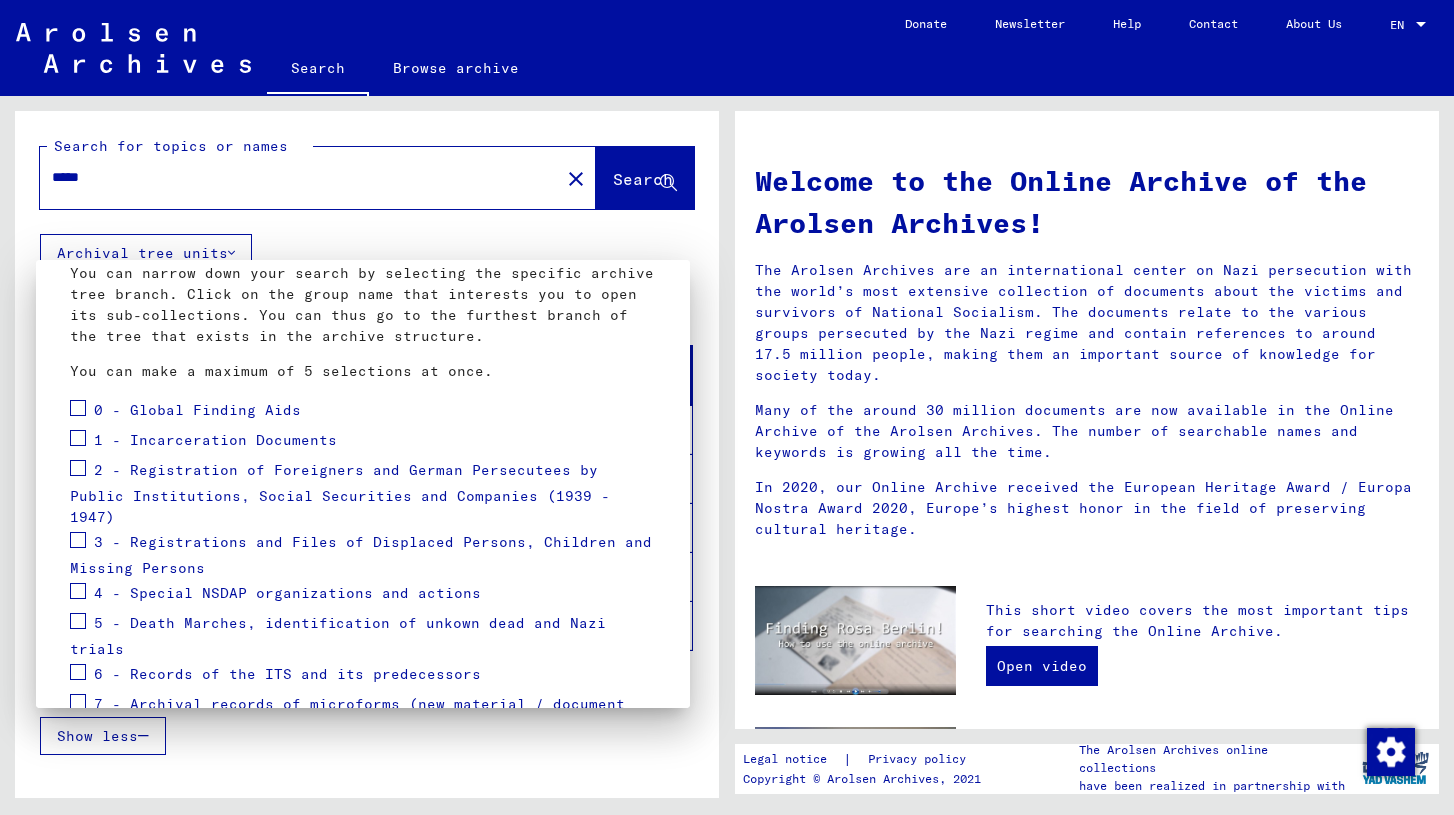 scroll, scrollTop: 118, scrollLeft: 0, axis: vertical 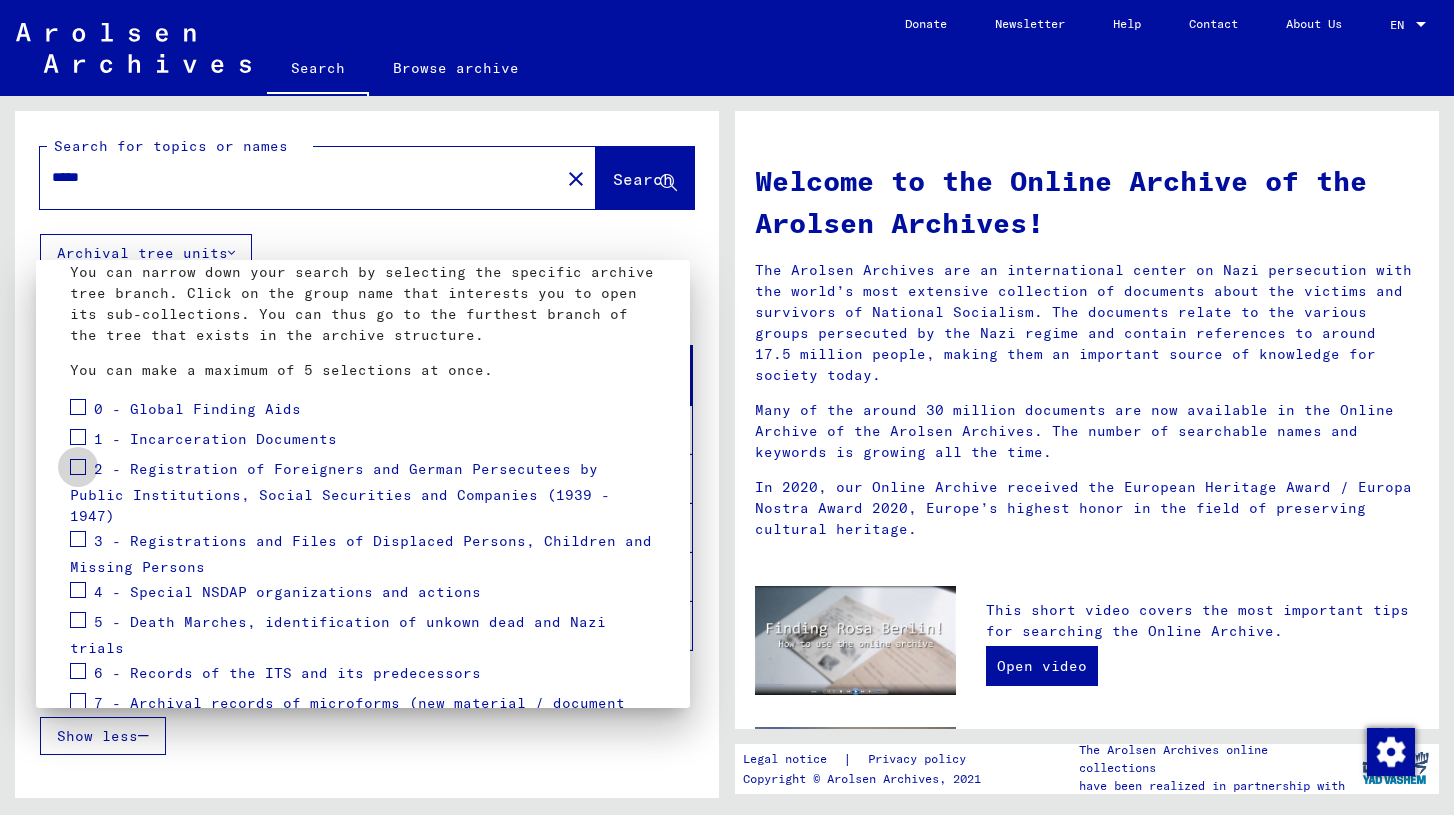 click at bounding box center (78, 467) 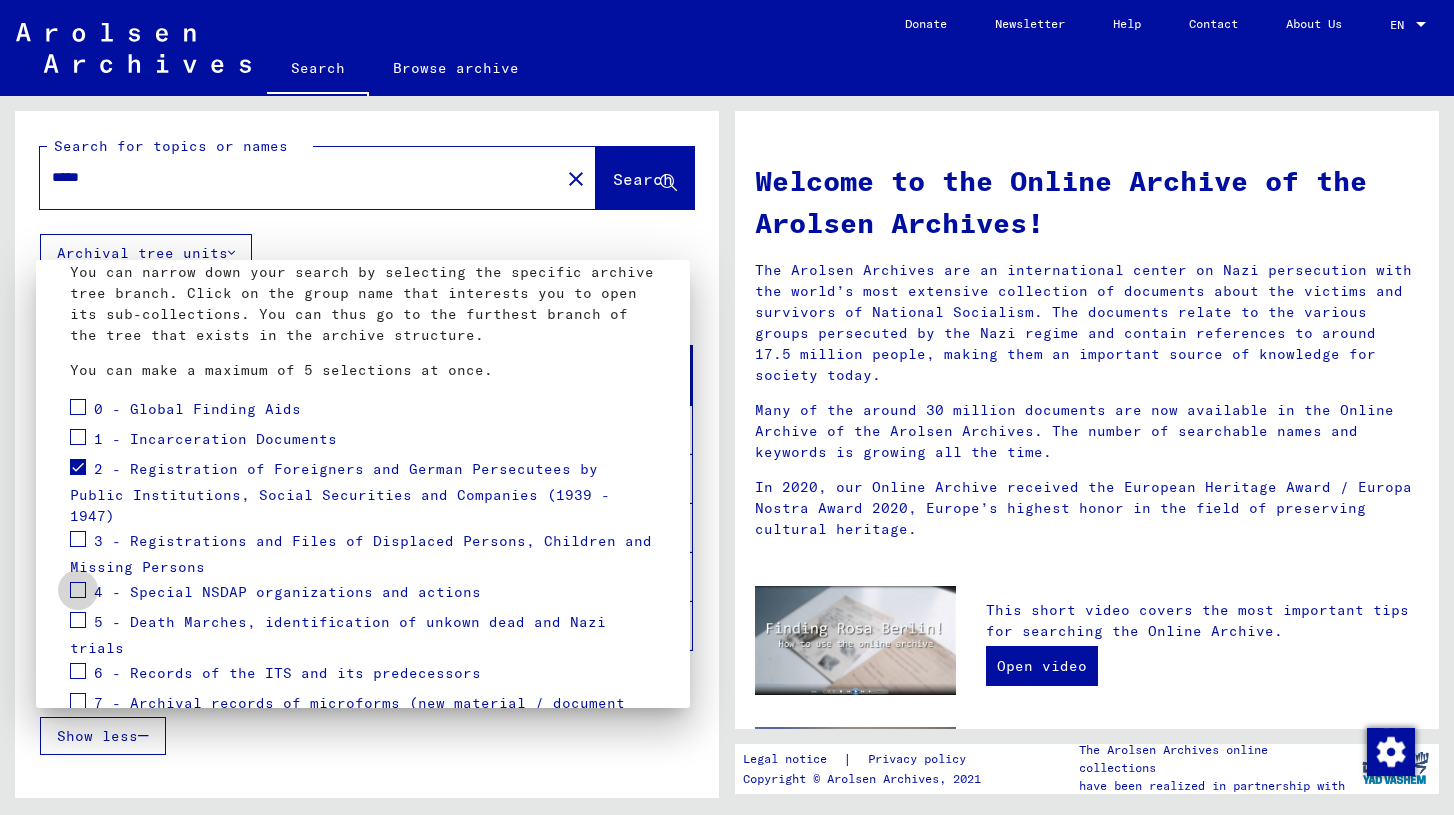click at bounding box center (78, 590) 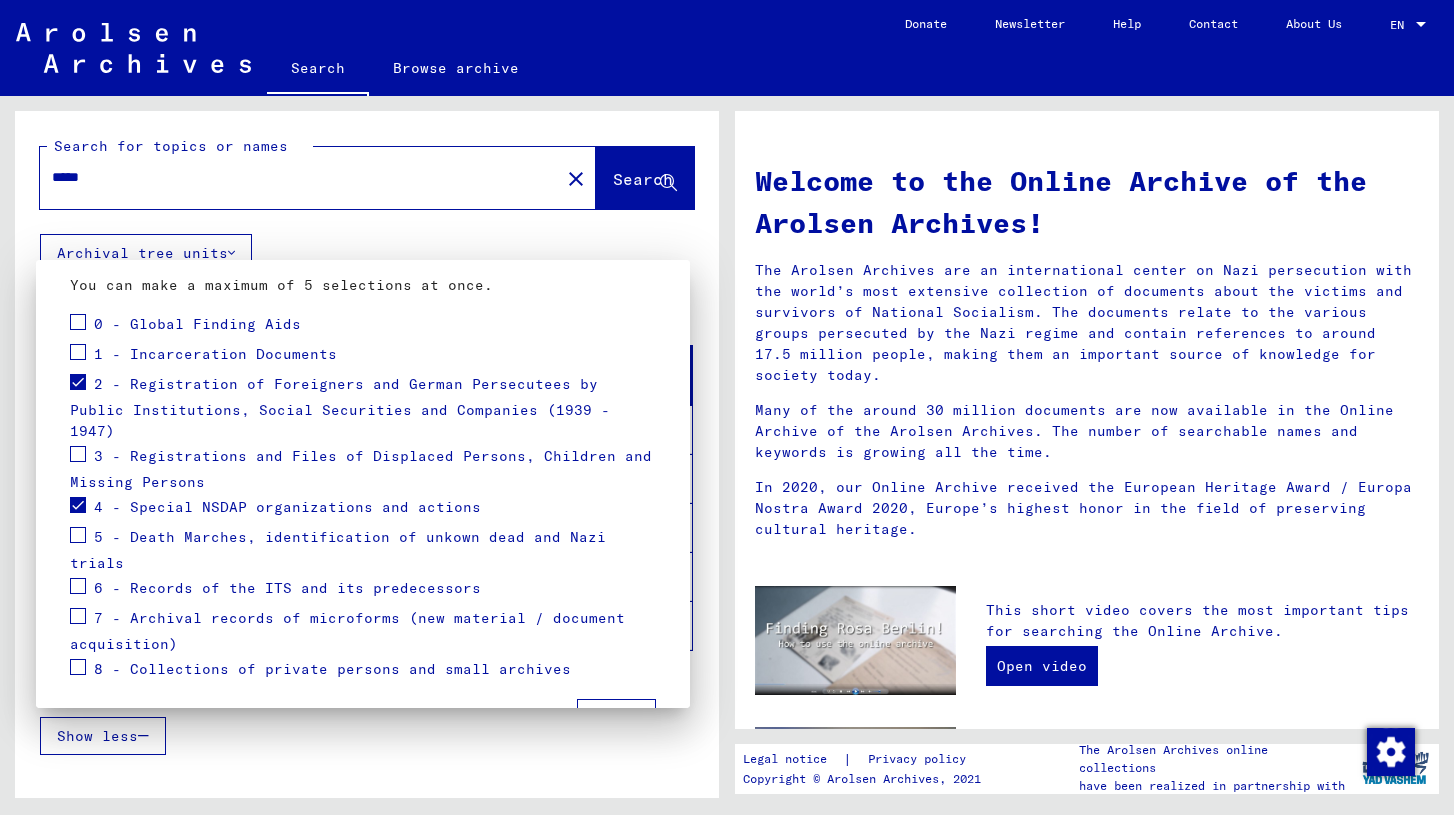 scroll, scrollTop: 209, scrollLeft: 0, axis: vertical 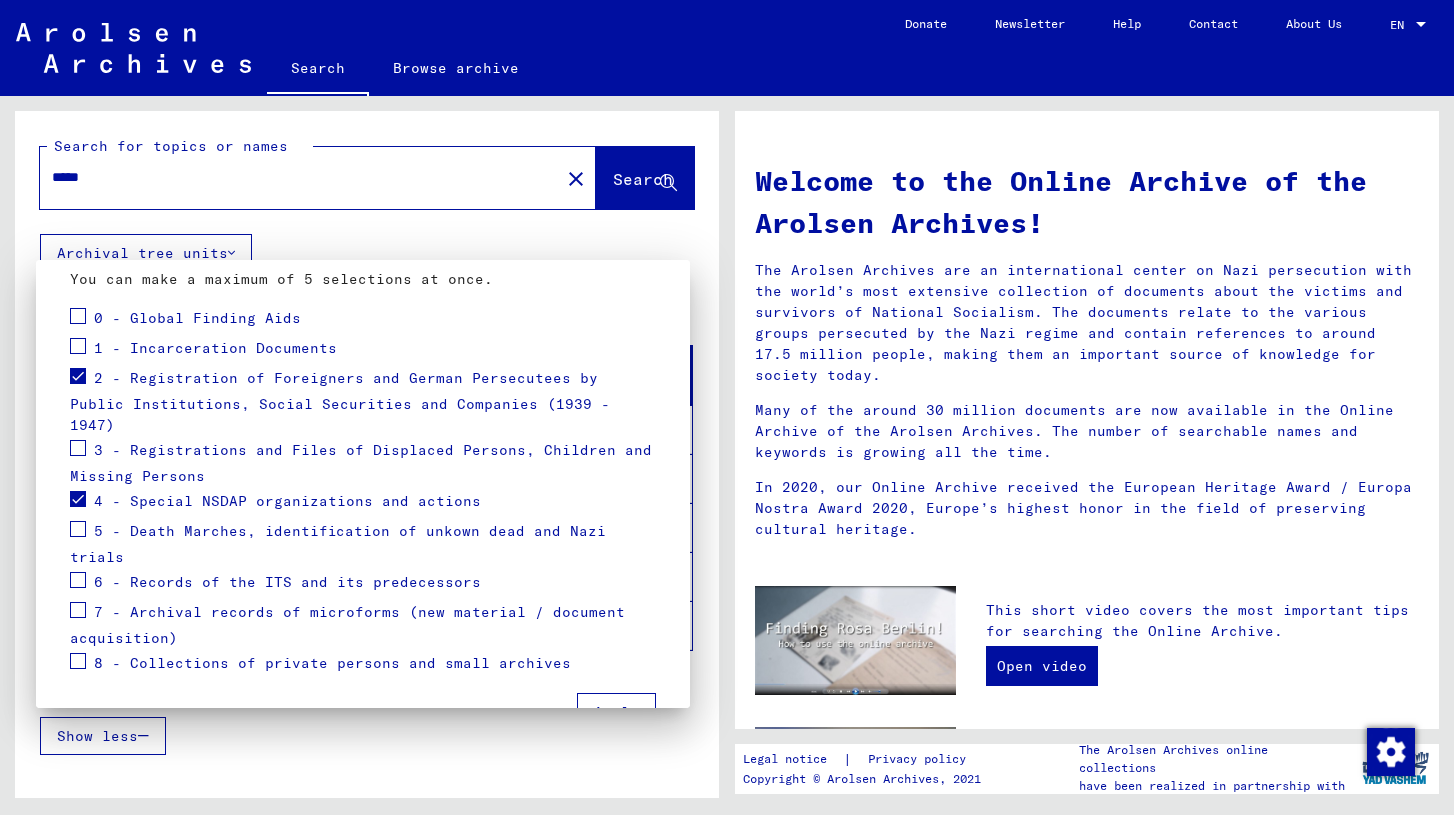 click on "Apply" at bounding box center [616, 712] 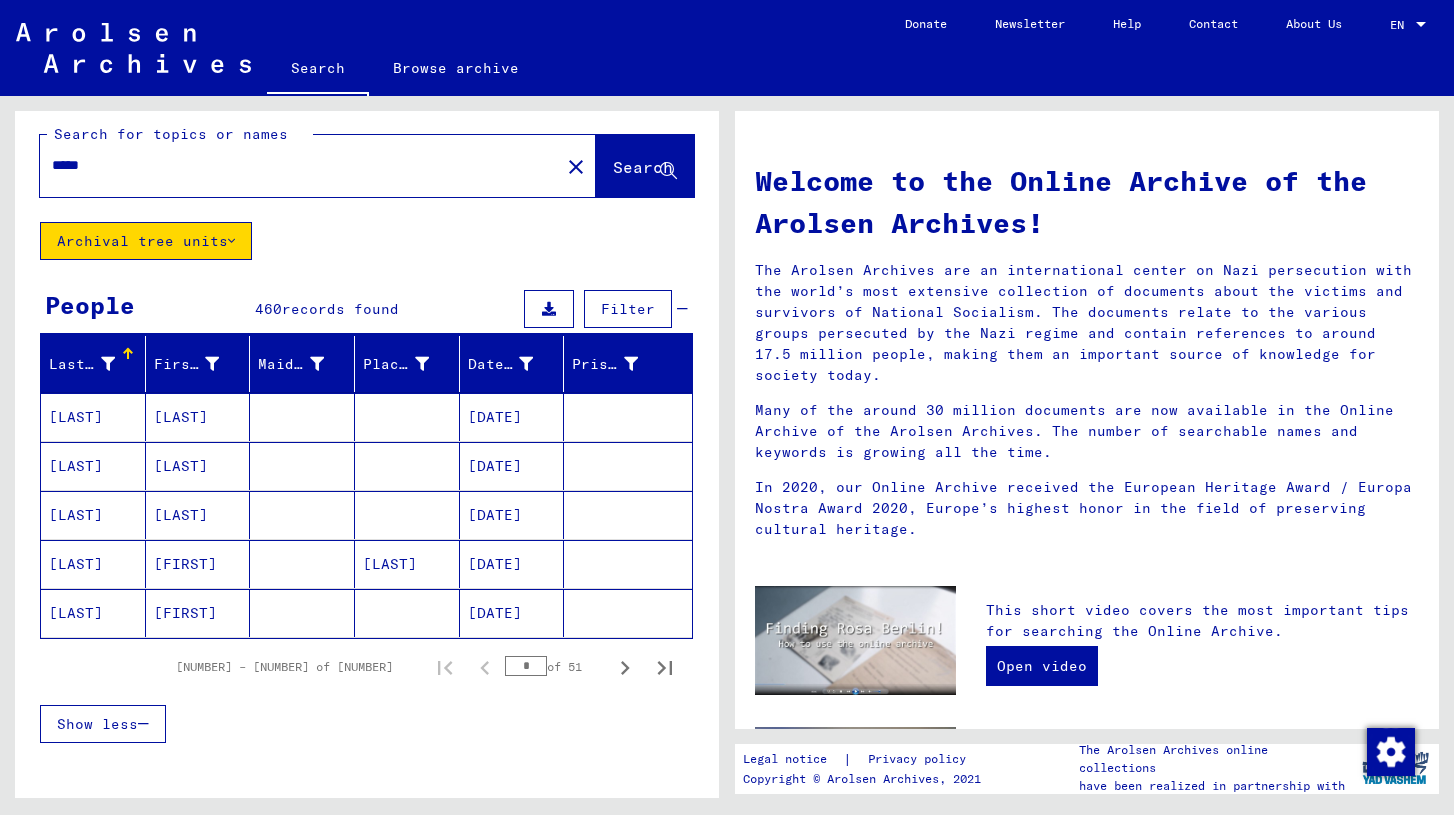 scroll, scrollTop: 7, scrollLeft: 0, axis: vertical 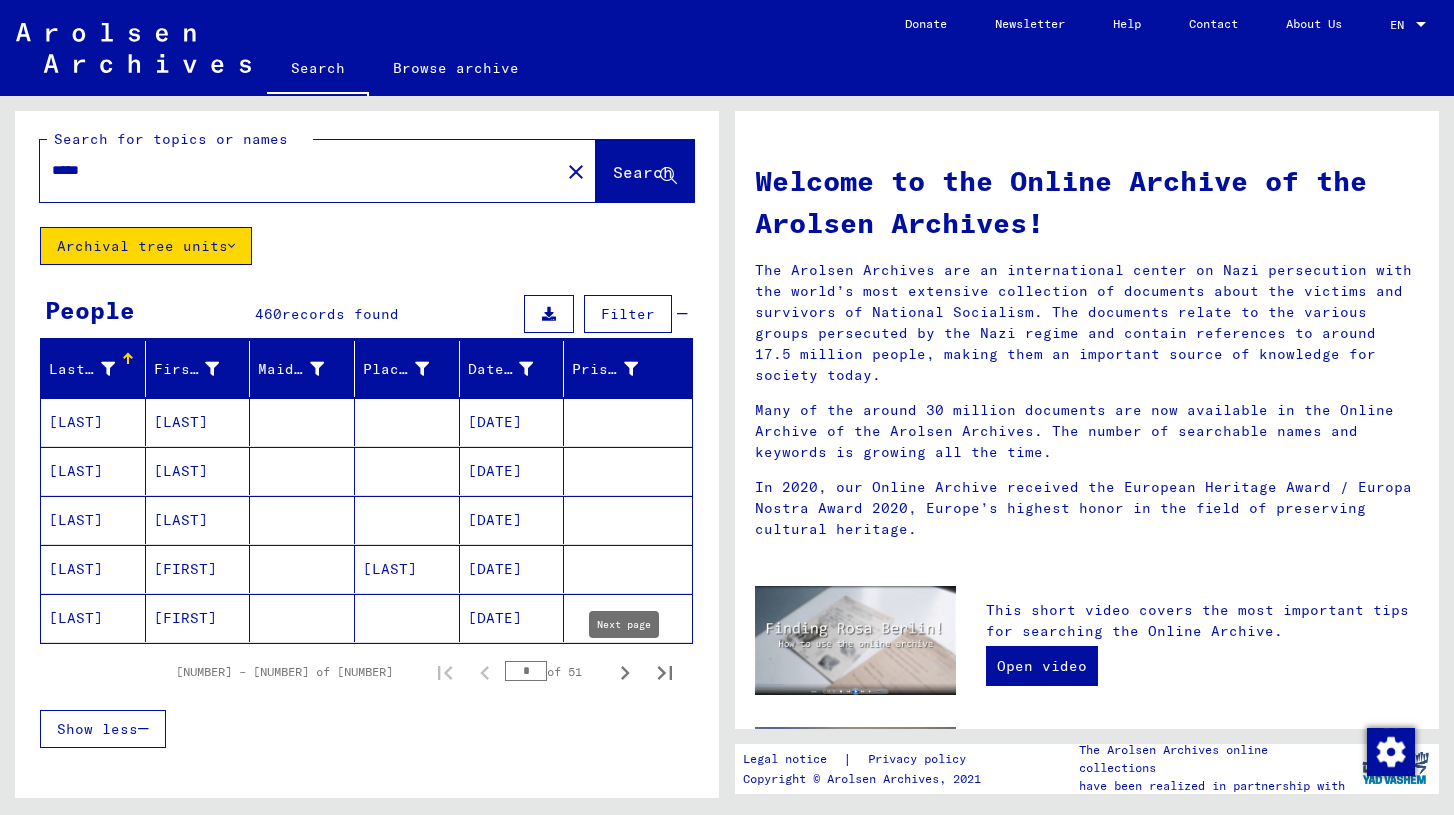 click 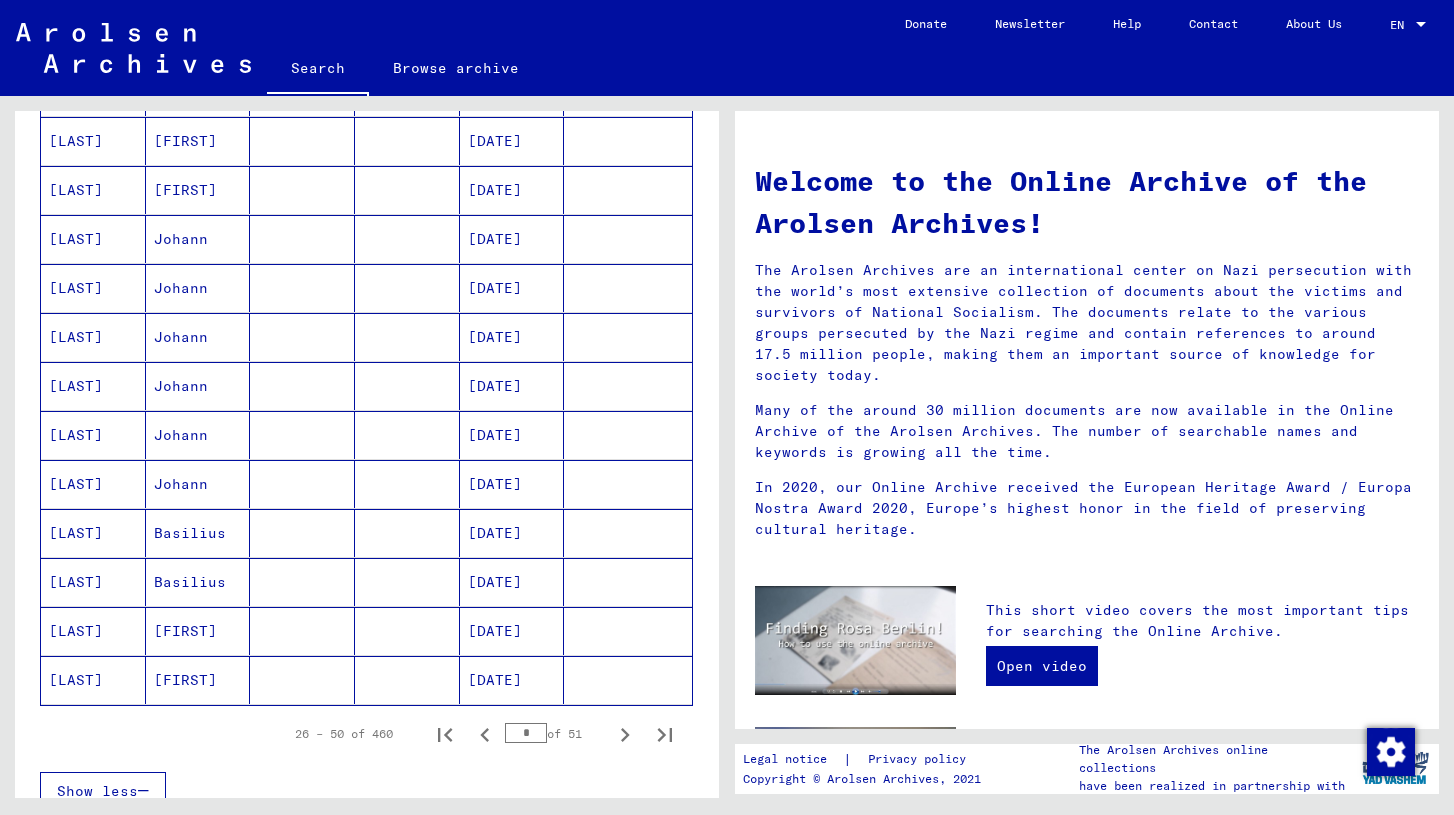 scroll, scrollTop: 930, scrollLeft: 0, axis: vertical 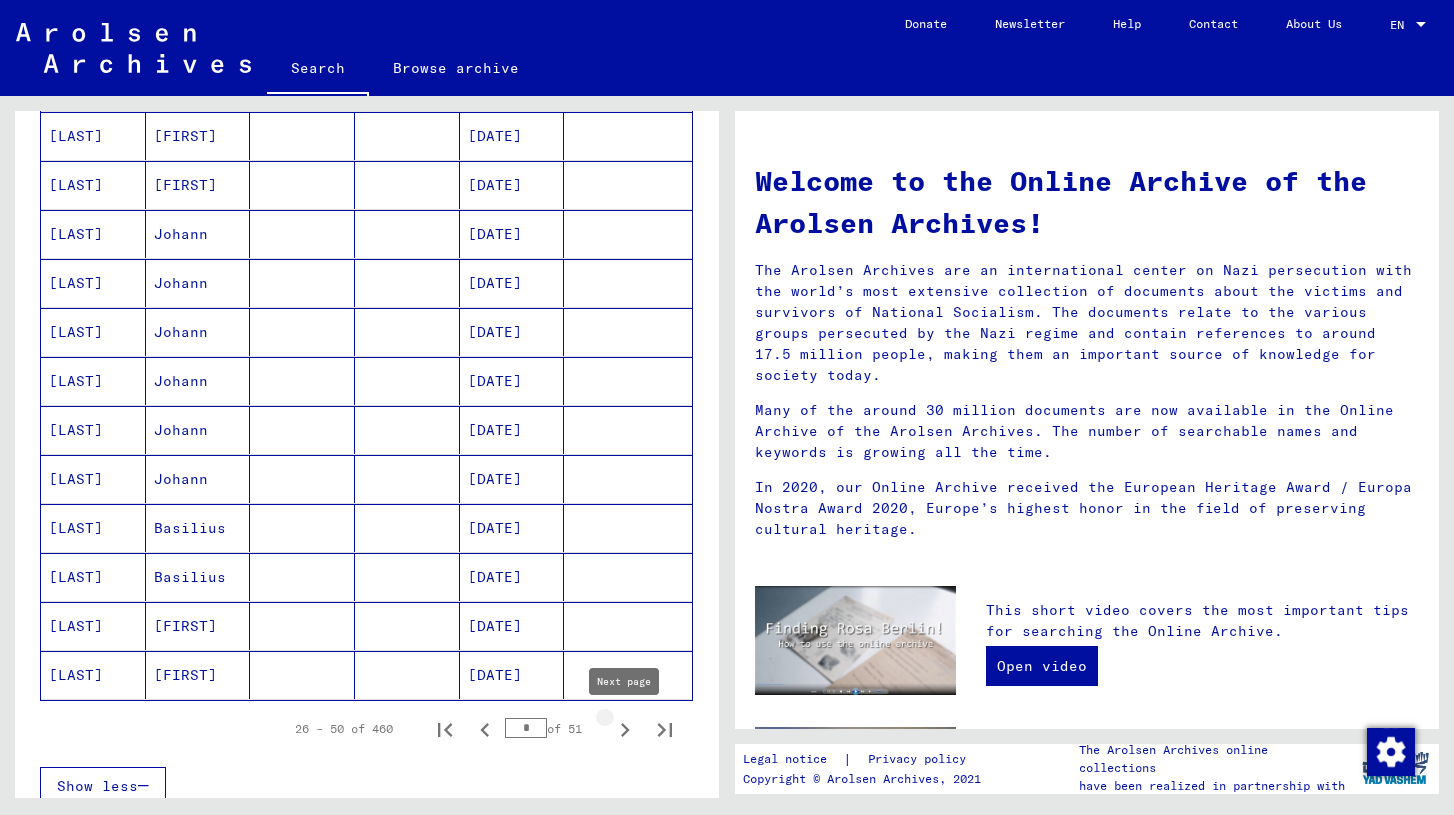 click 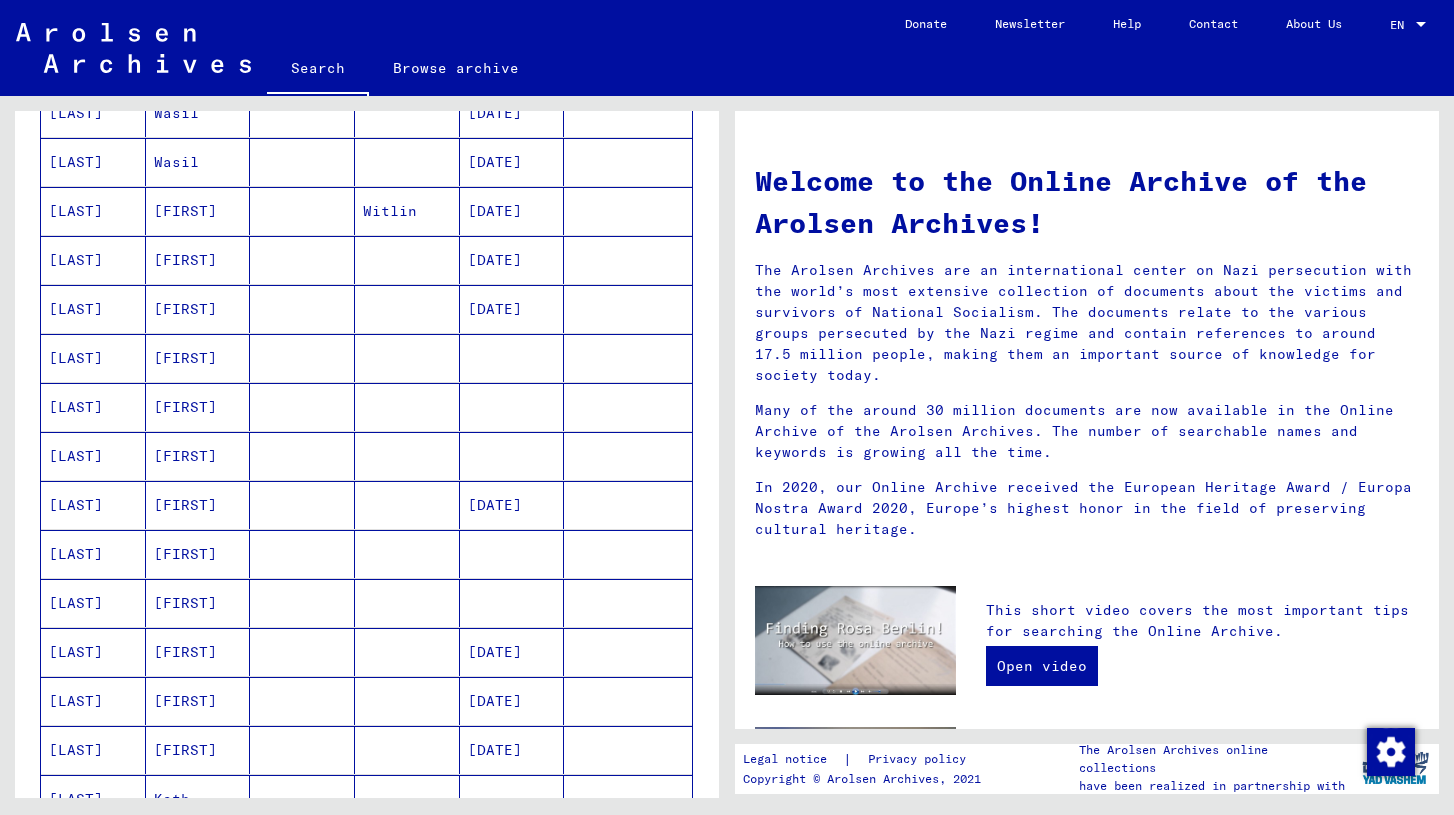 scroll, scrollTop: 568, scrollLeft: 0, axis: vertical 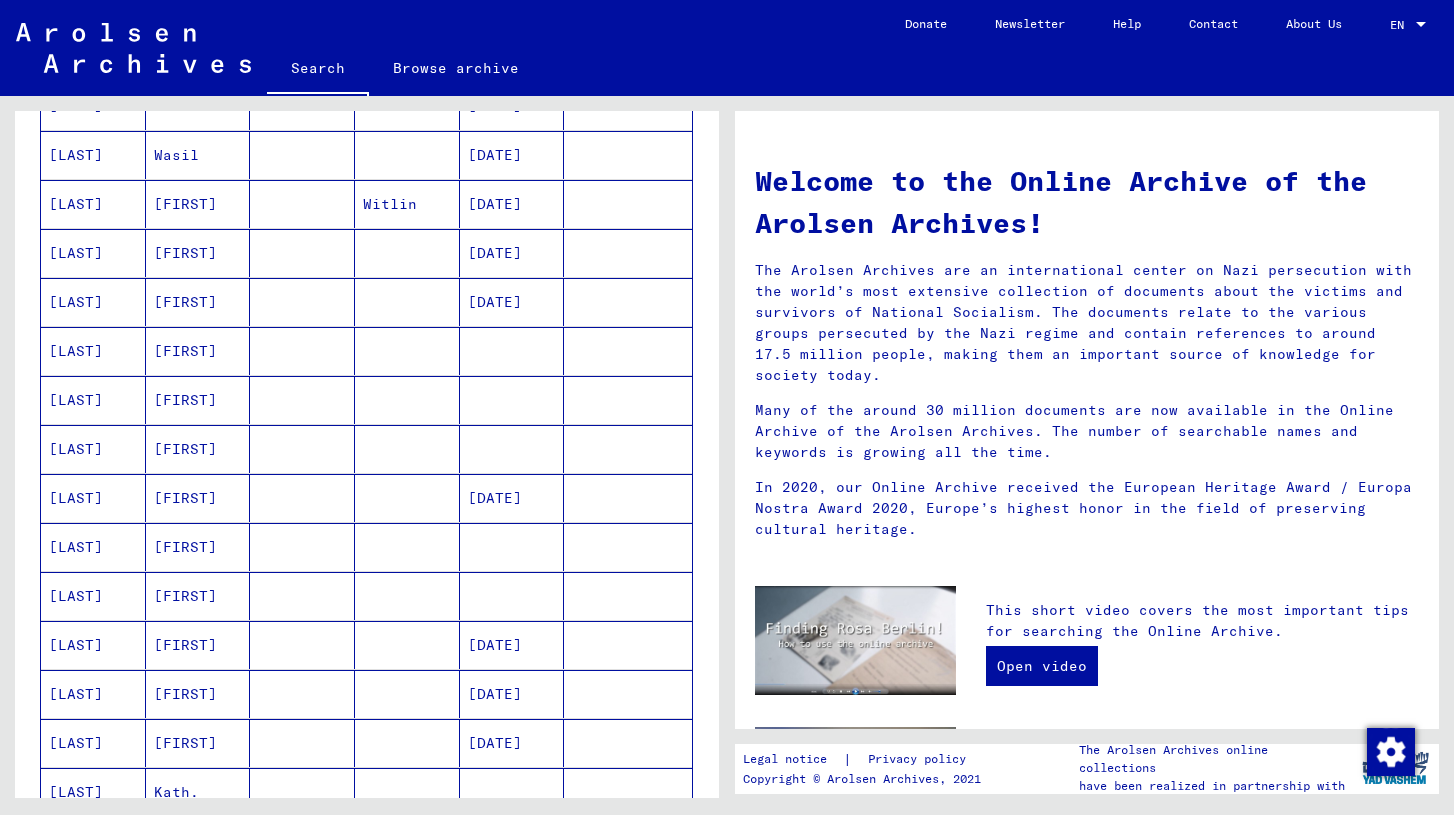 click on "[FIRST]" at bounding box center [198, 547] 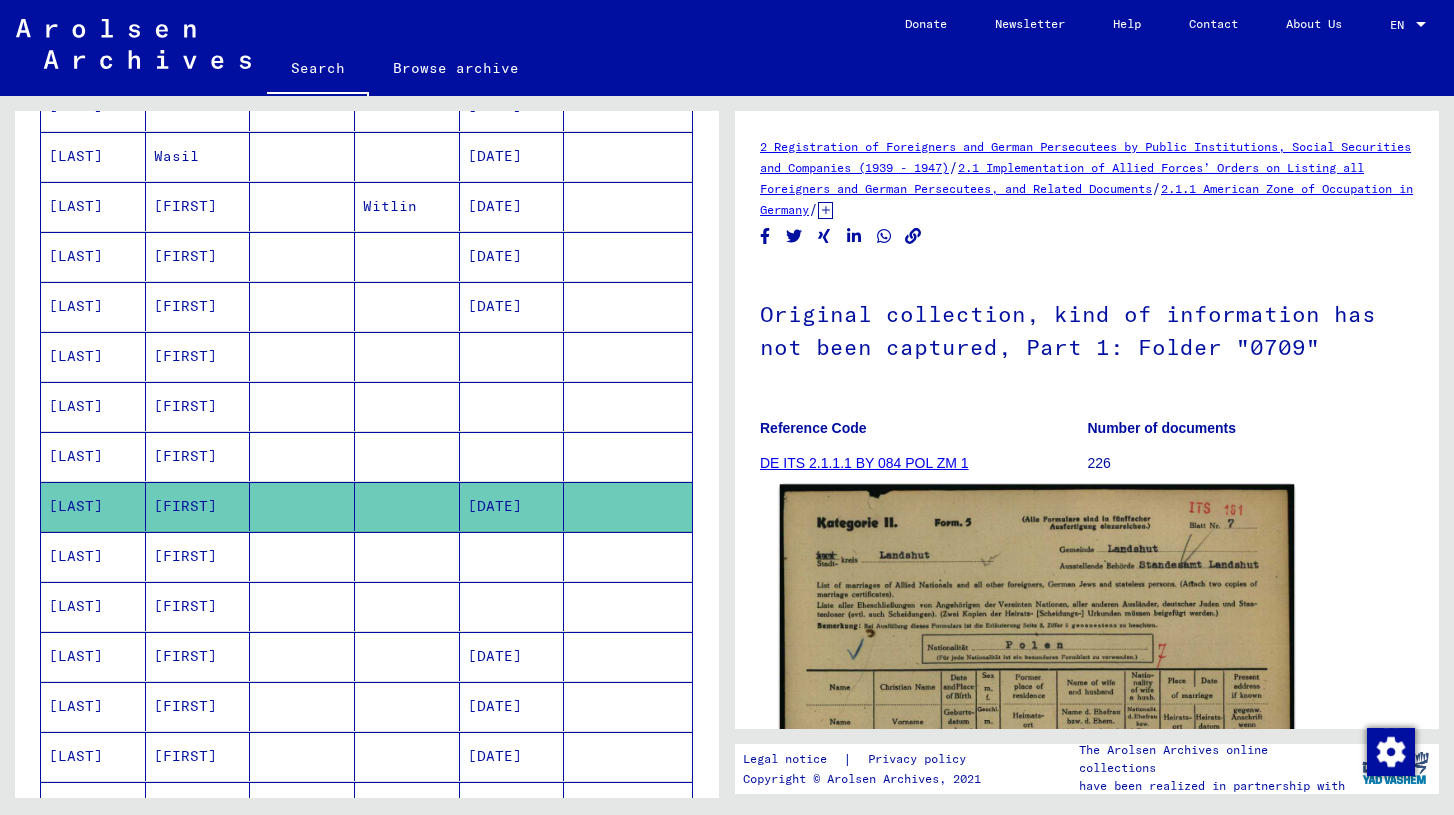scroll, scrollTop: 0, scrollLeft: 0, axis: both 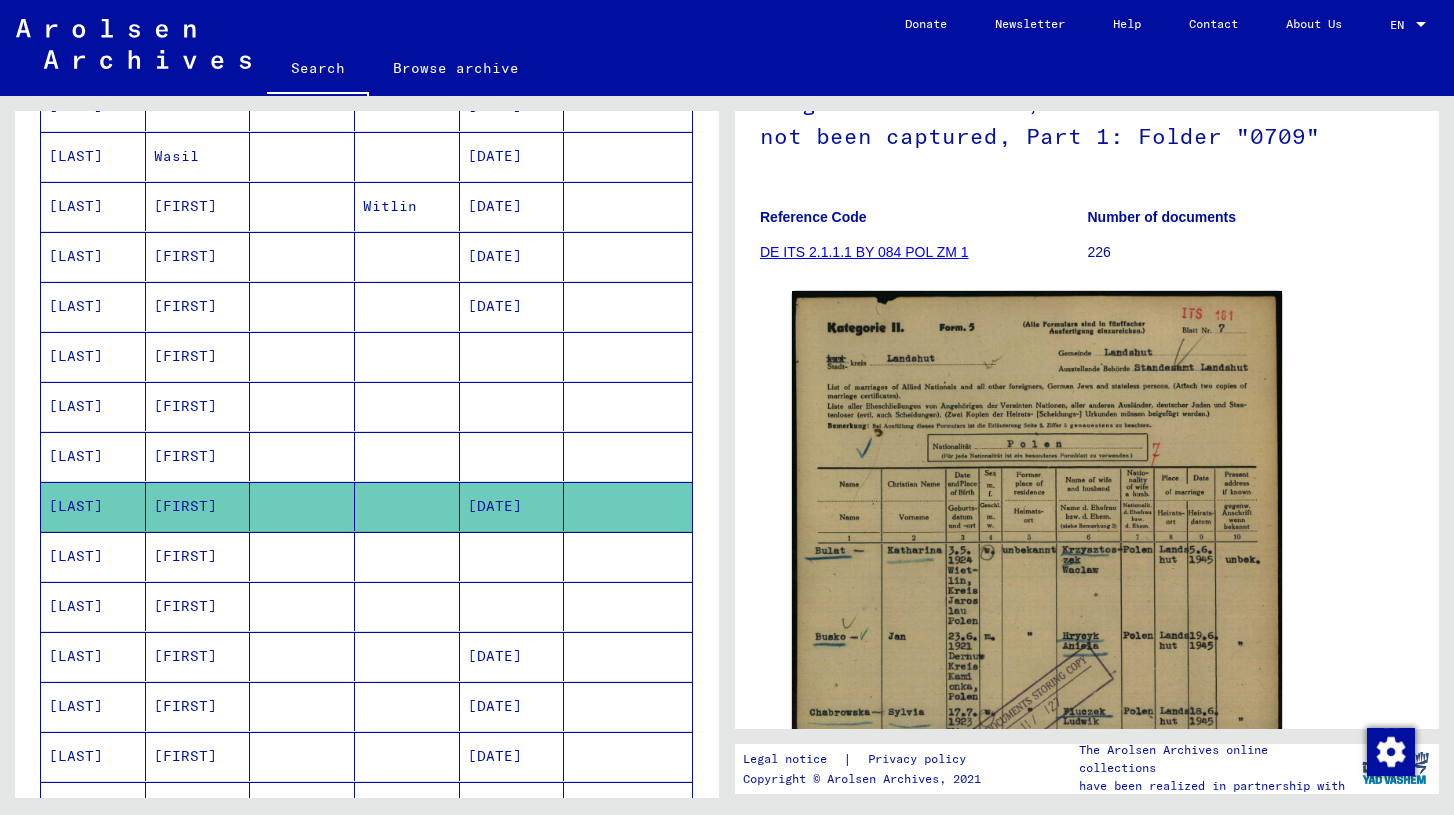 click on "[FIRST]" at bounding box center [198, 506] 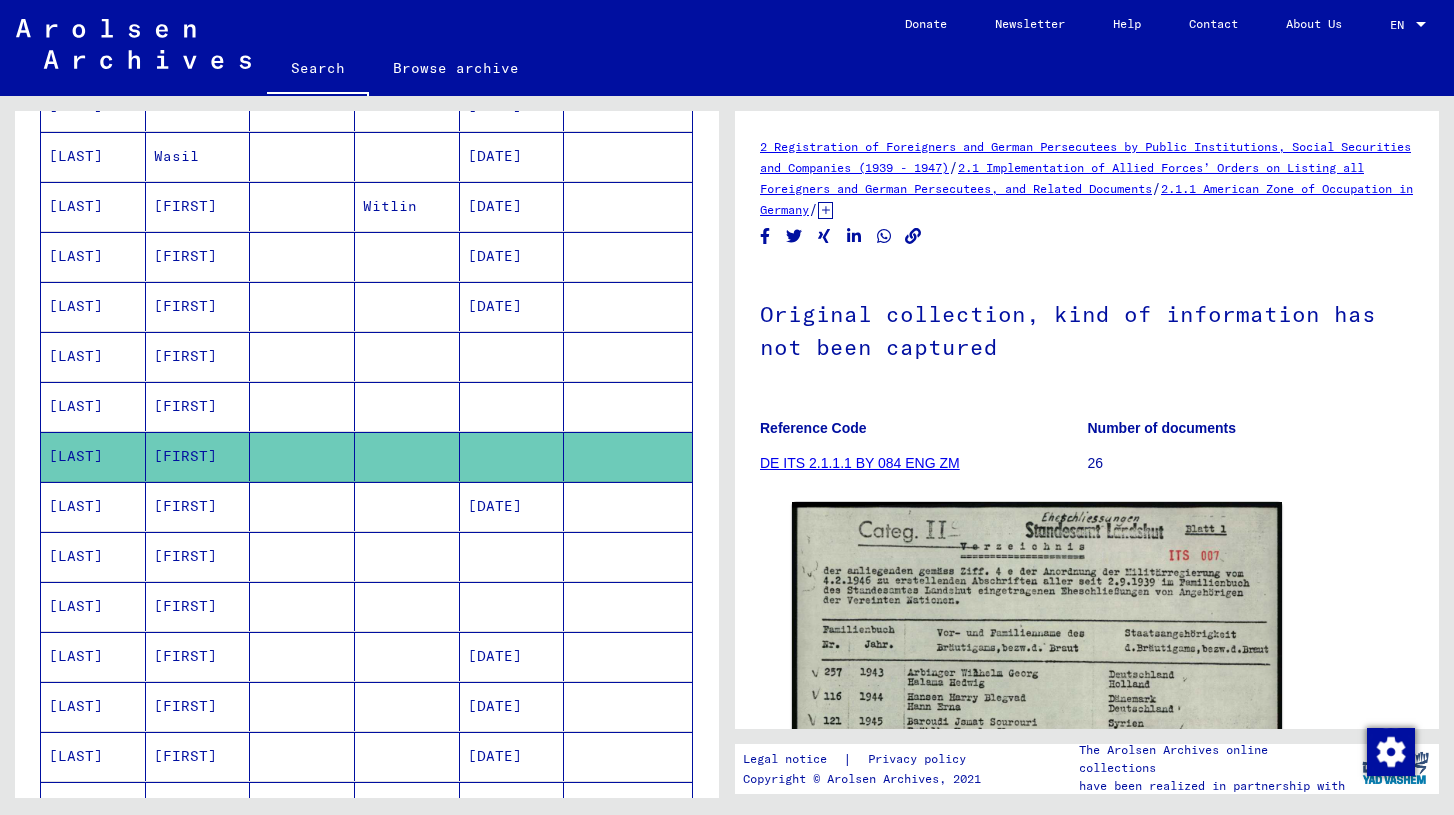 scroll, scrollTop: 0, scrollLeft: 0, axis: both 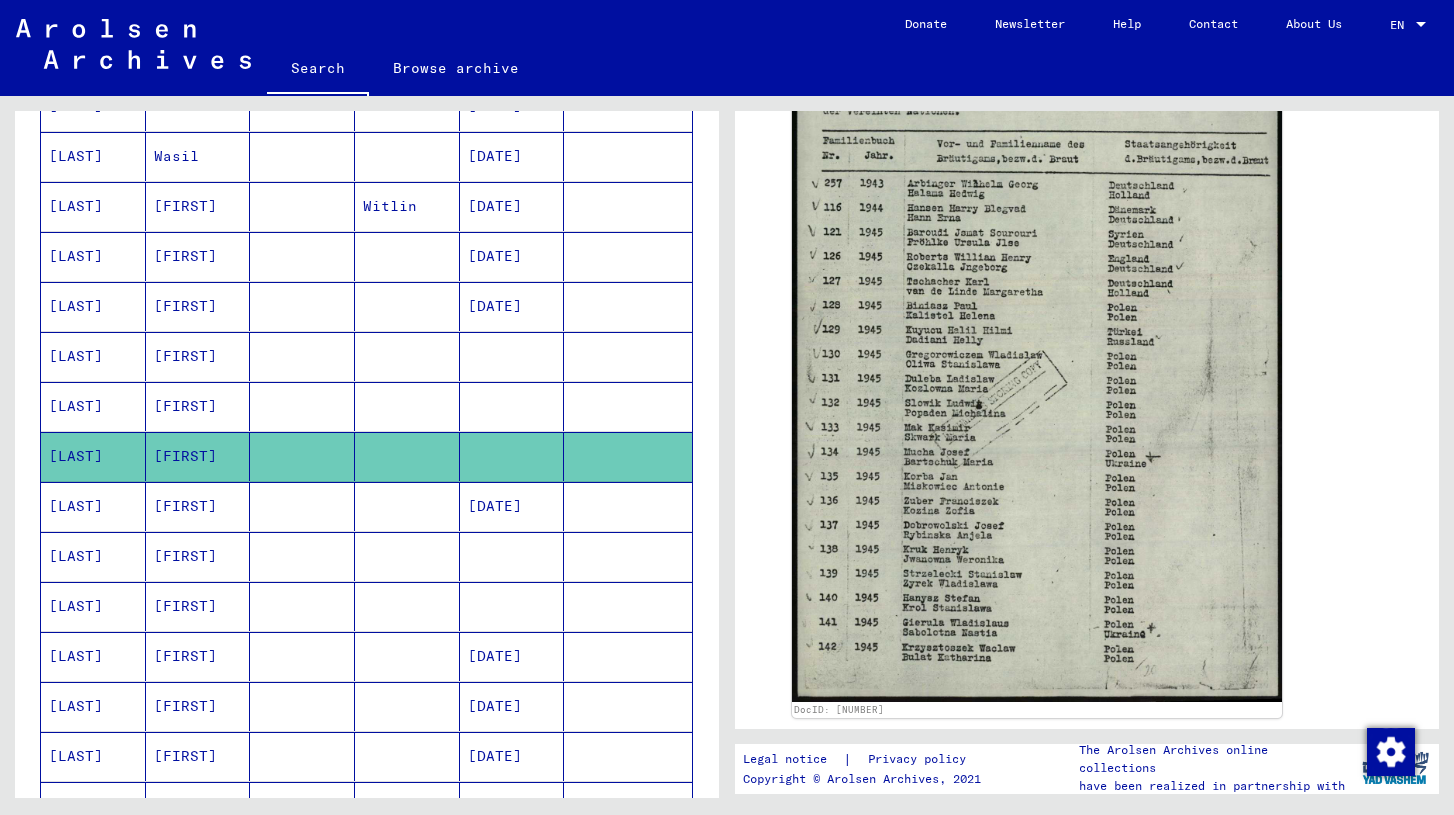 click on "[FIRST]" at bounding box center [198, 456] 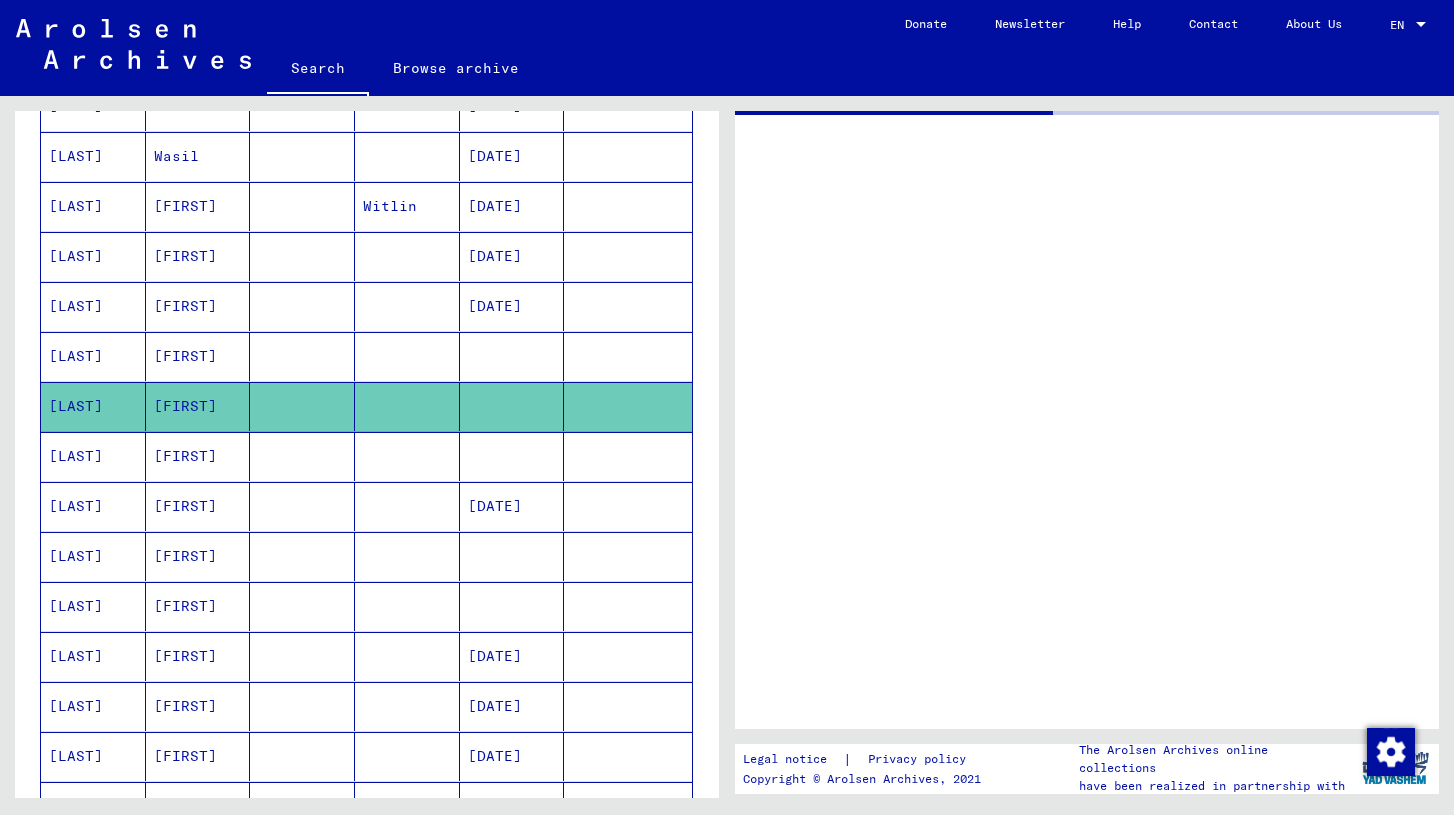 scroll, scrollTop: 0, scrollLeft: 0, axis: both 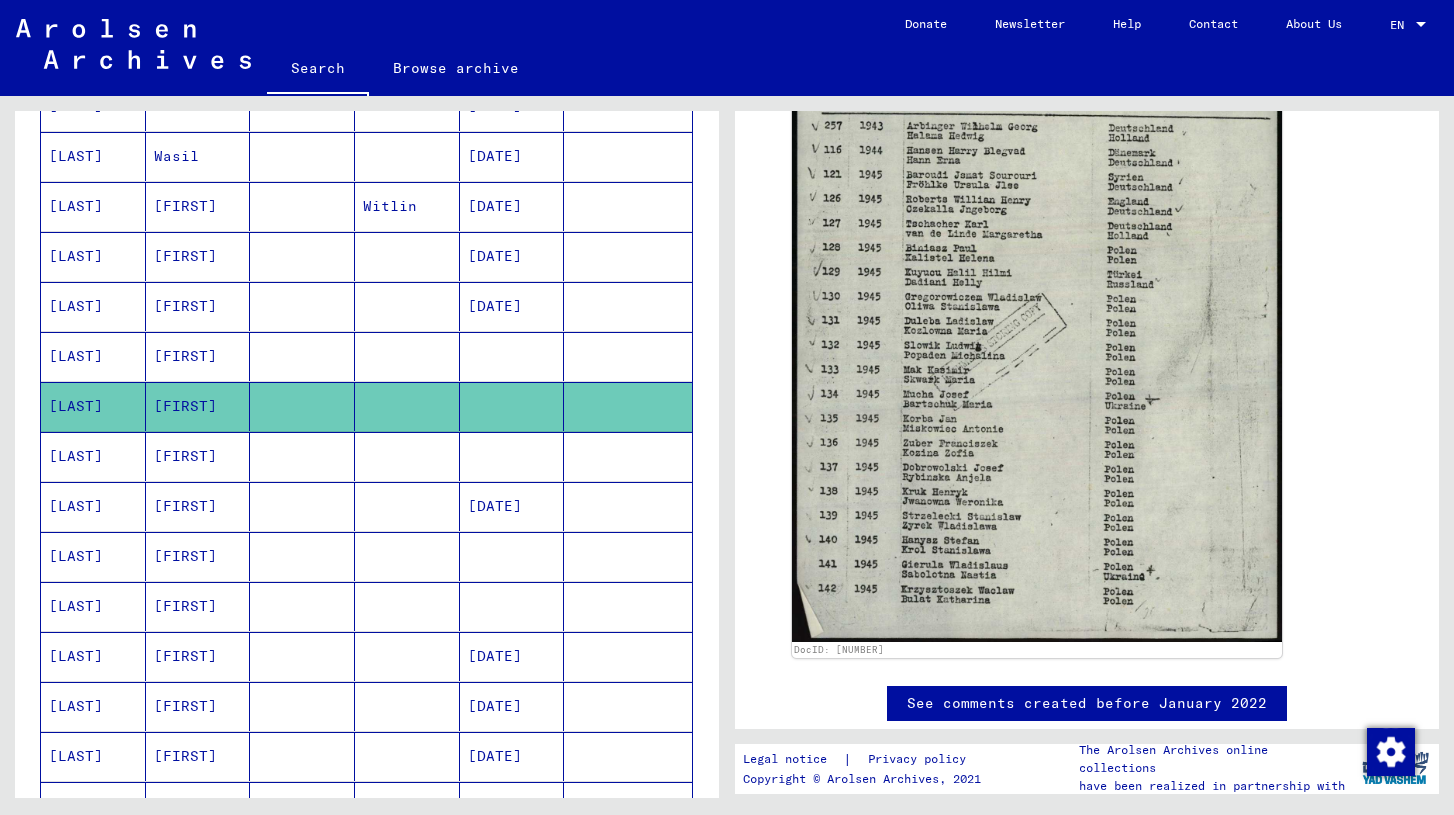 click on "[FIRST]" at bounding box center (198, 406) 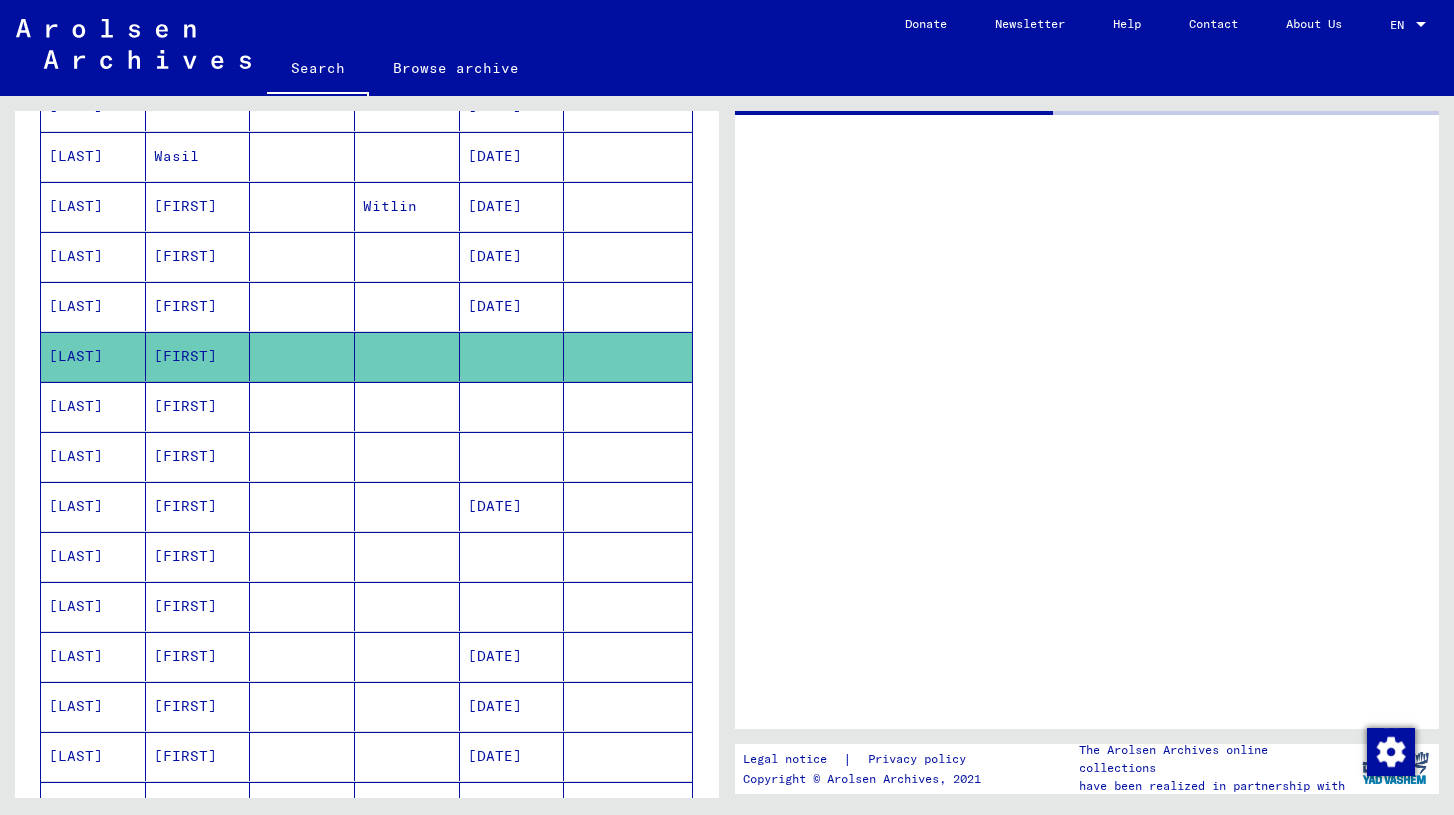 scroll, scrollTop: 0, scrollLeft: 0, axis: both 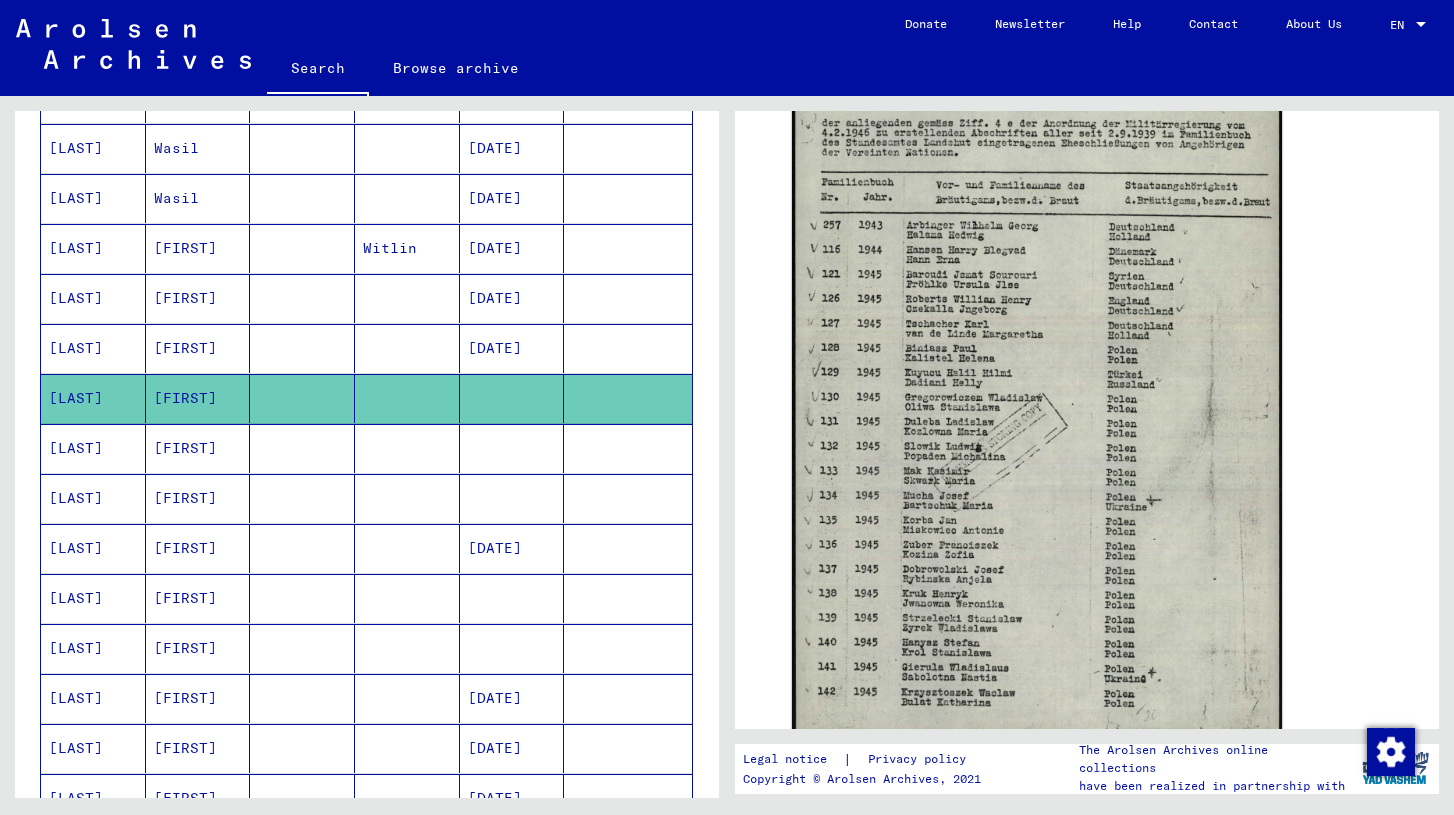 click on "[FIRST]" at bounding box center [198, 348] 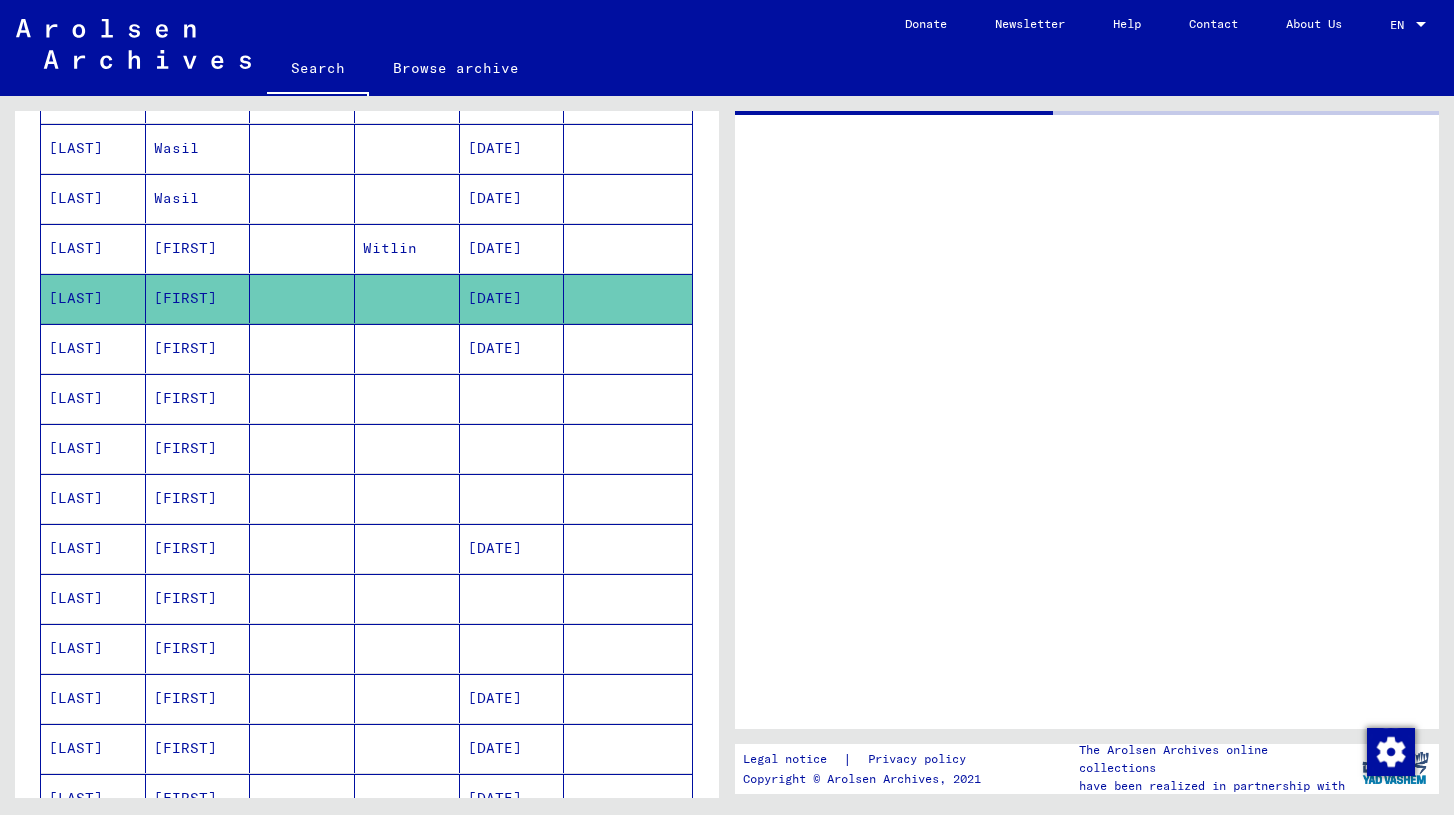 scroll, scrollTop: 0, scrollLeft: 0, axis: both 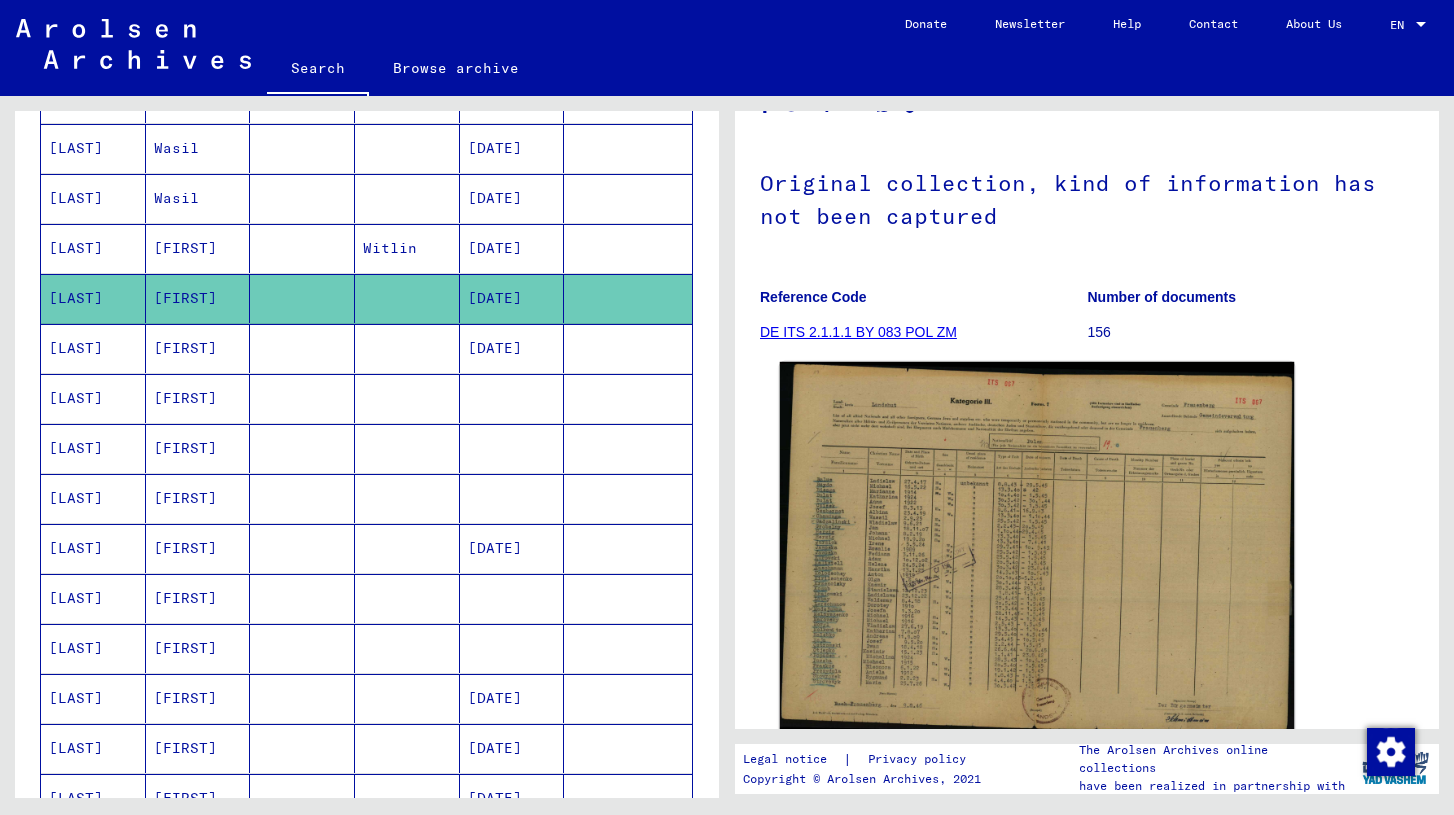 click 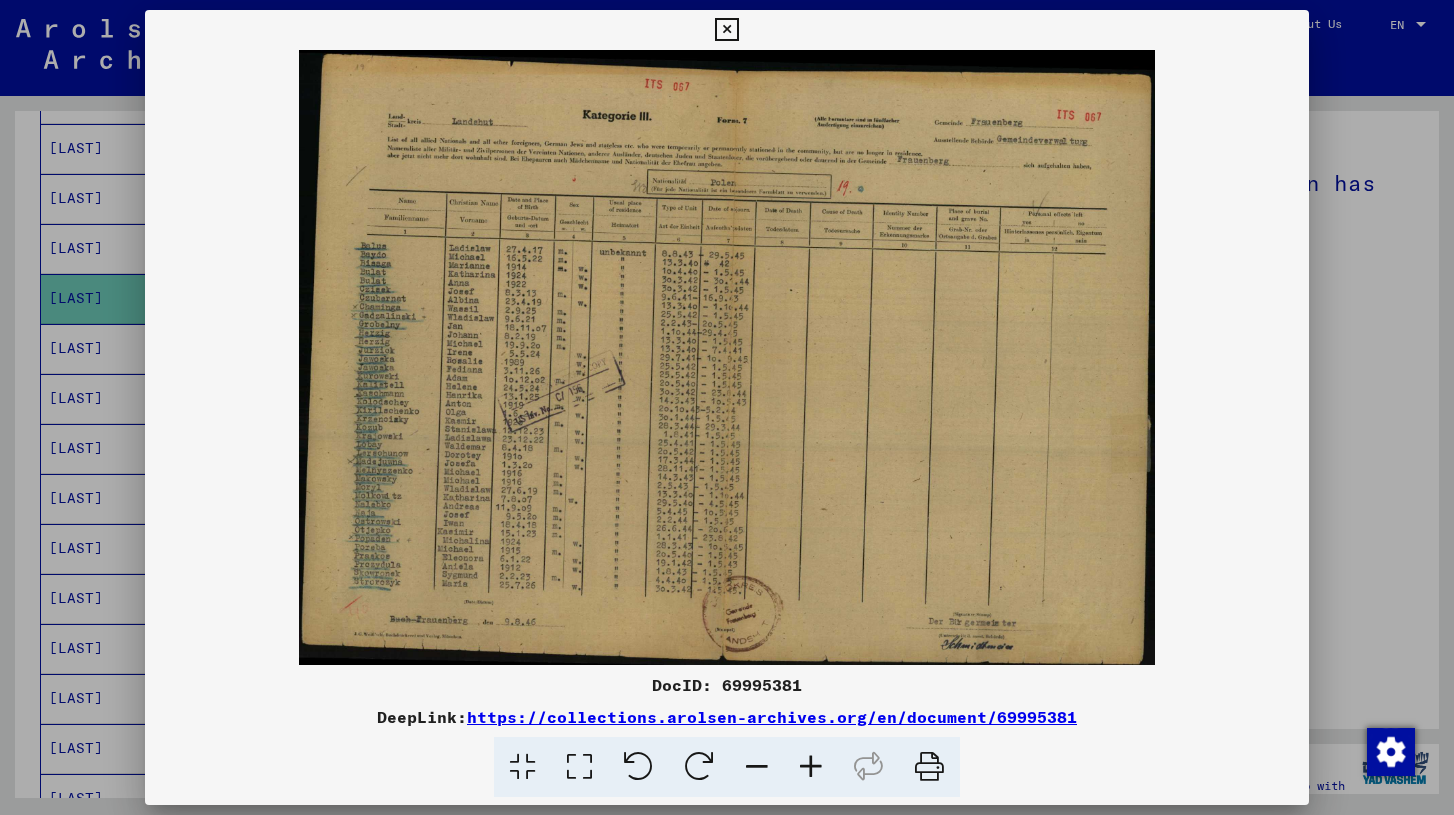 click at bounding box center [811, 767] 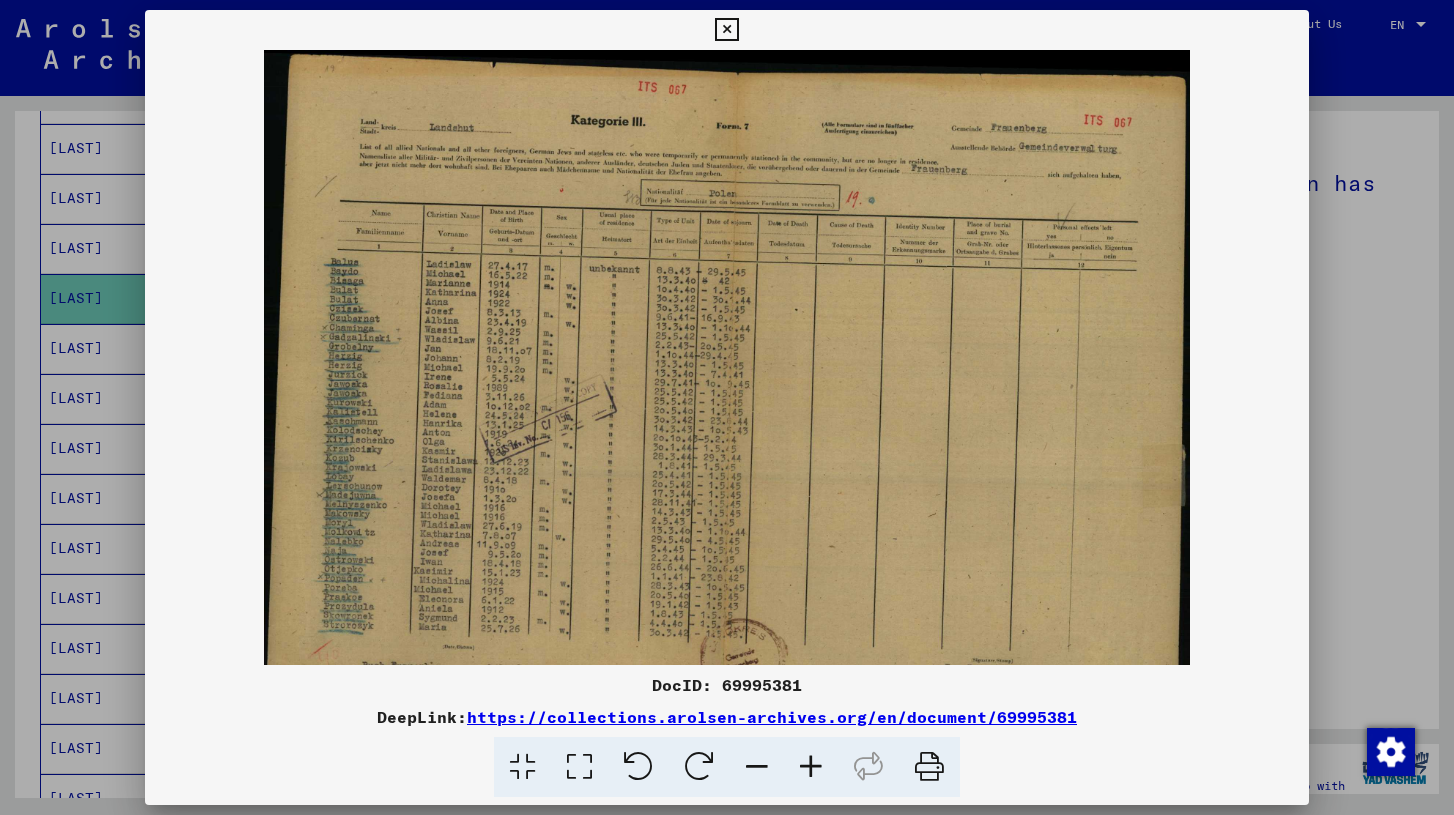 click at bounding box center (811, 767) 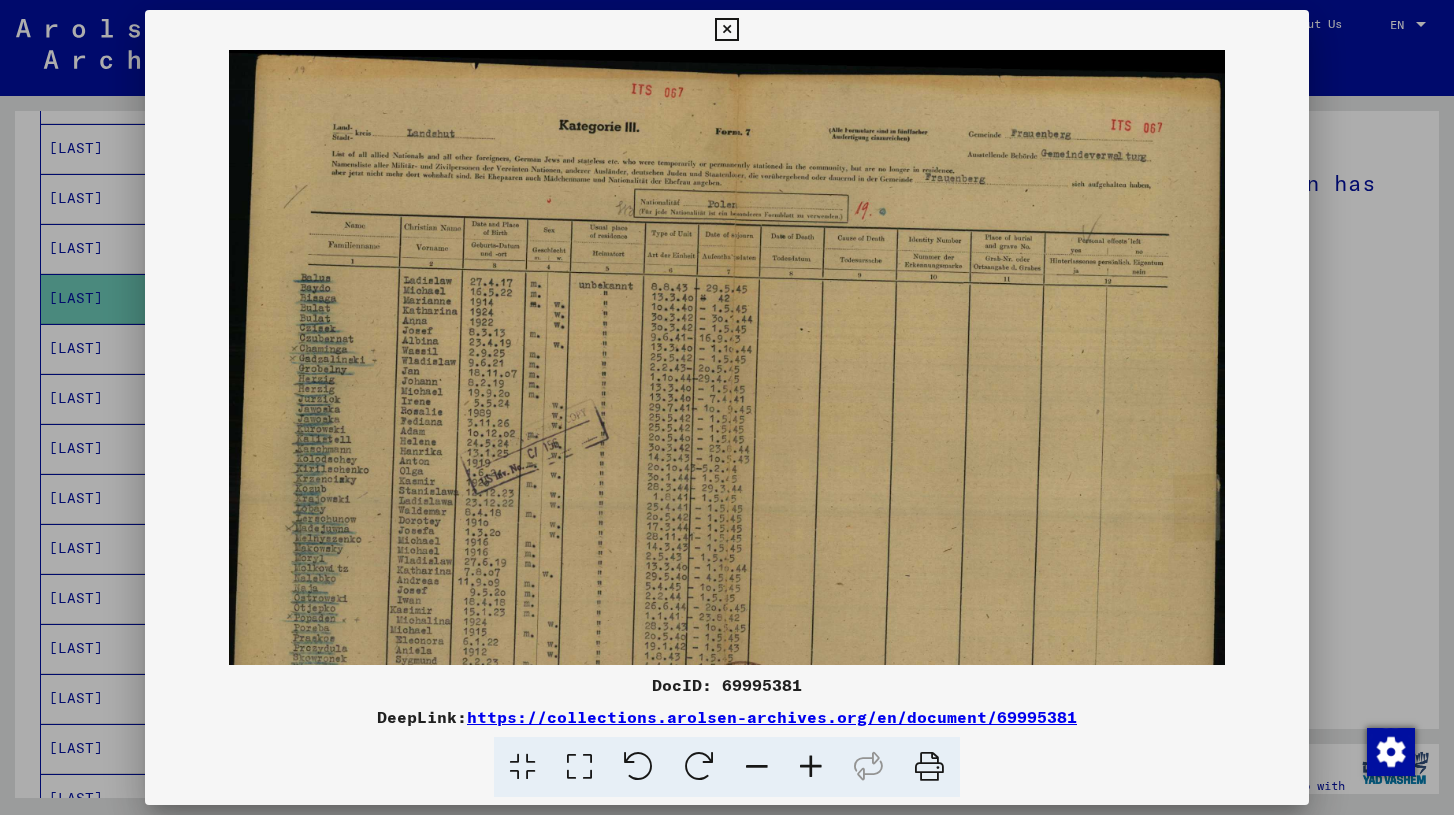 click at bounding box center (811, 767) 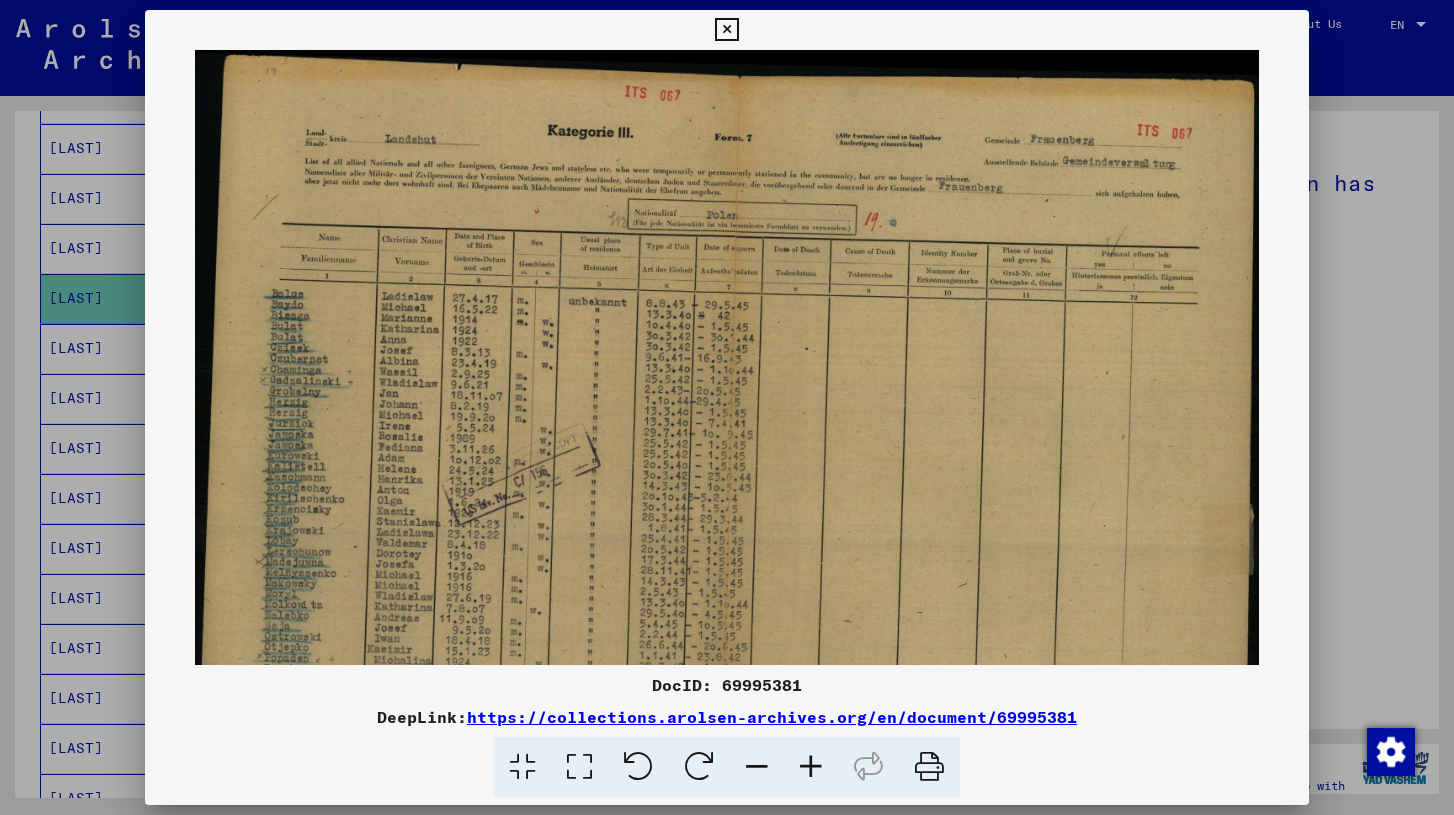 click at bounding box center [811, 767] 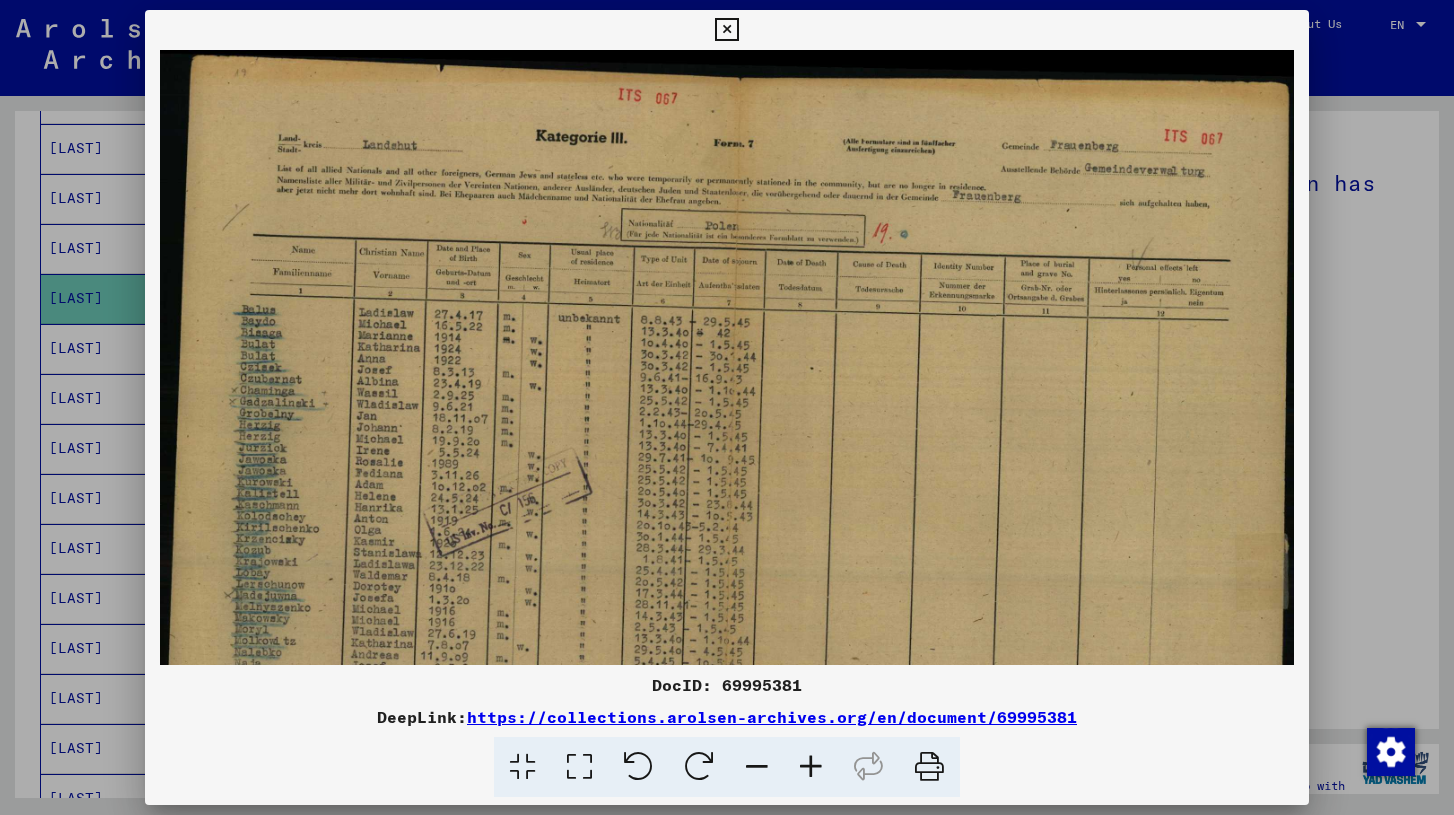 click at bounding box center (811, 767) 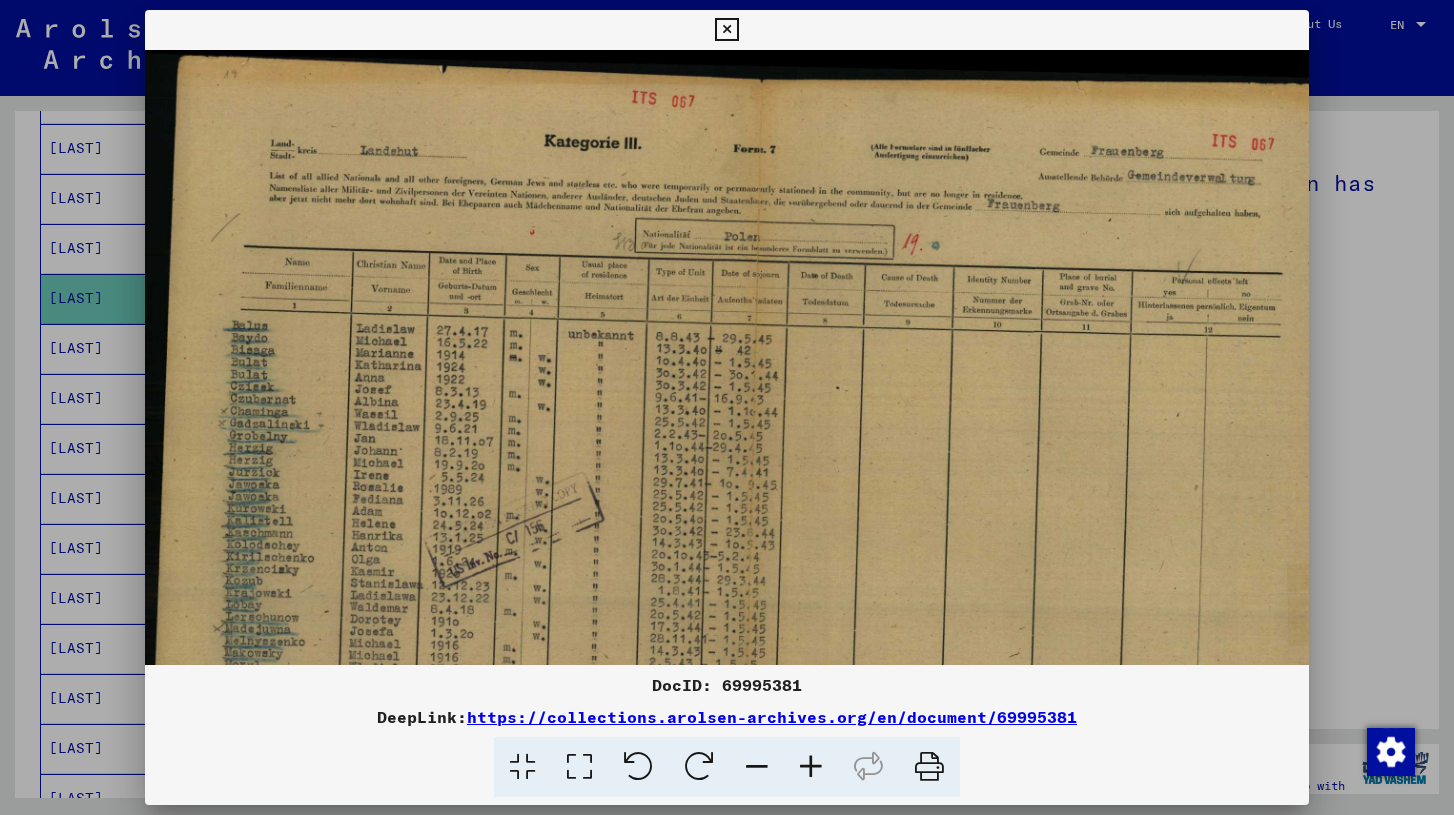 click at bounding box center [727, 407] 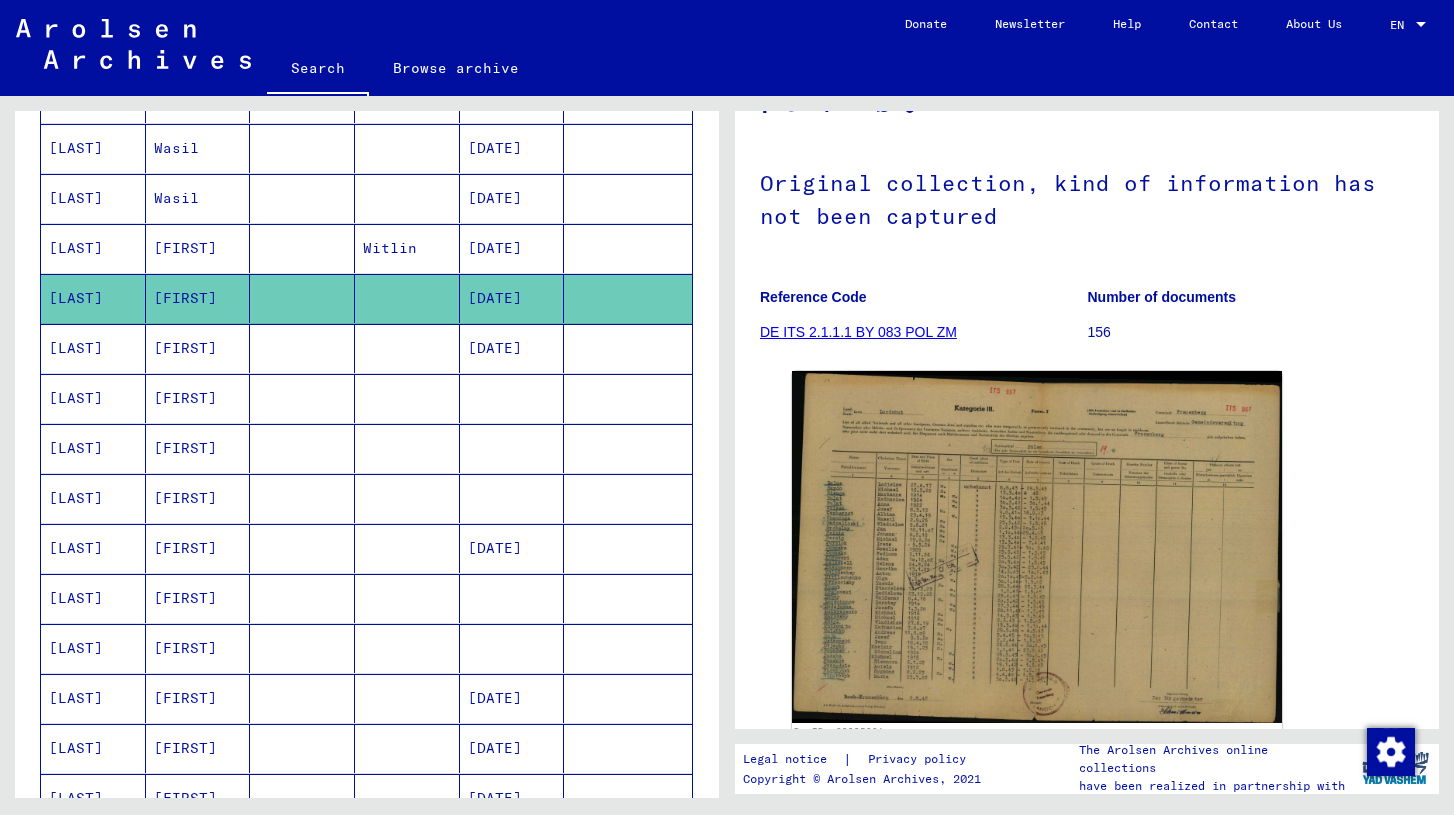 click on "[FIRST]" at bounding box center (198, 298) 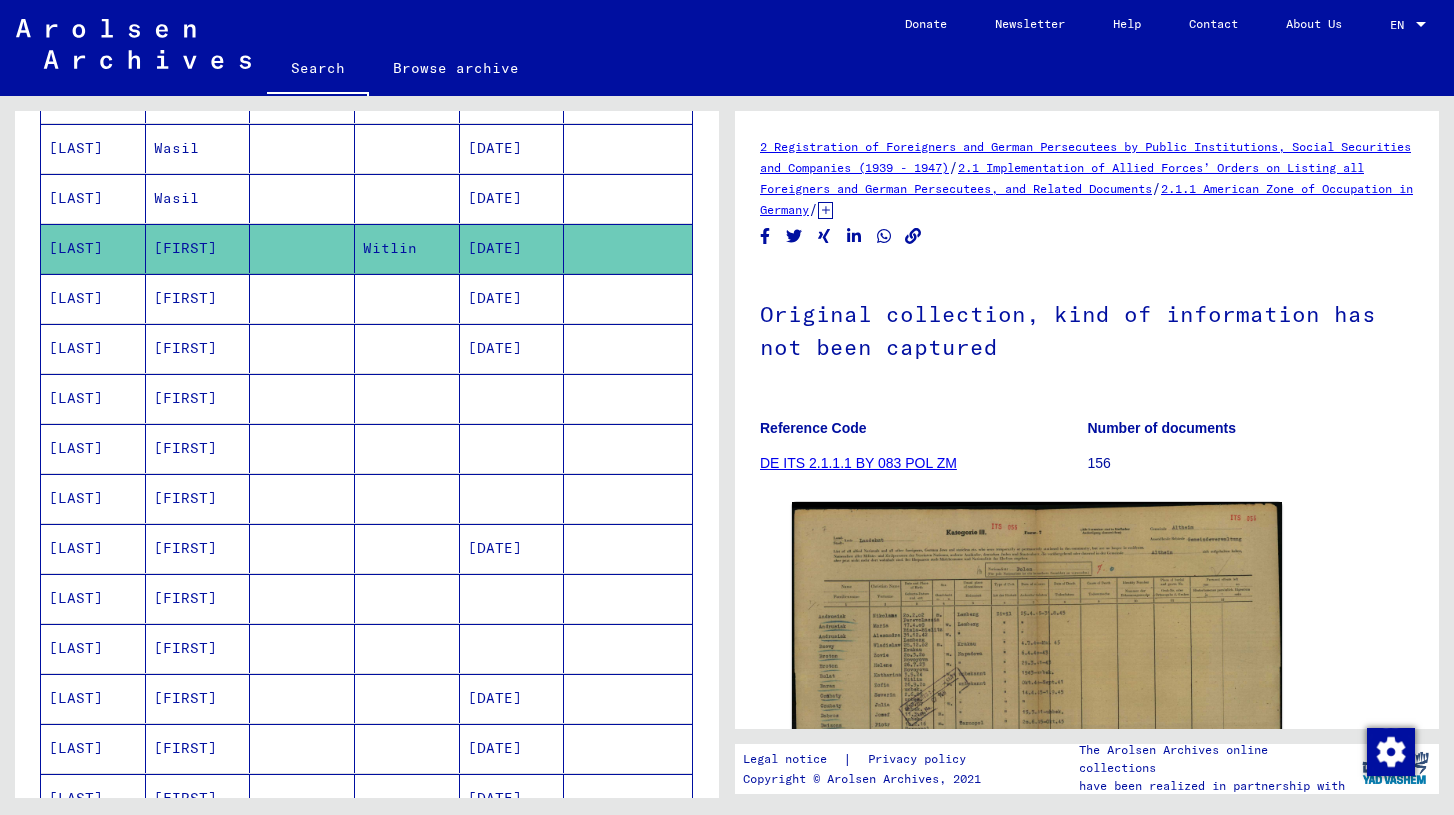 scroll, scrollTop: 0, scrollLeft: 0, axis: both 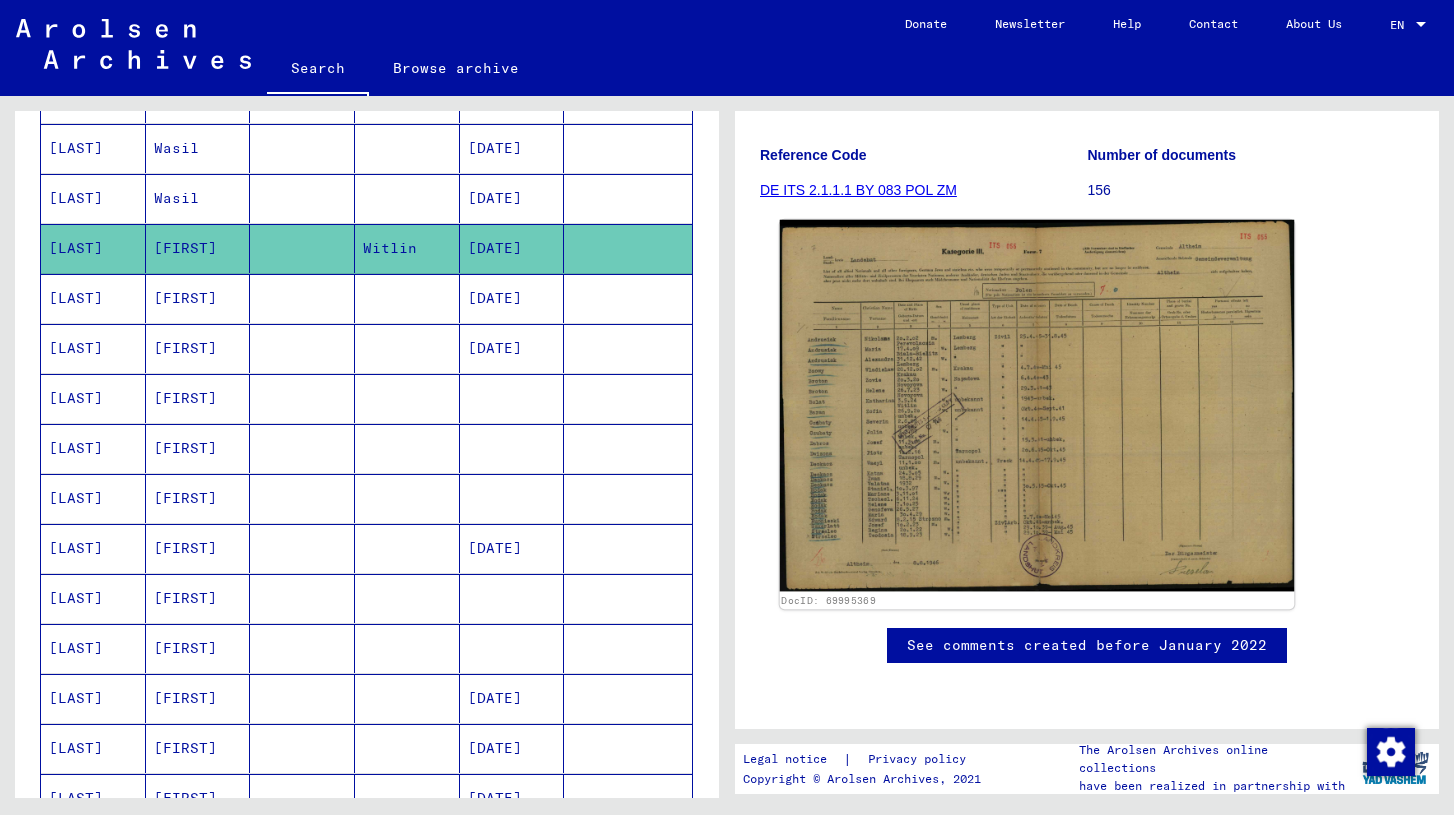 click 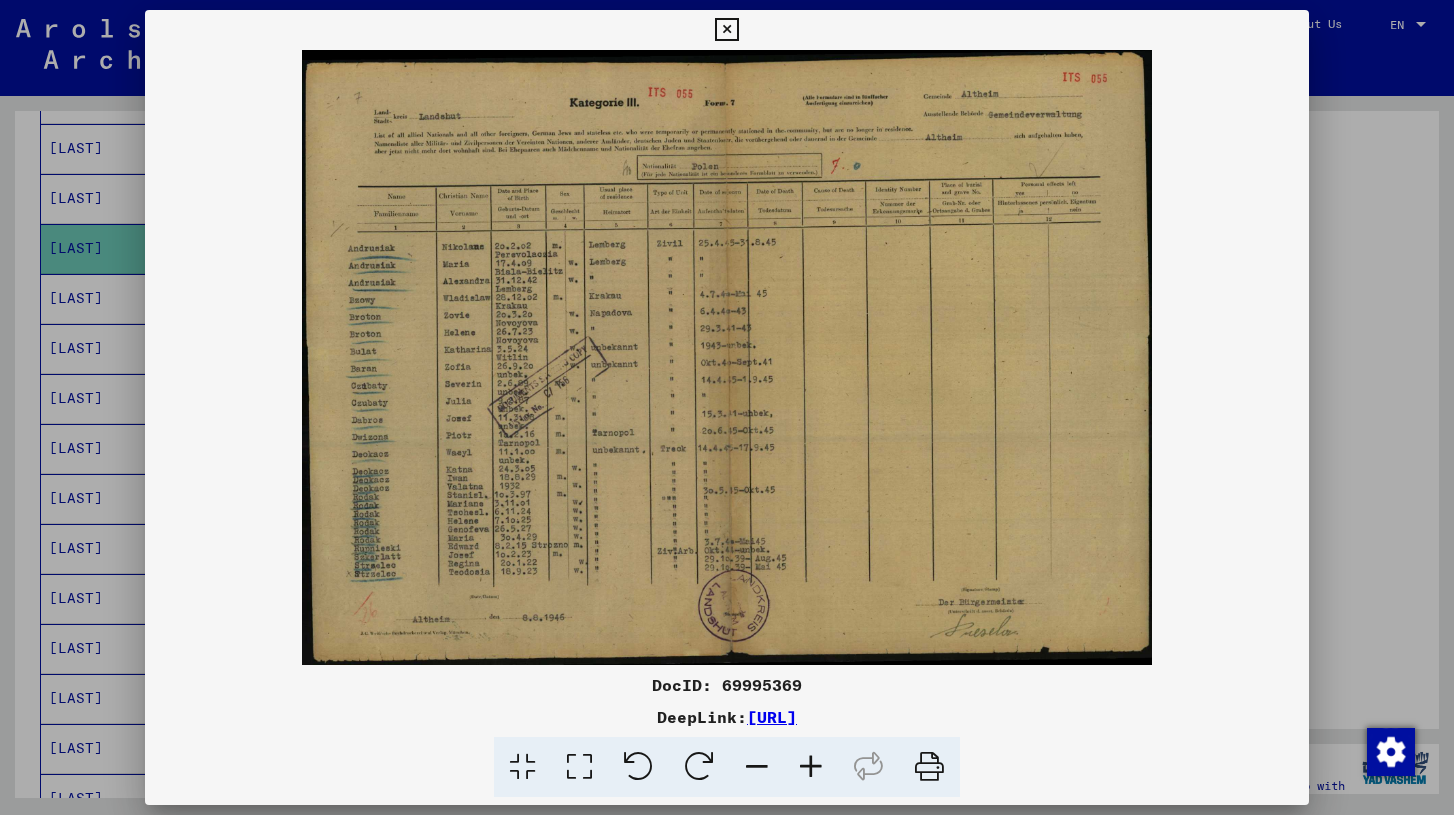 click at bounding box center [727, 407] 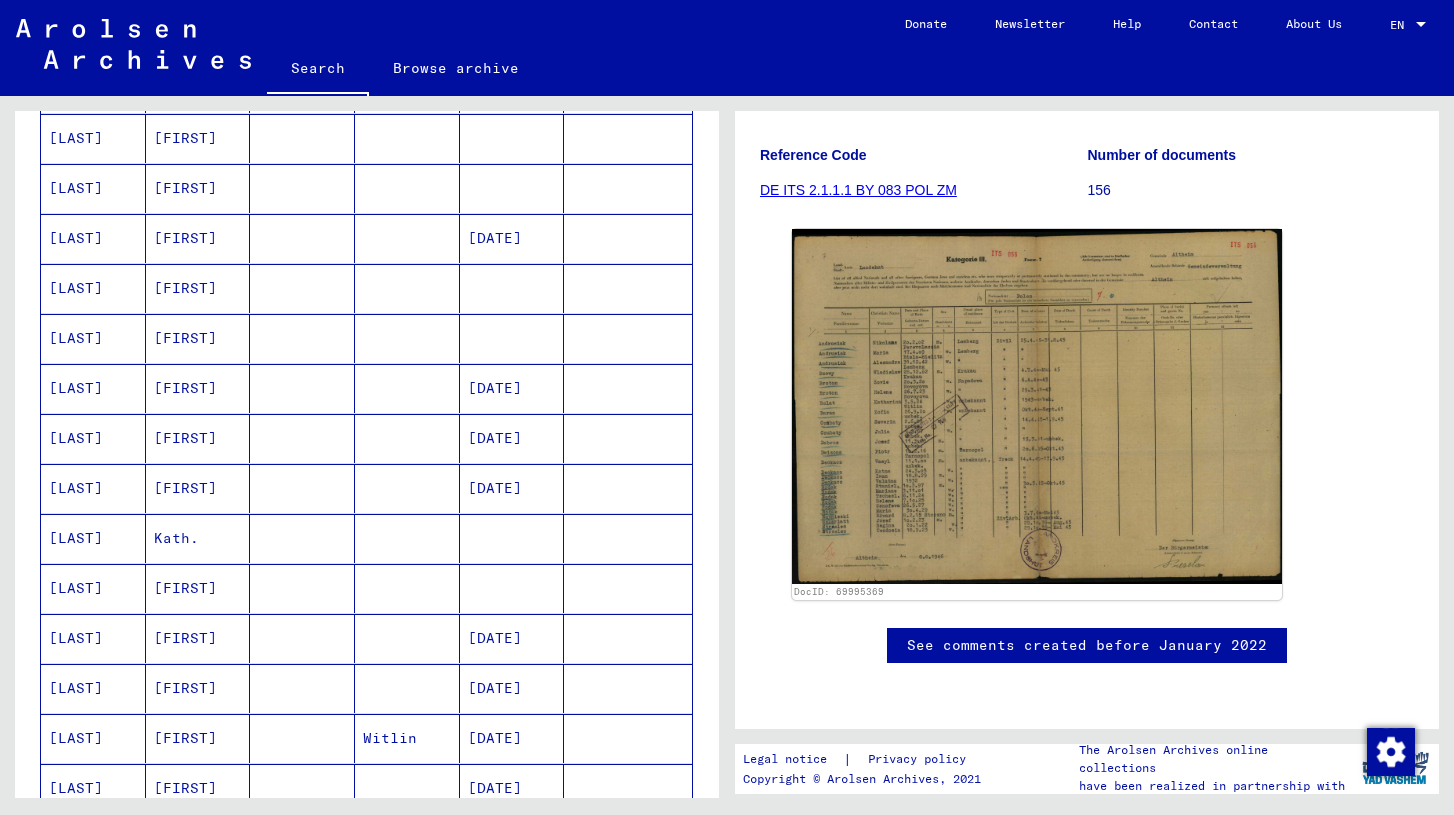 scroll, scrollTop: 848, scrollLeft: 0, axis: vertical 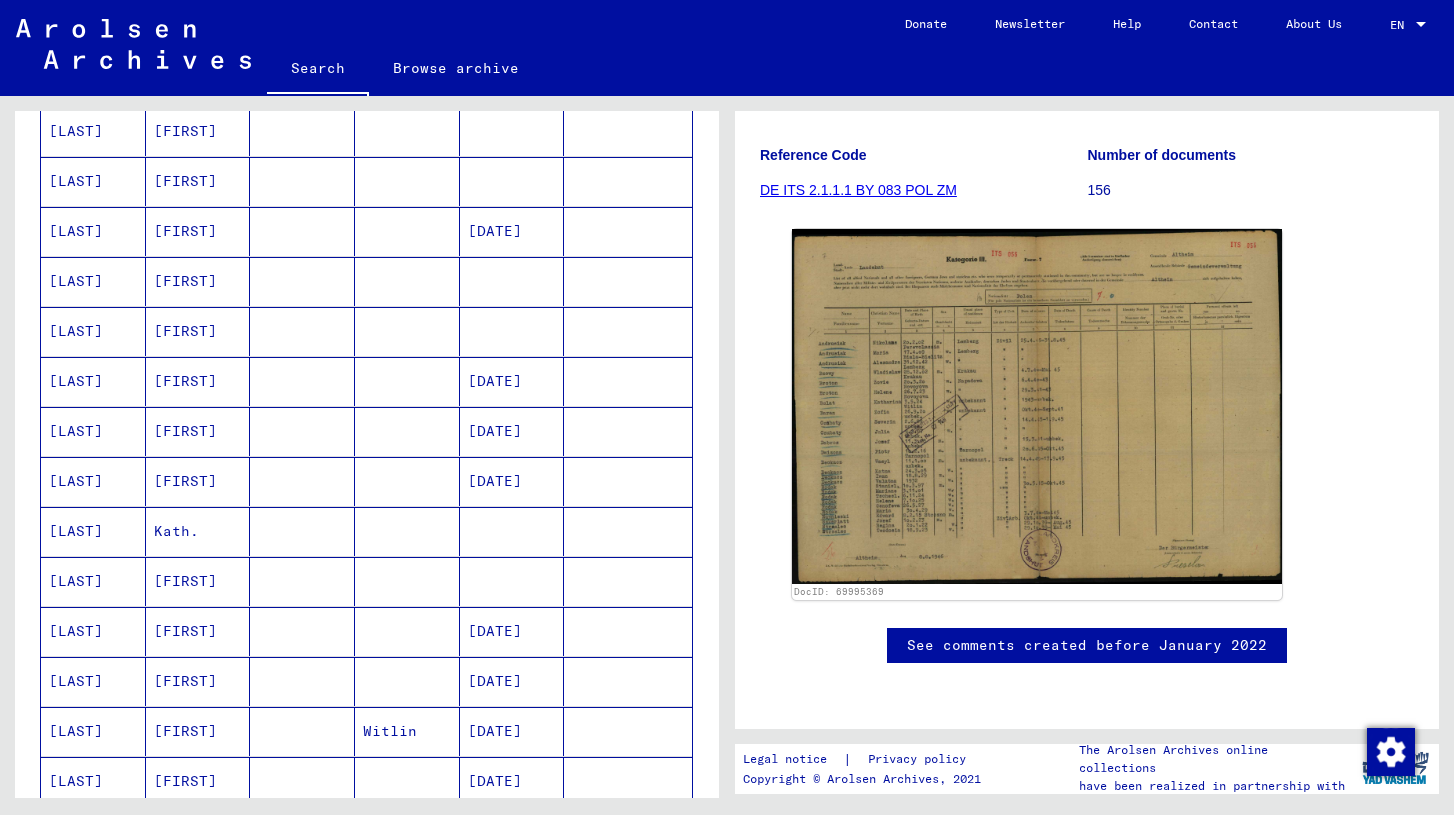 click on "[FIRST]" at bounding box center [198, 631] 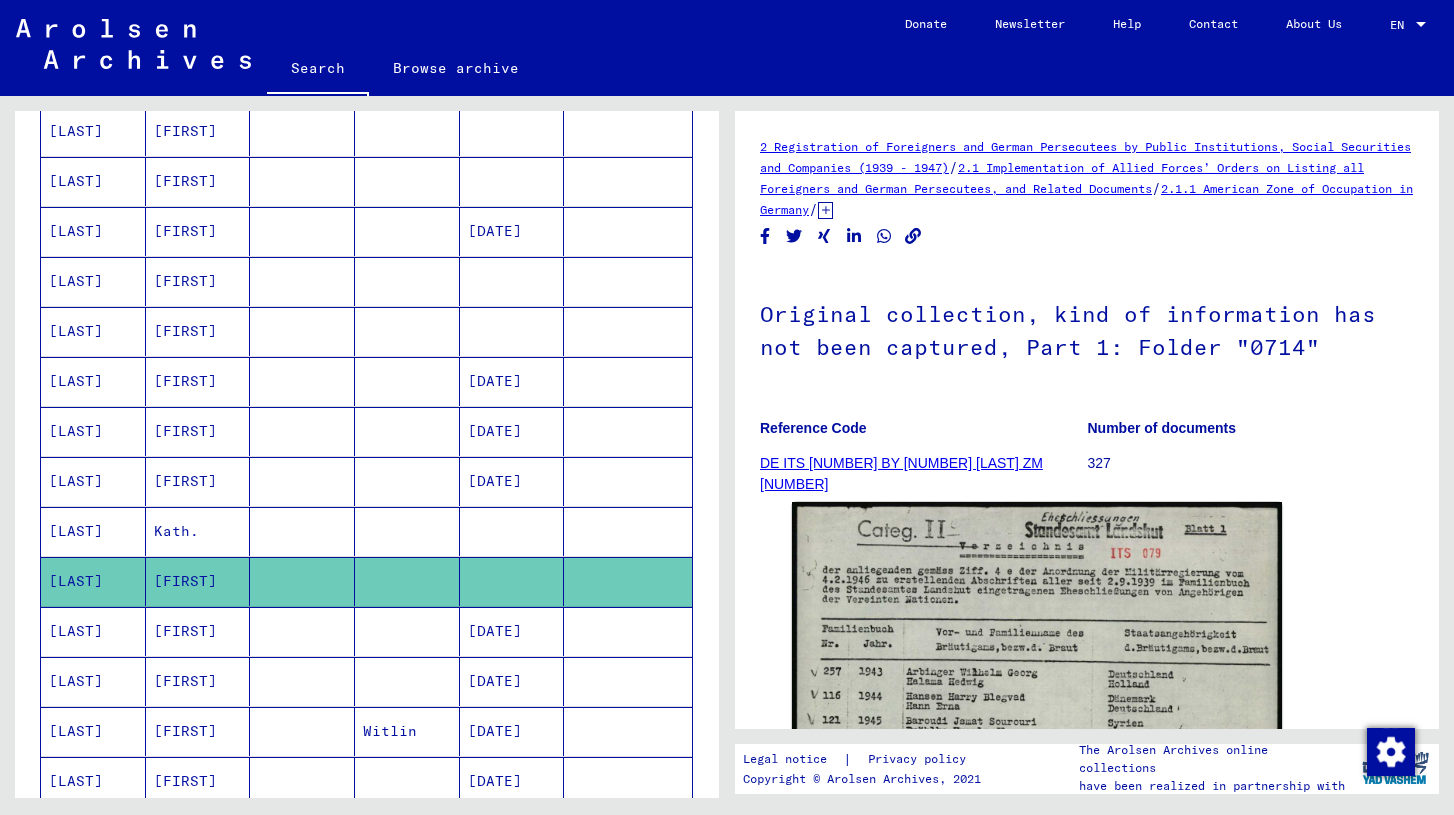 scroll, scrollTop: 0, scrollLeft: 0, axis: both 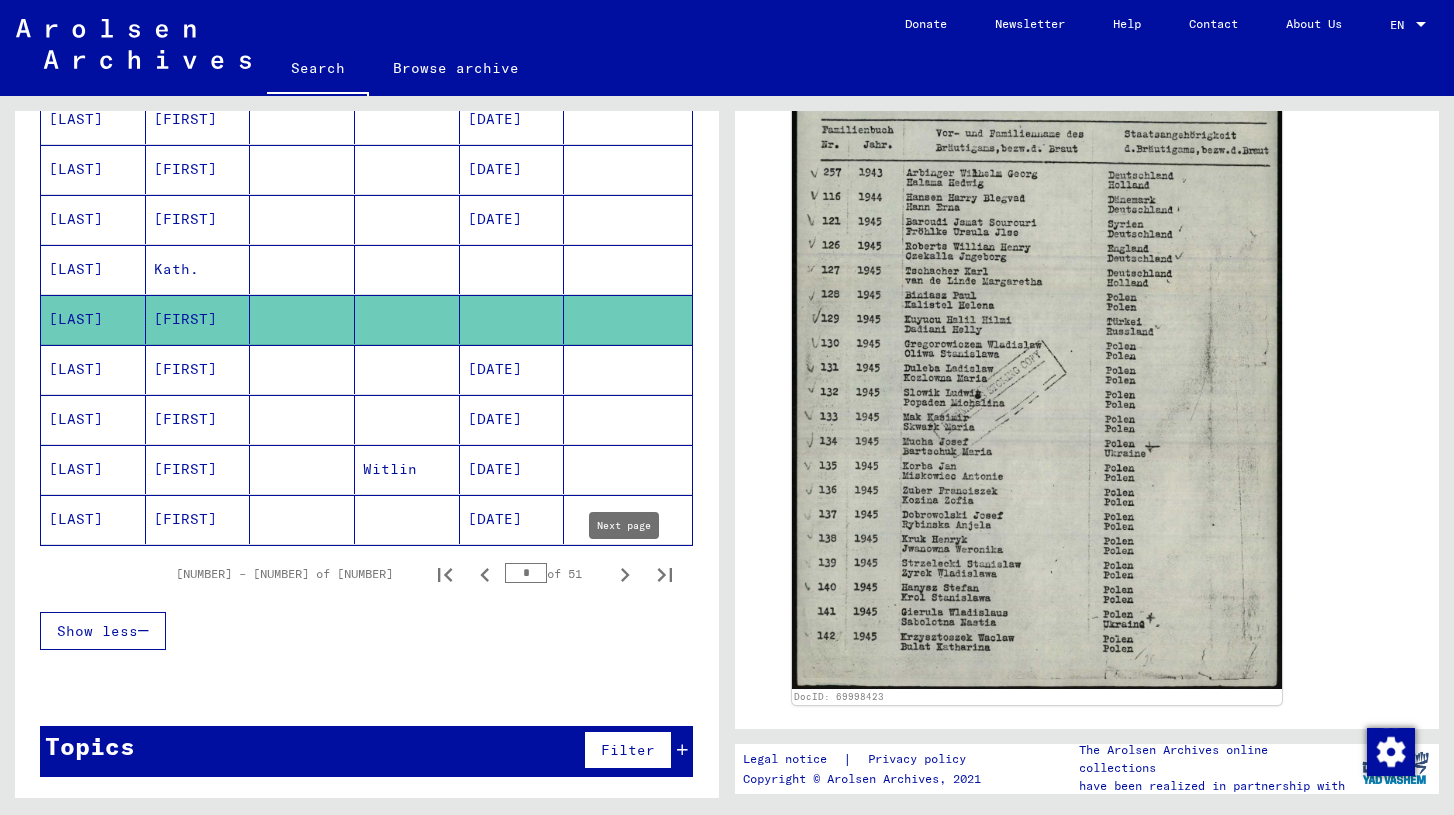click 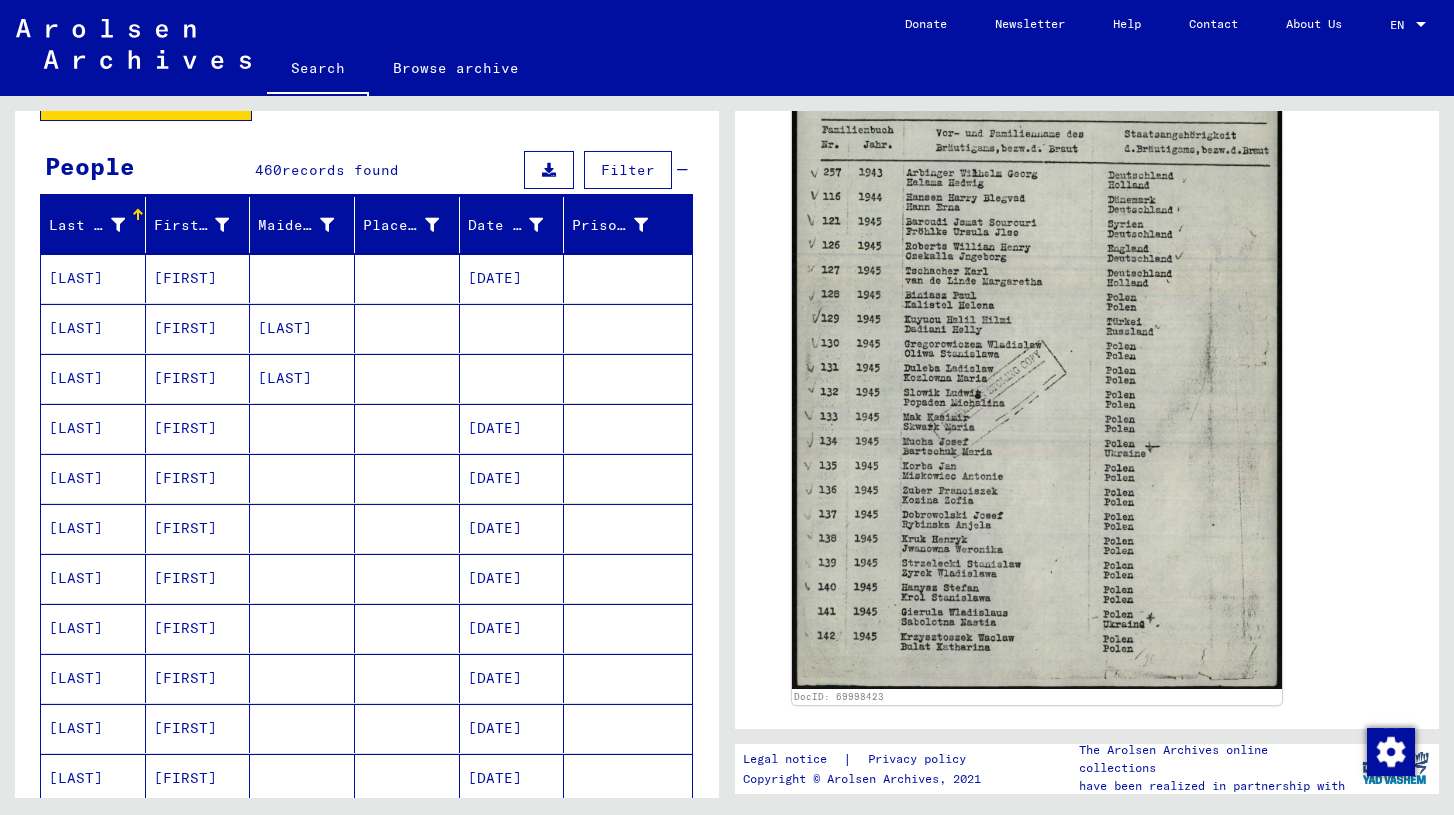 scroll, scrollTop: 91, scrollLeft: 0, axis: vertical 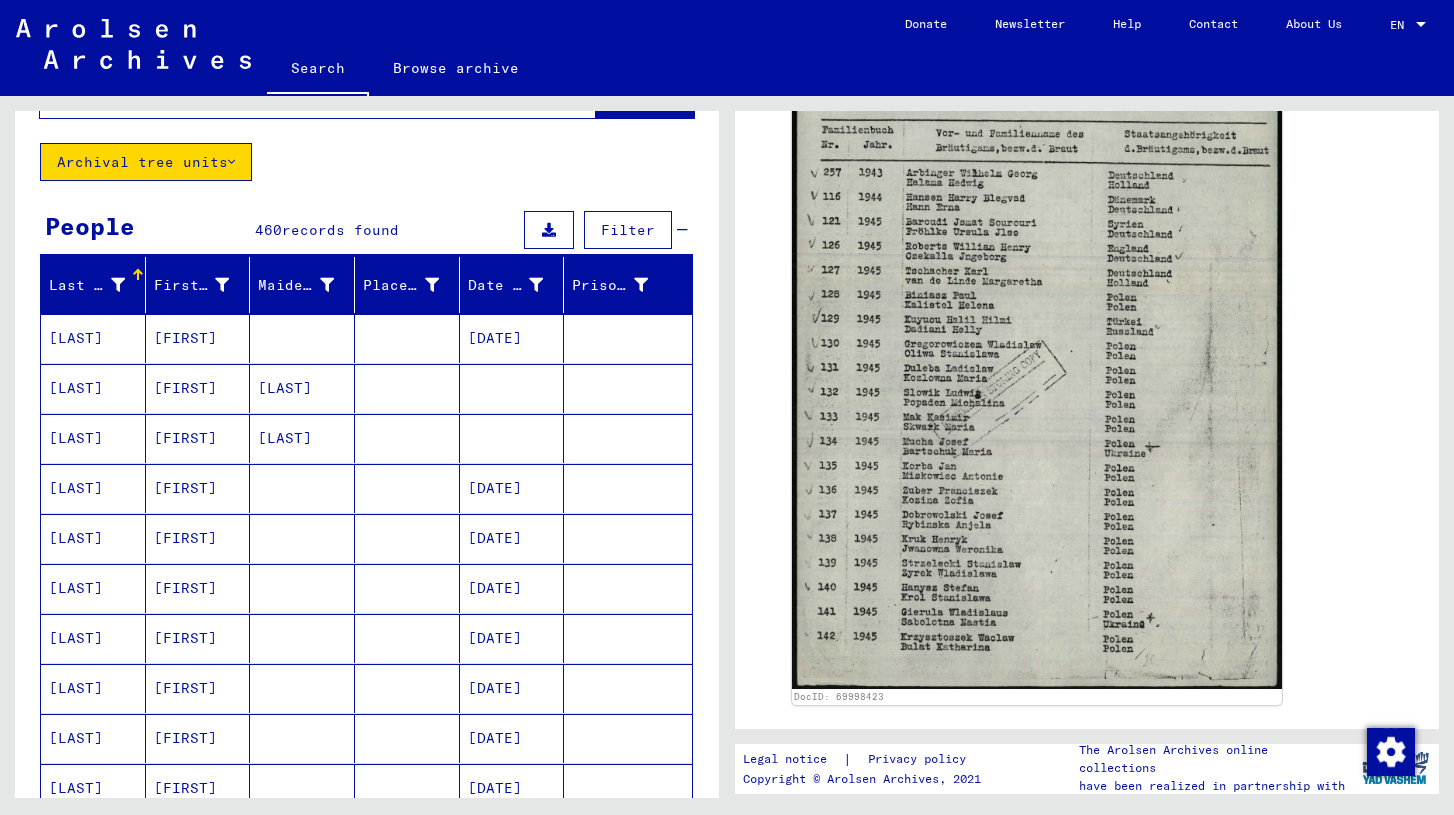 click at bounding box center (302, 388) 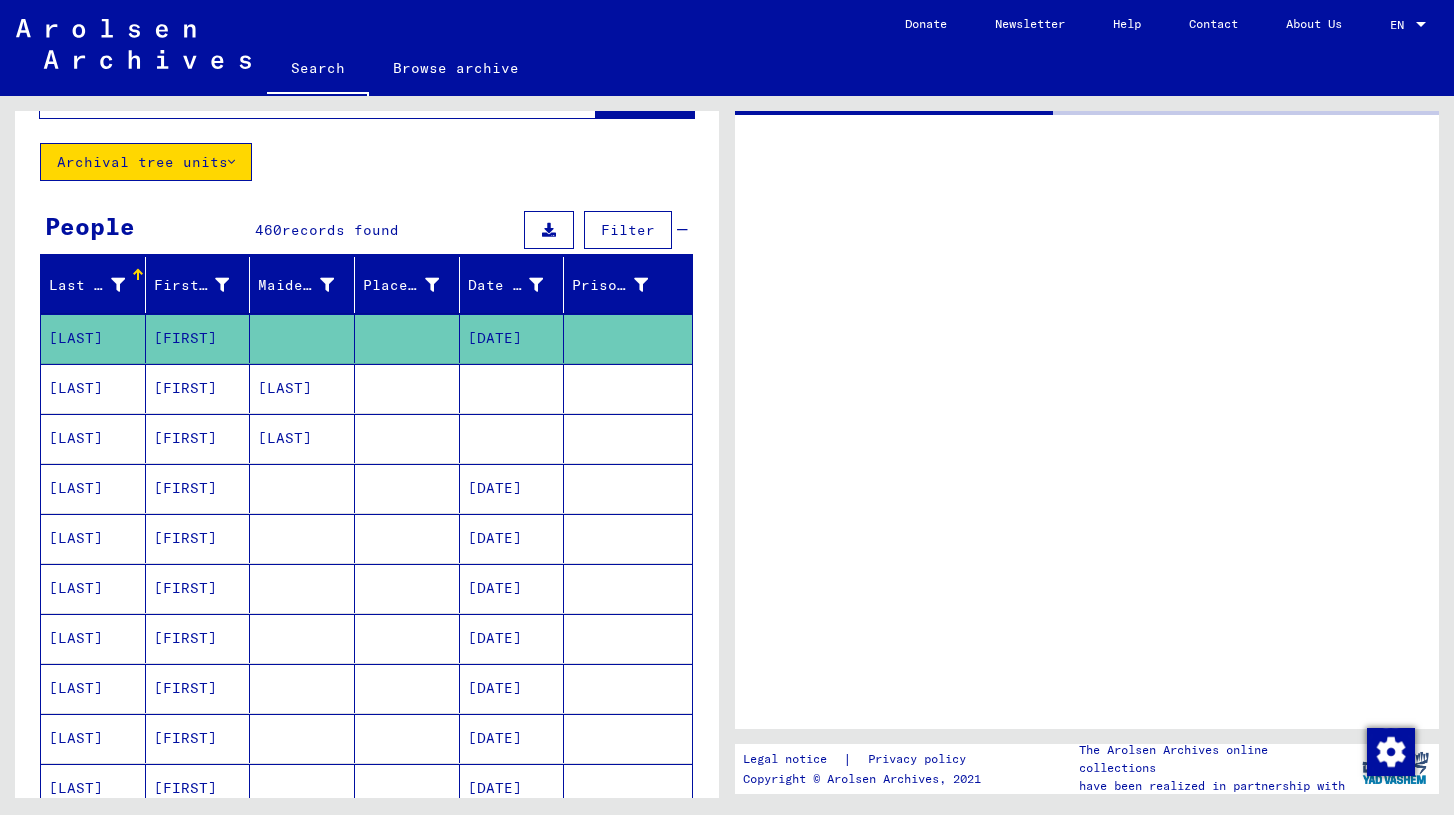 scroll, scrollTop: 0, scrollLeft: 0, axis: both 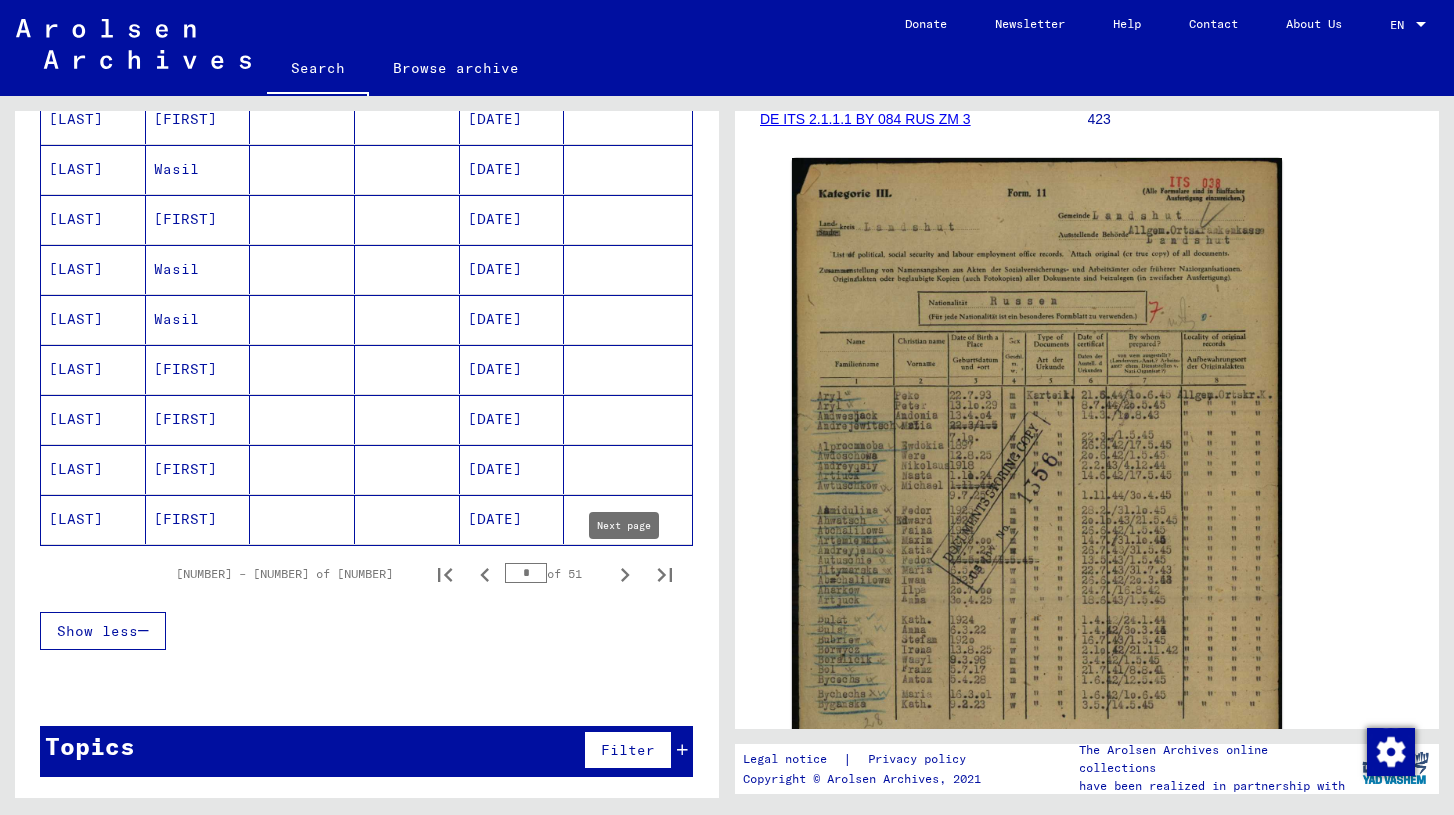 click 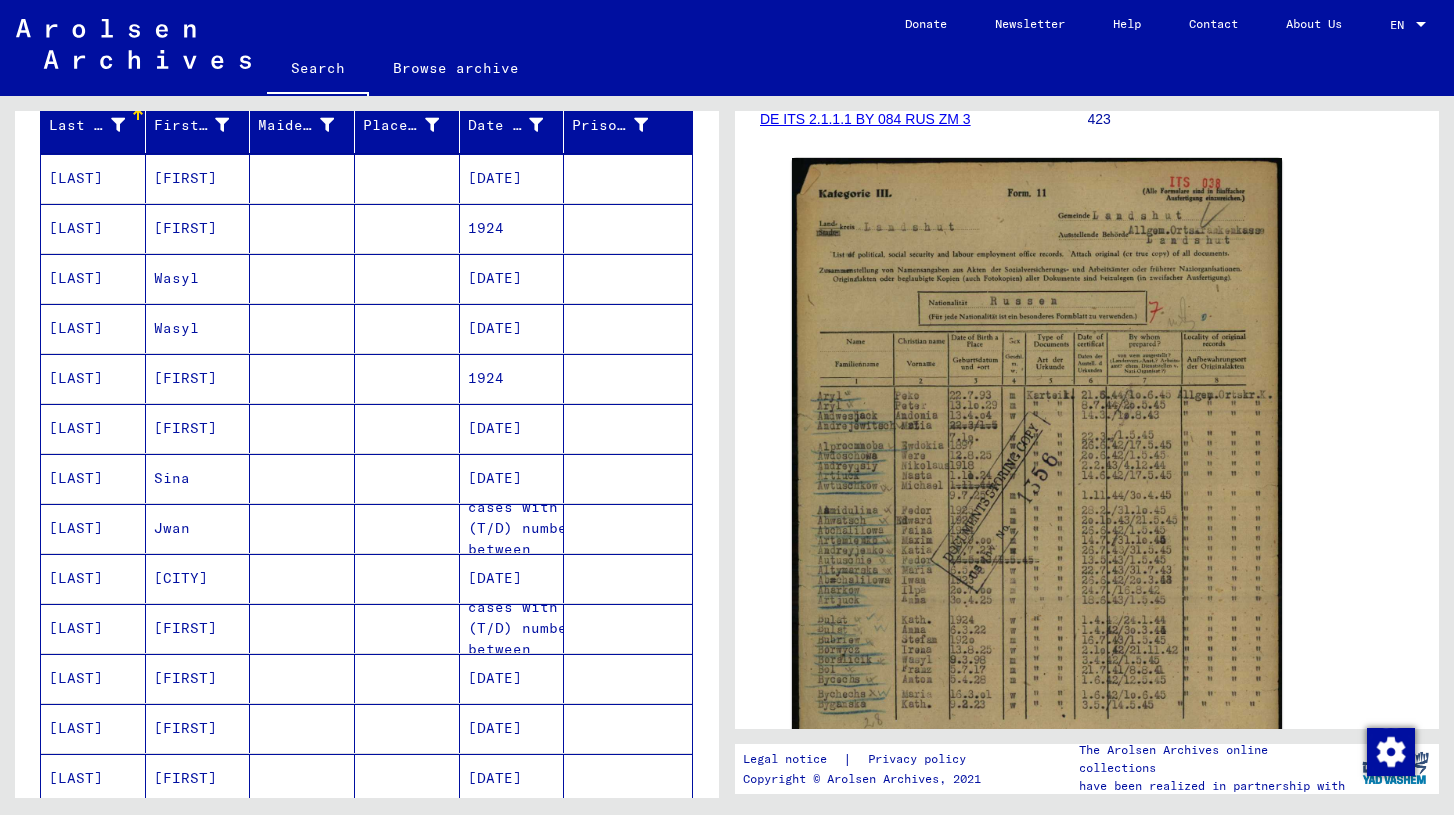 scroll, scrollTop: 28, scrollLeft: 0, axis: vertical 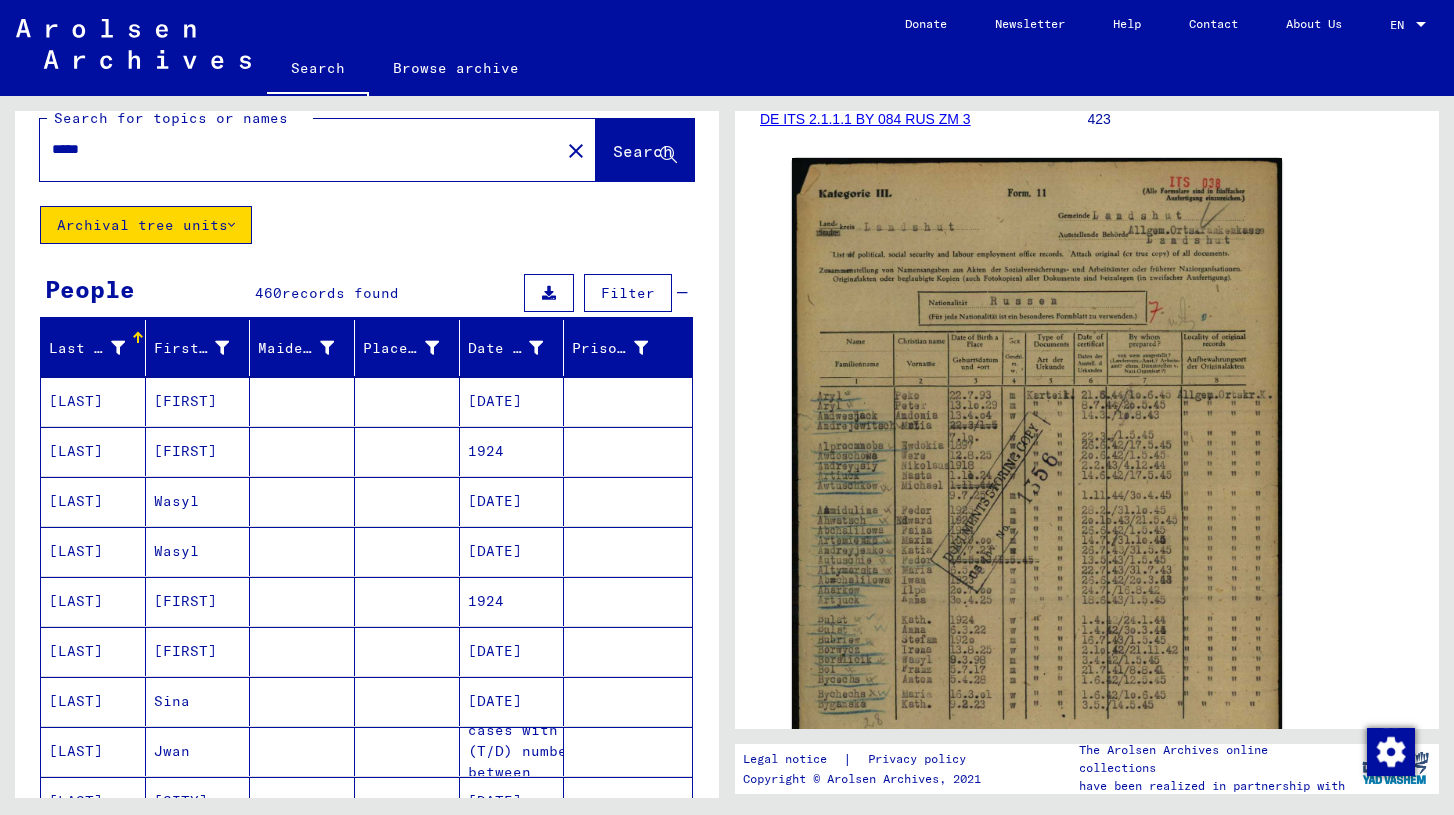 click on "Filter" at bounding box center [628, 293] 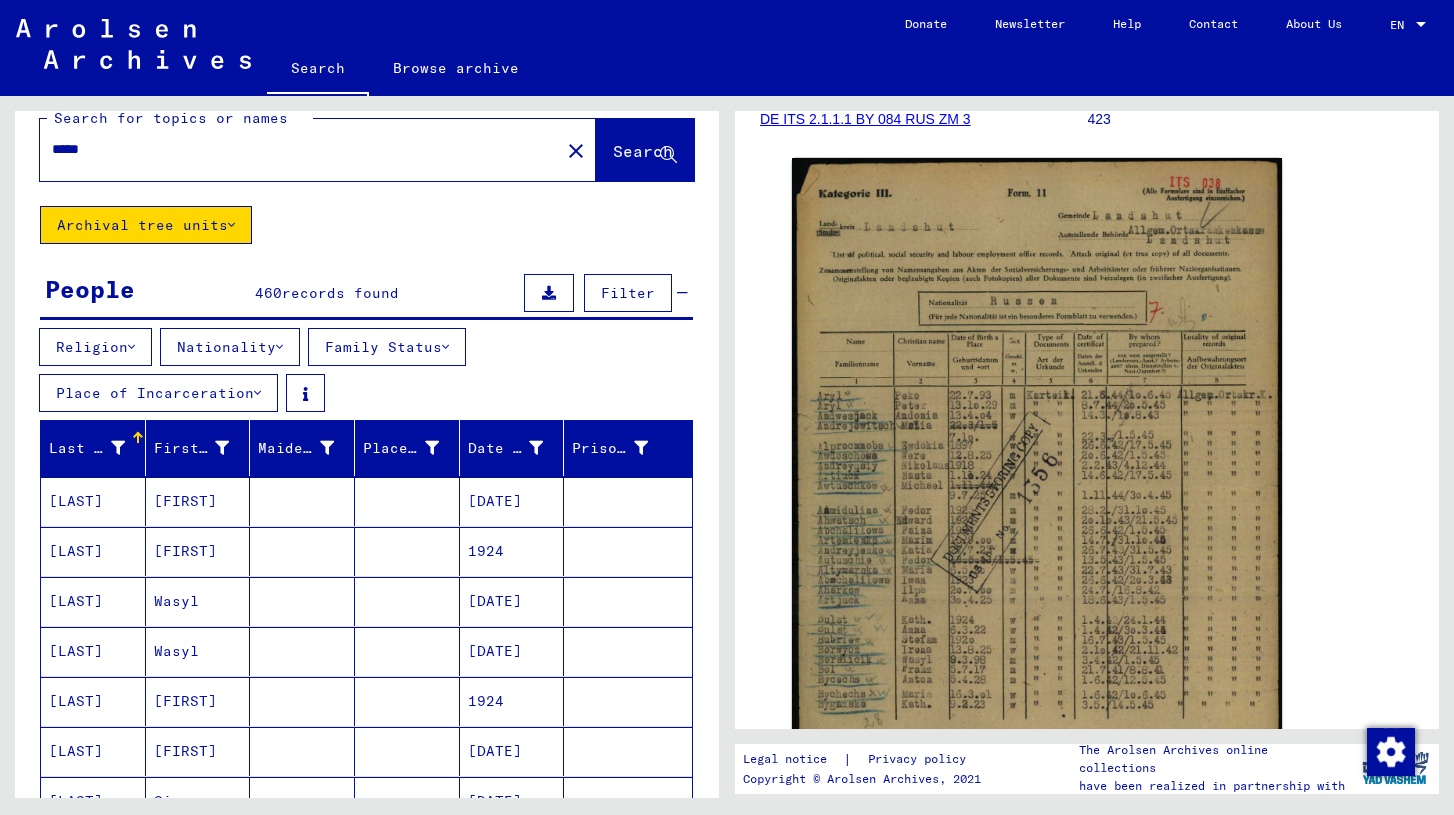 click on "Place of Incarceration" at bounding box center [158, 393] 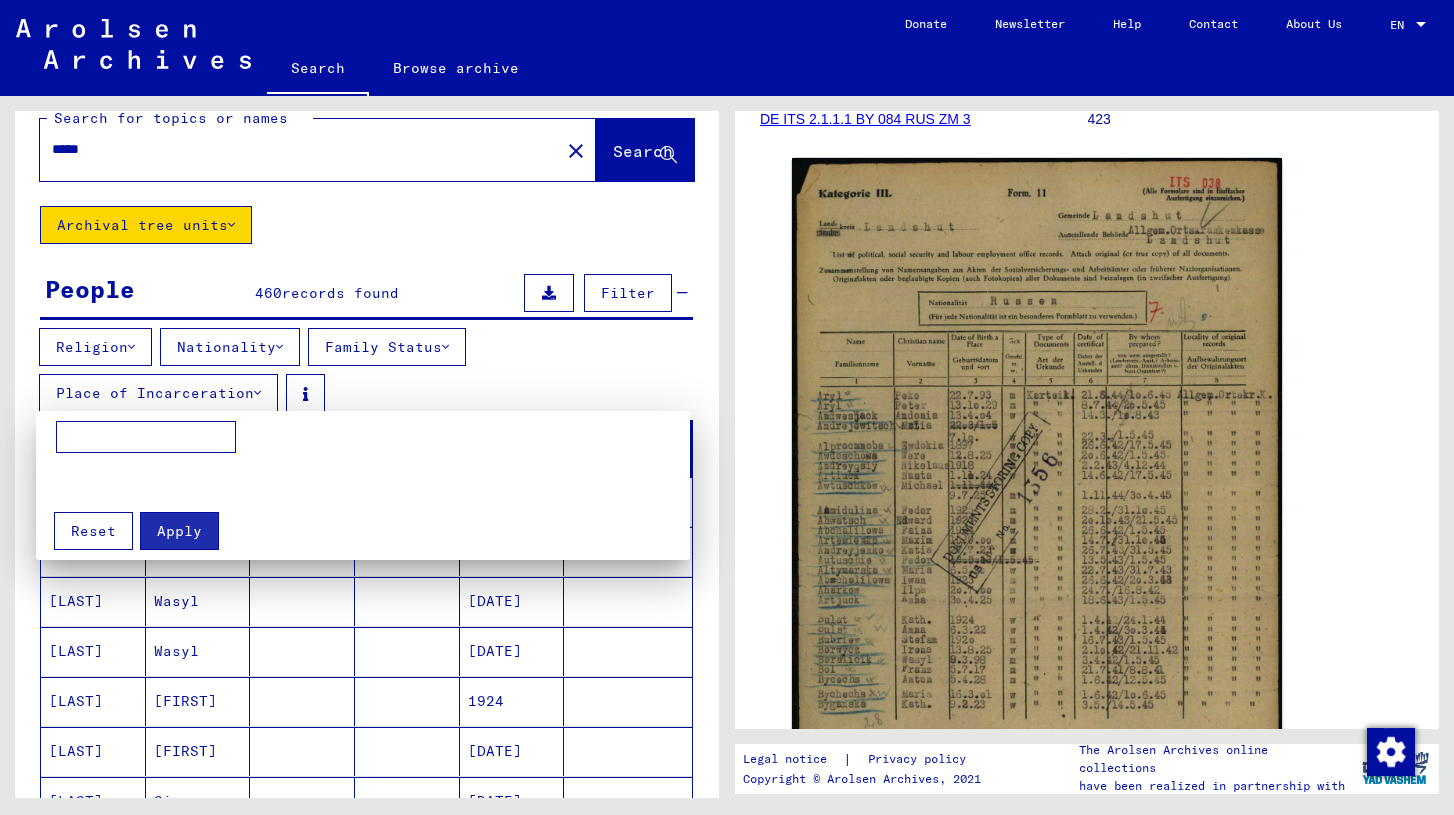 click at bounding box center [146, 437] 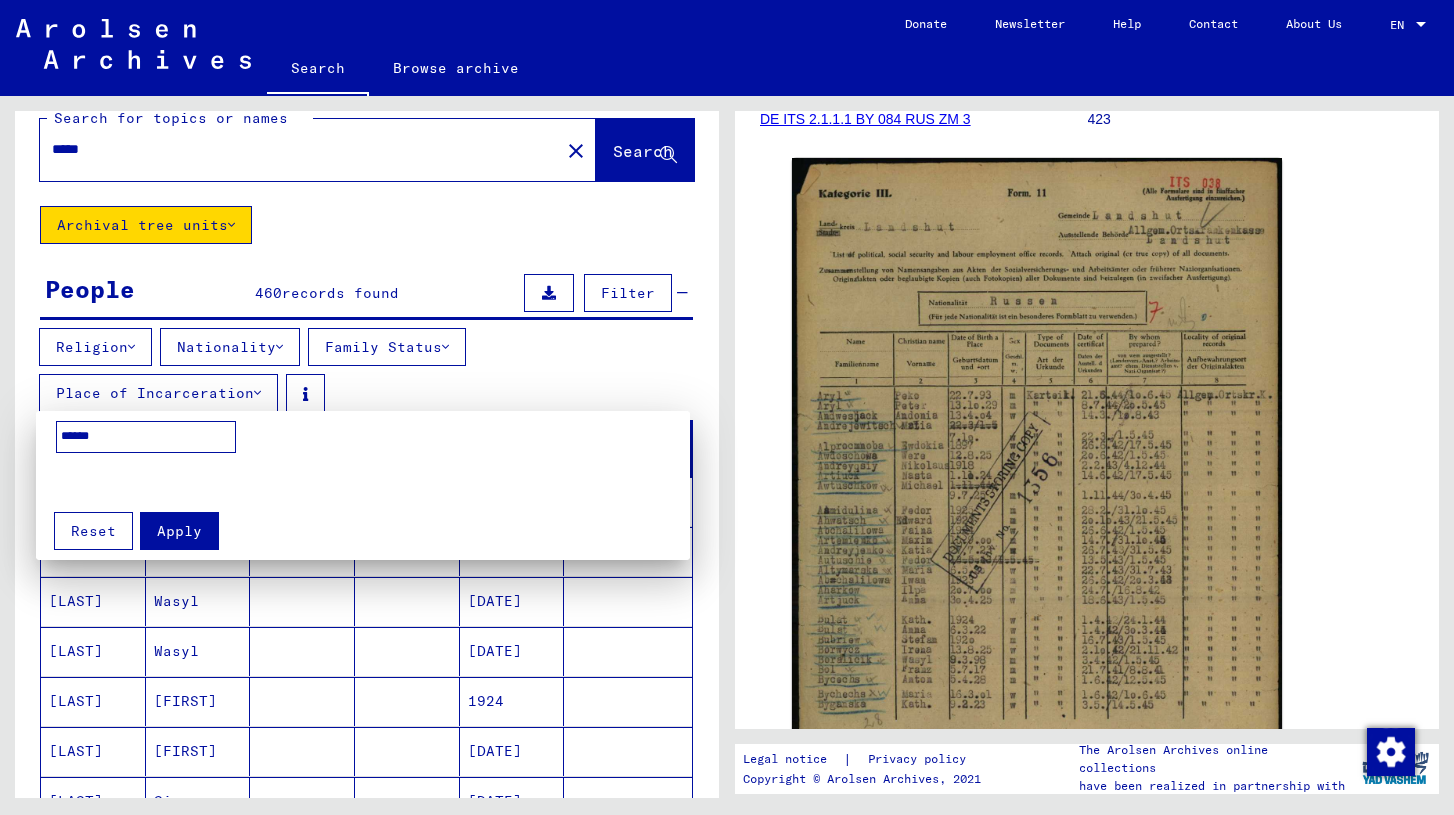 type on "******" 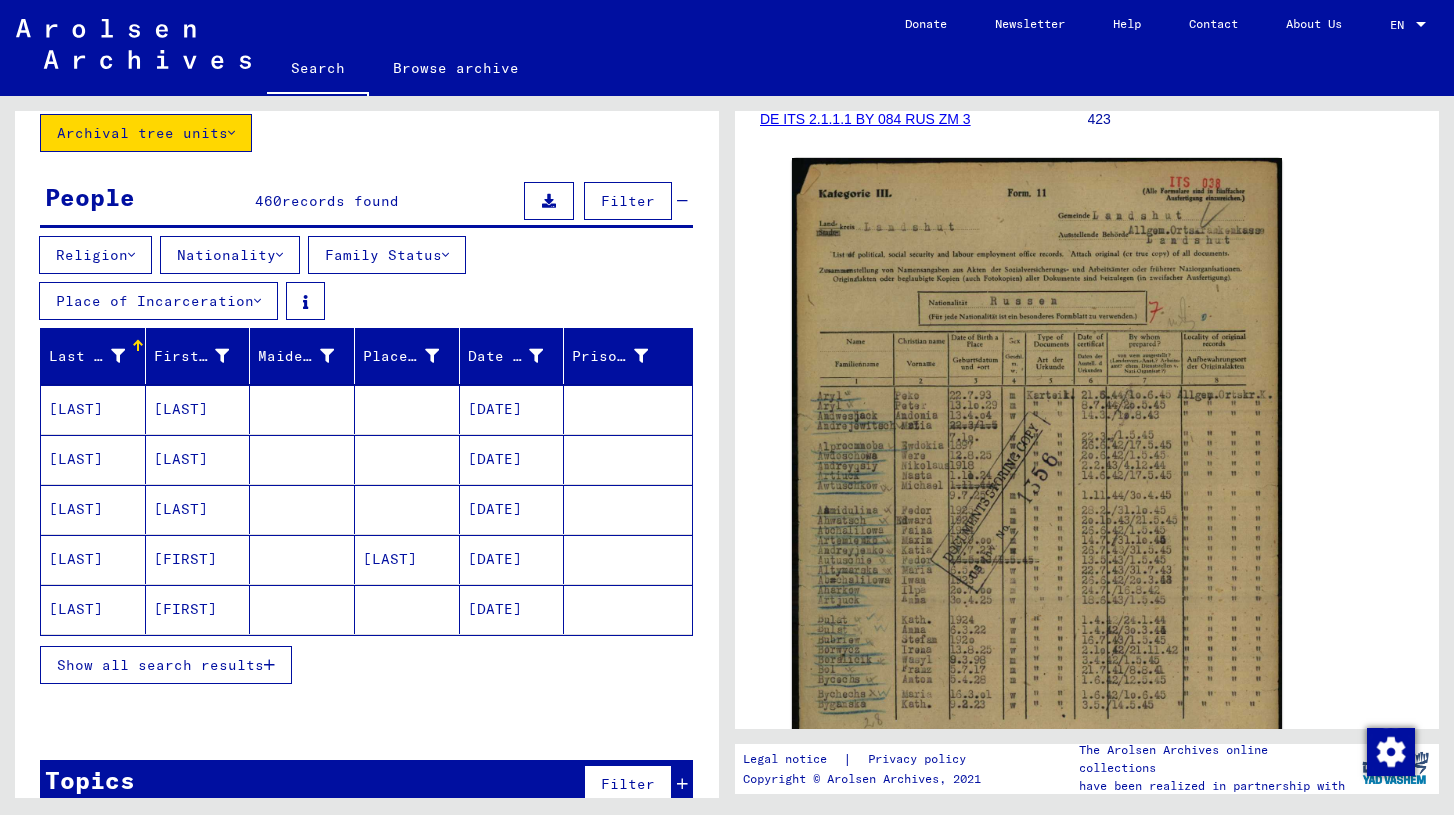 scroll, scrollTop: 154, scrollLeft: 0, axis: vertical 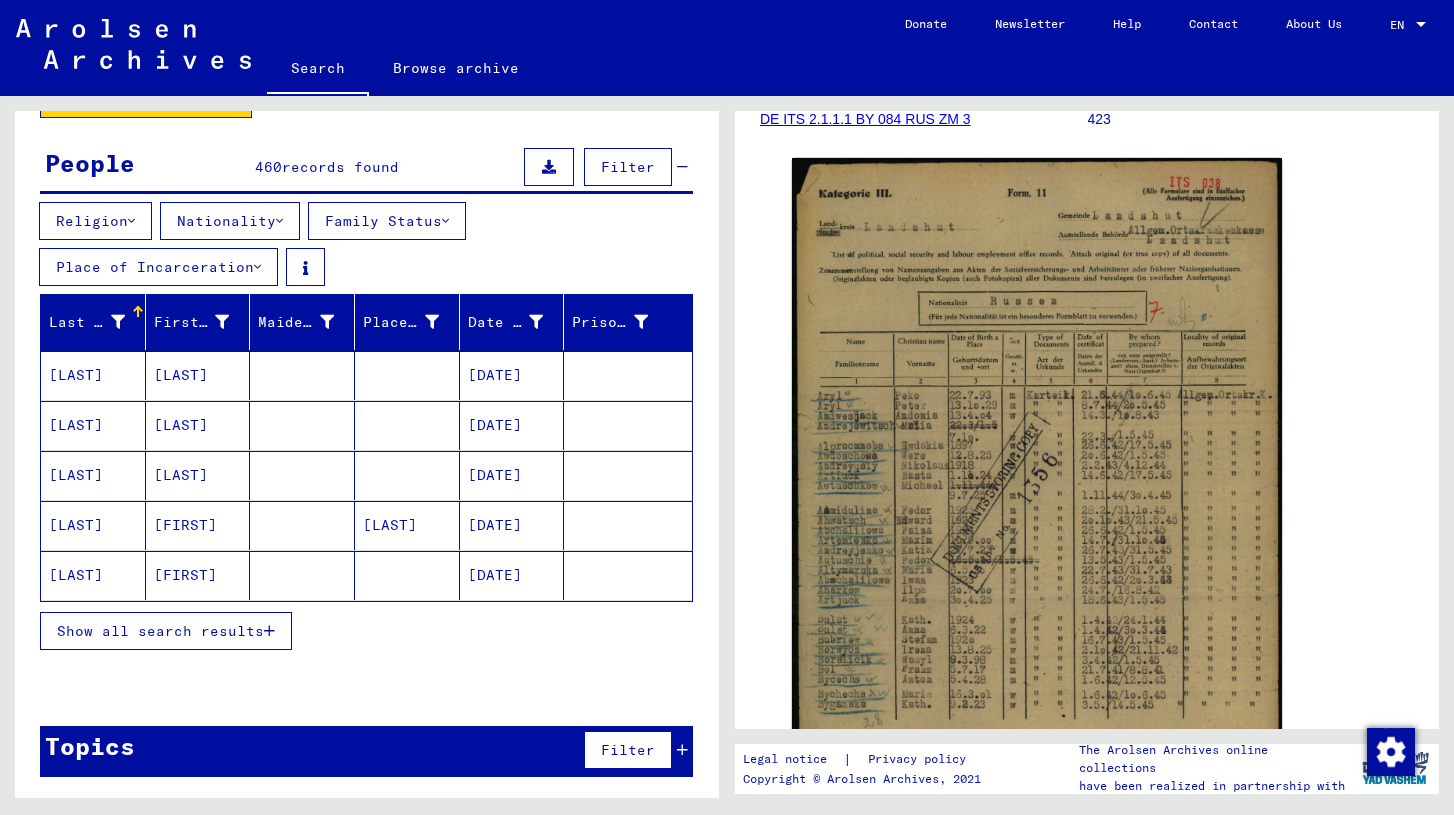 click on "Show all search results" at bounding box center (160, 631) 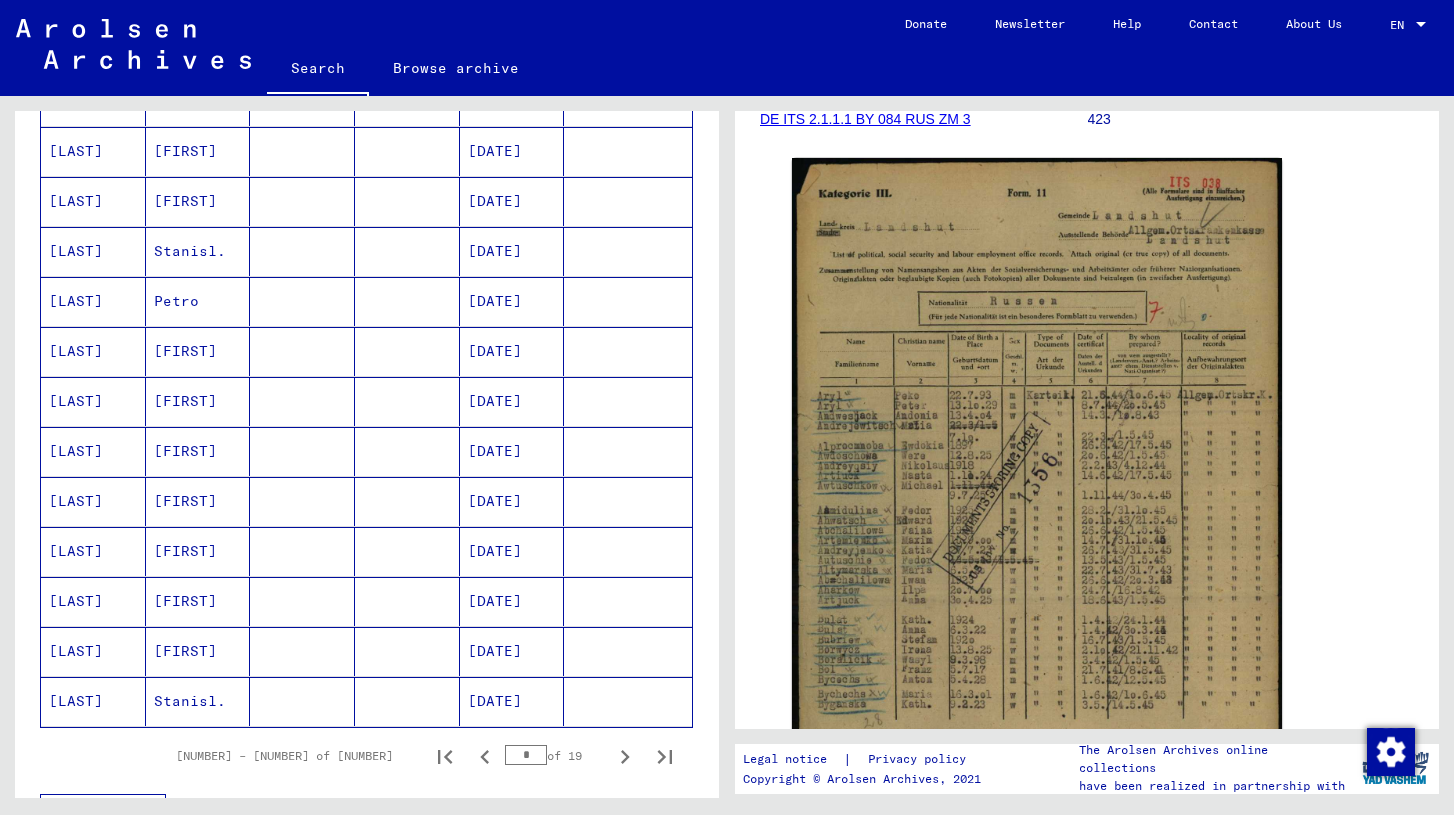 scroll, scrollTop: 1030, scrollLeft: 0, axis: vertical 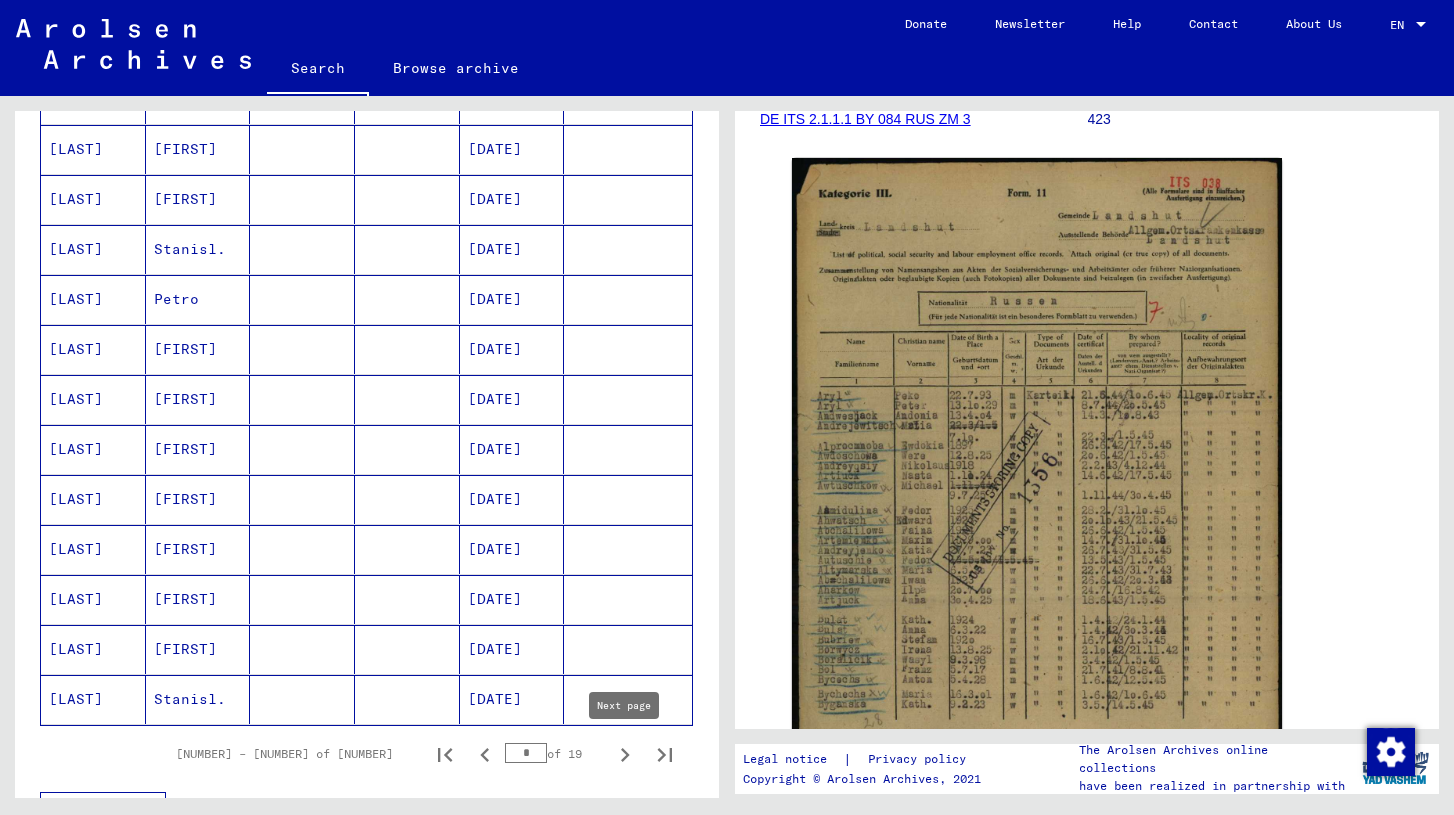 click 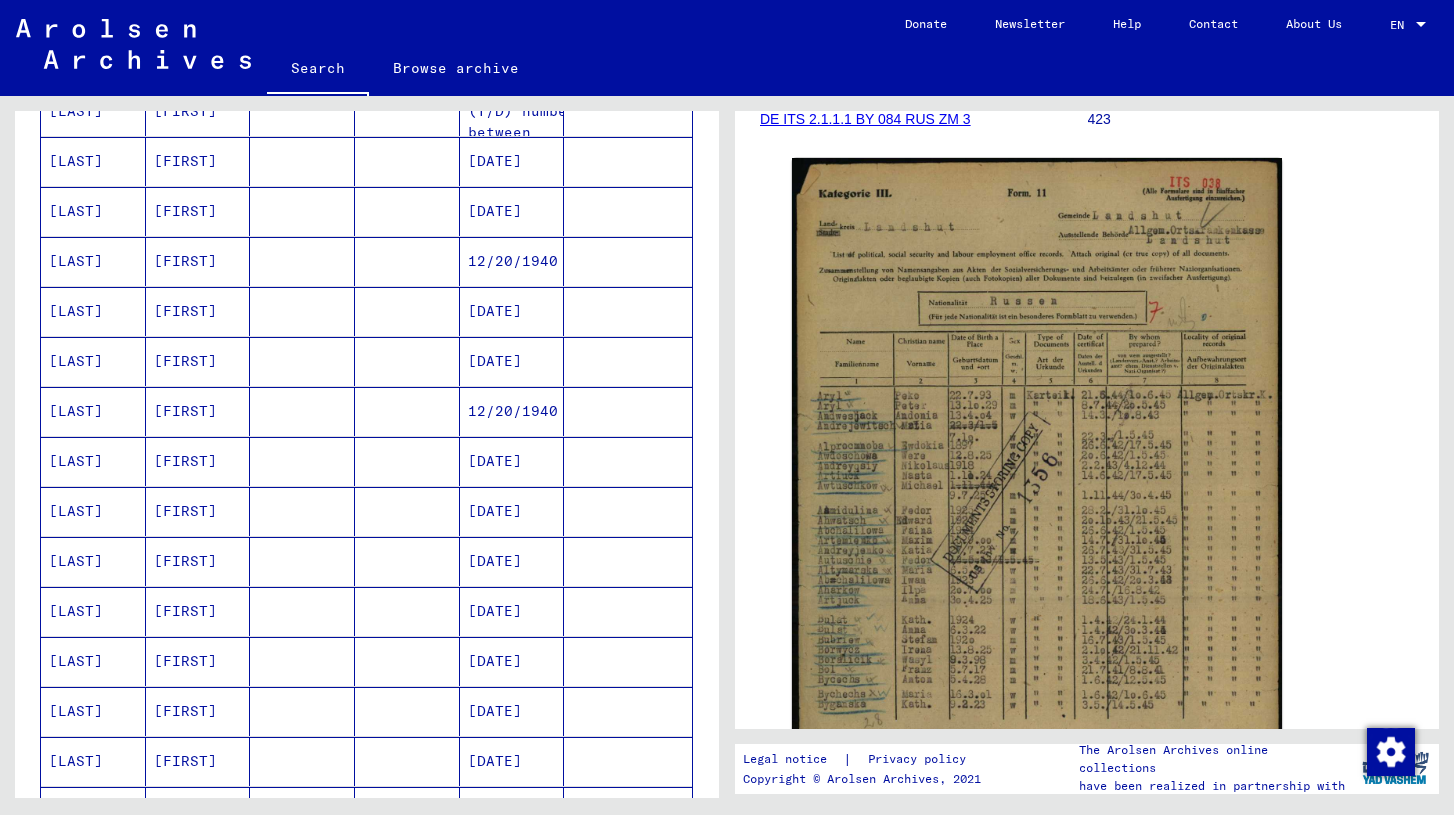 scroll, scrollTop: 1210, scrollLeft: 0, axis: vertical 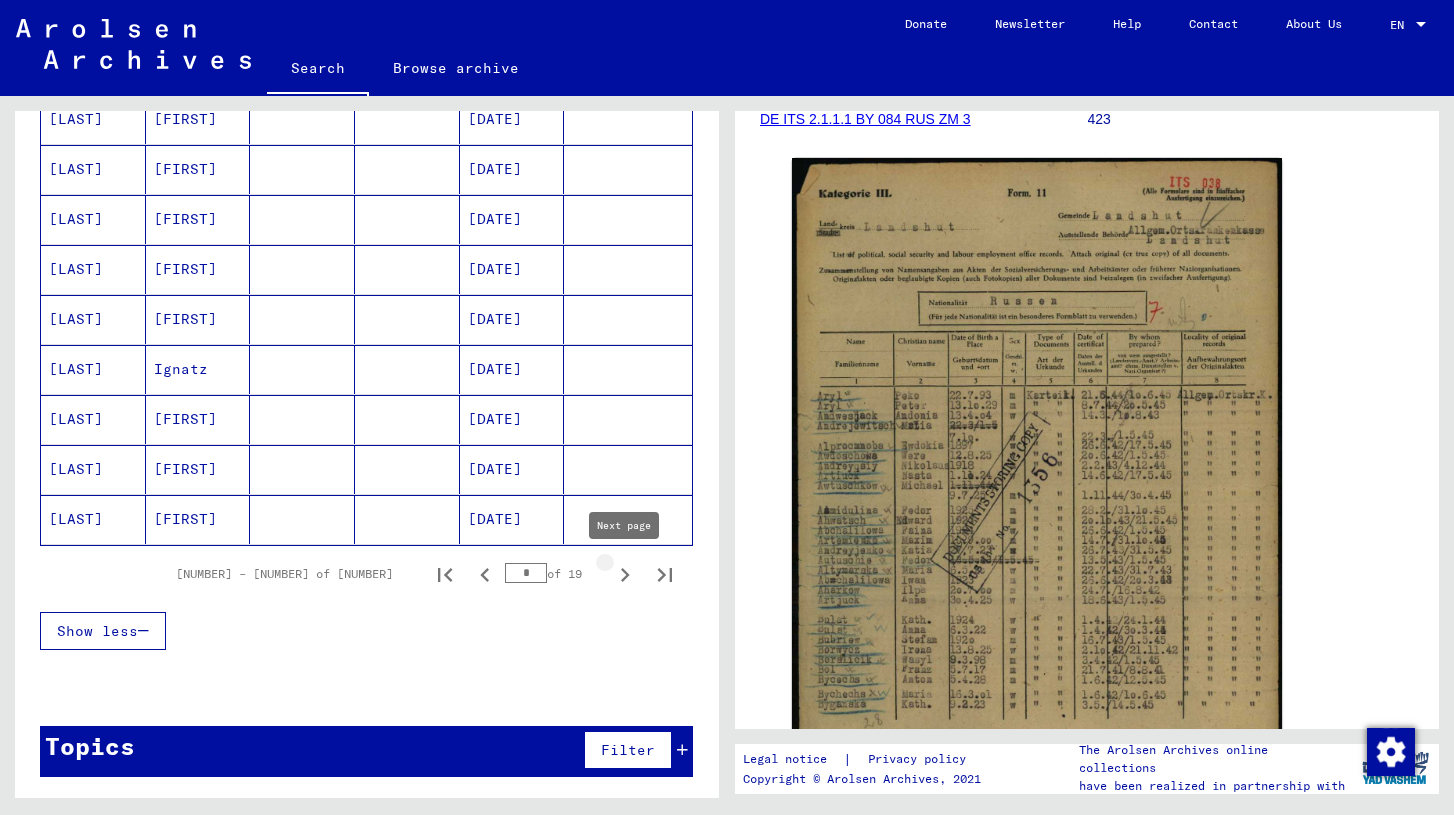 click 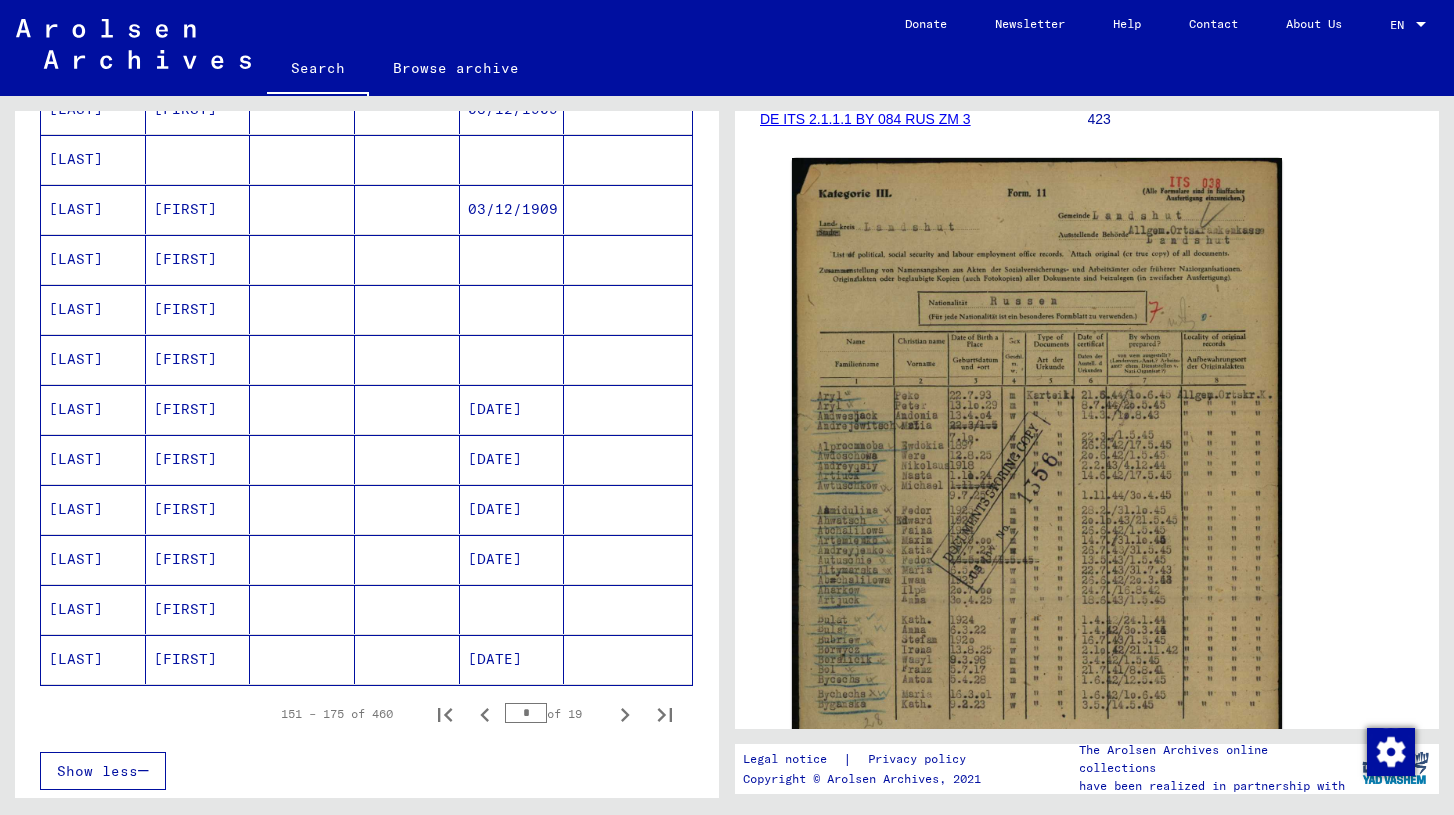 scroll, scrollTop: 1210, scrollLeft: 0, axis: vertical 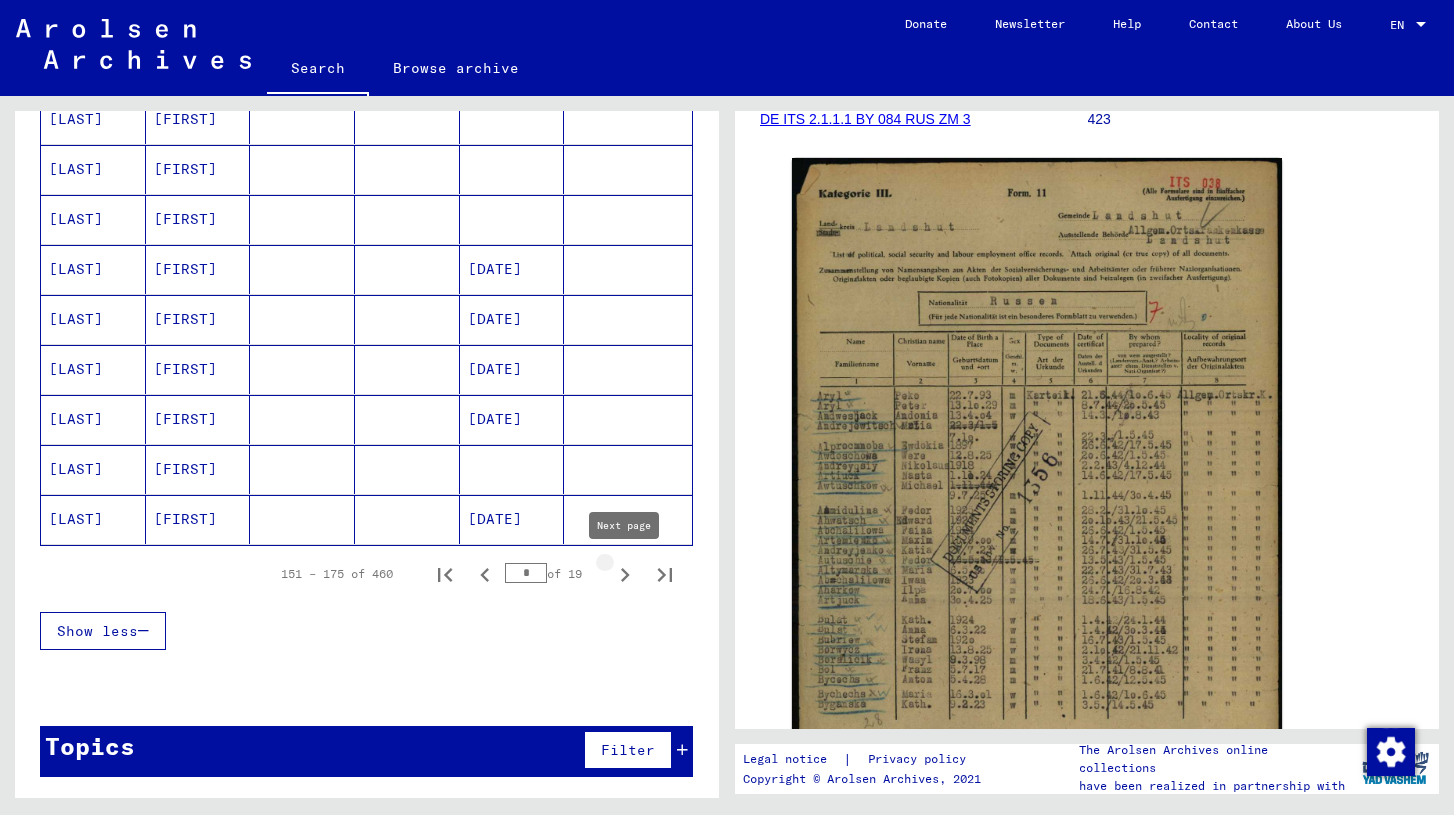 click 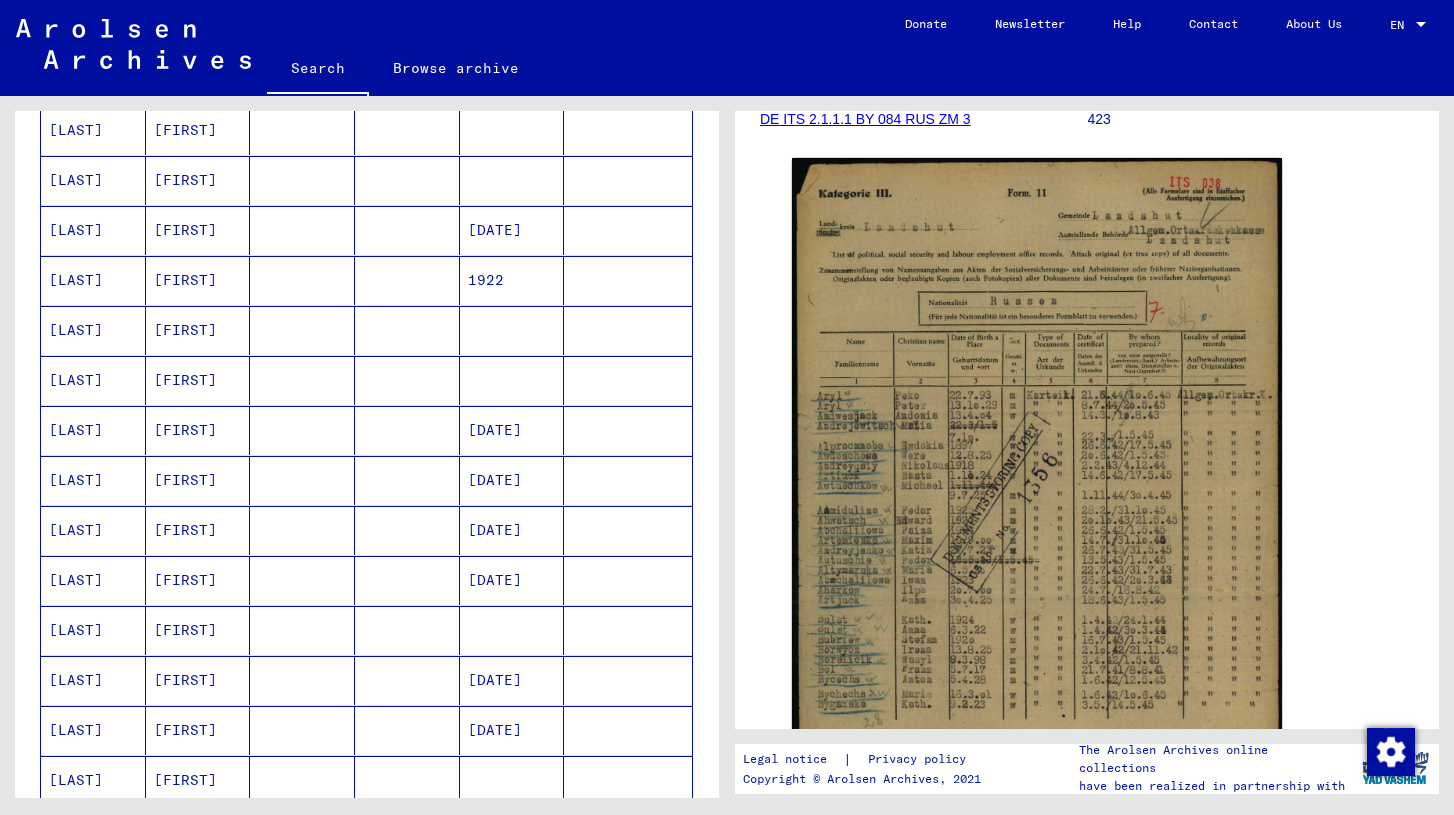 scroll, scrollTop: 1210, scrollLeft: 0, axis: vertical 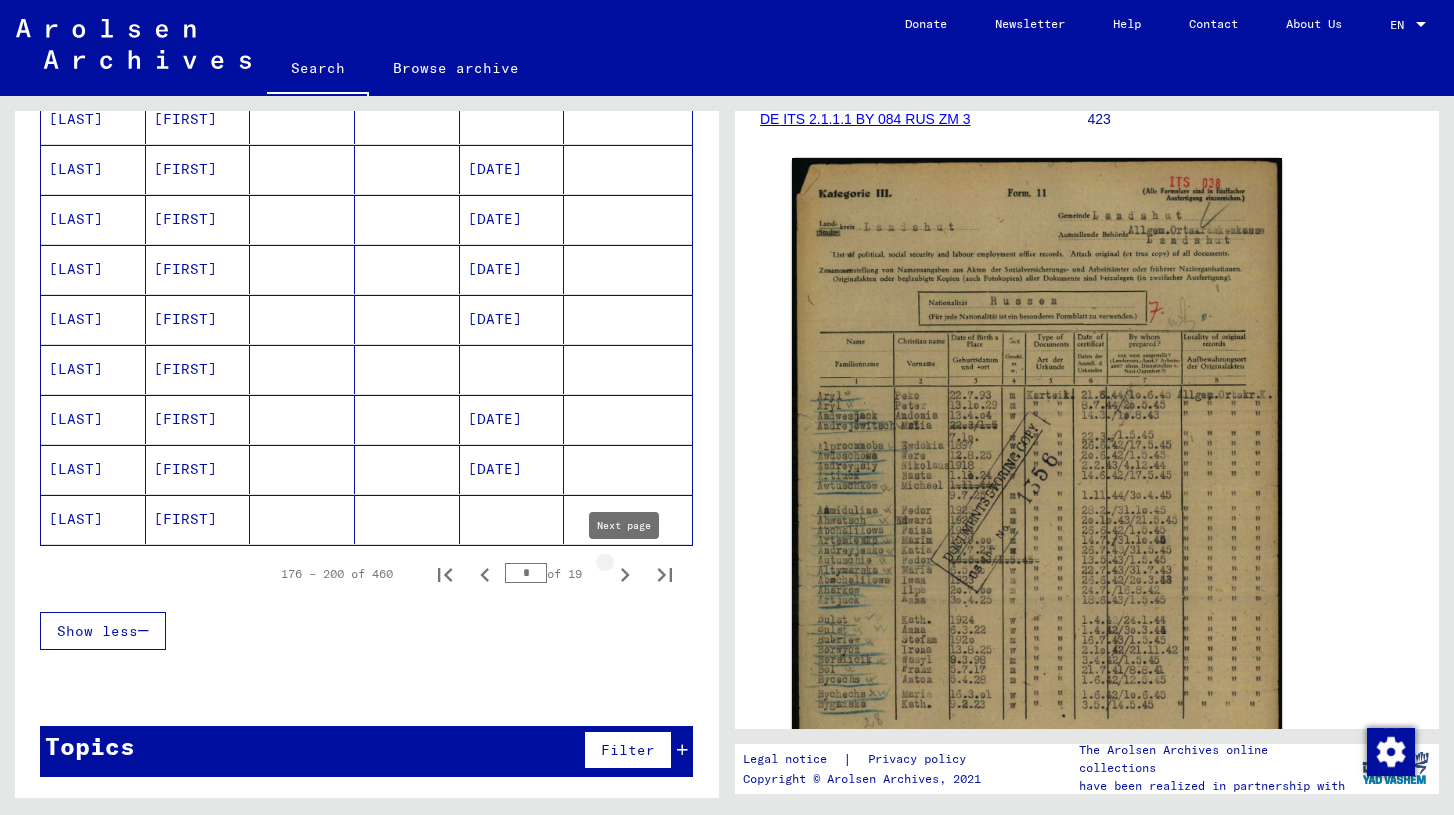 click 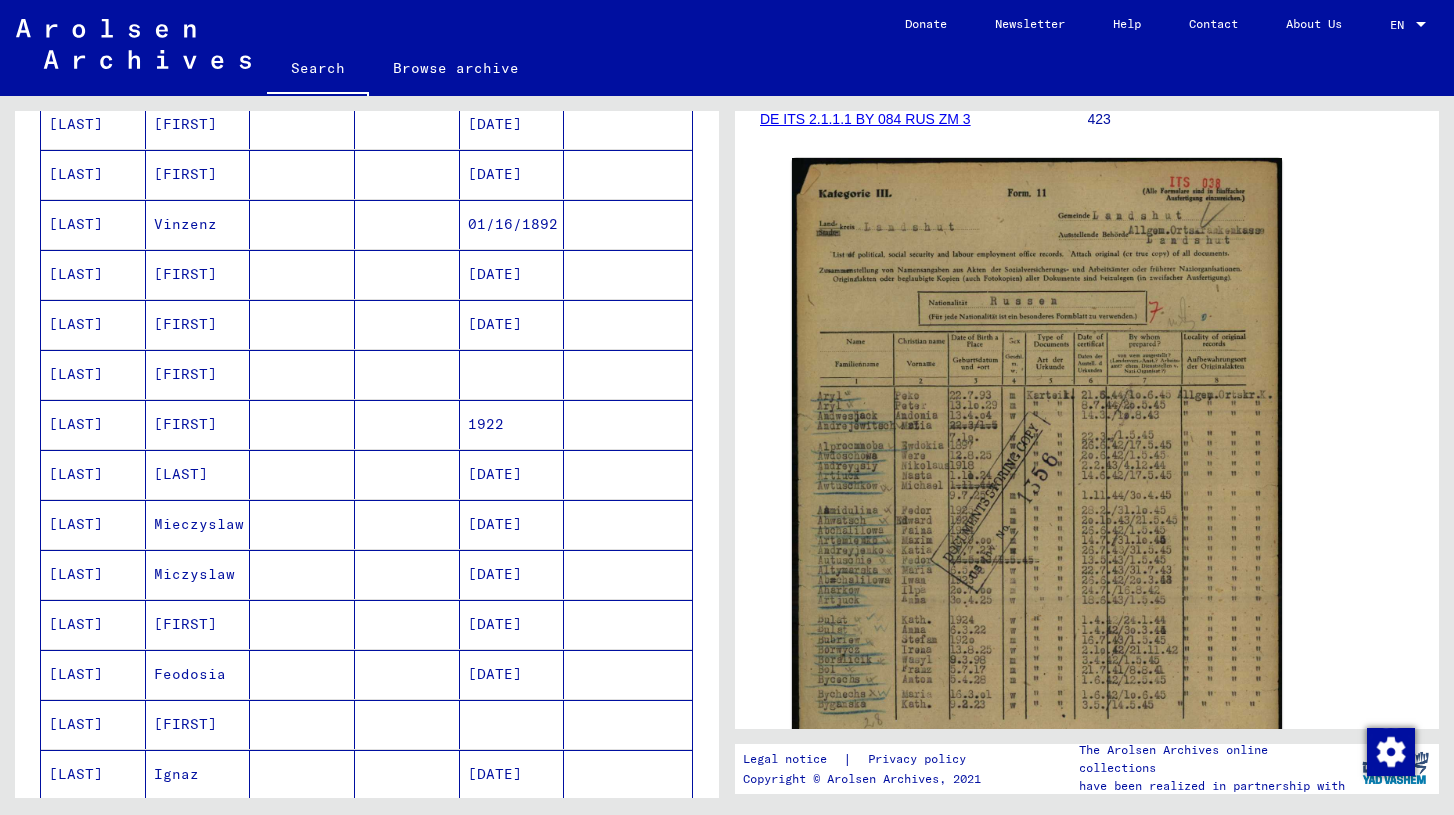 scroll, scrollTop: 344, scrollLeft: 0, axis: vertical 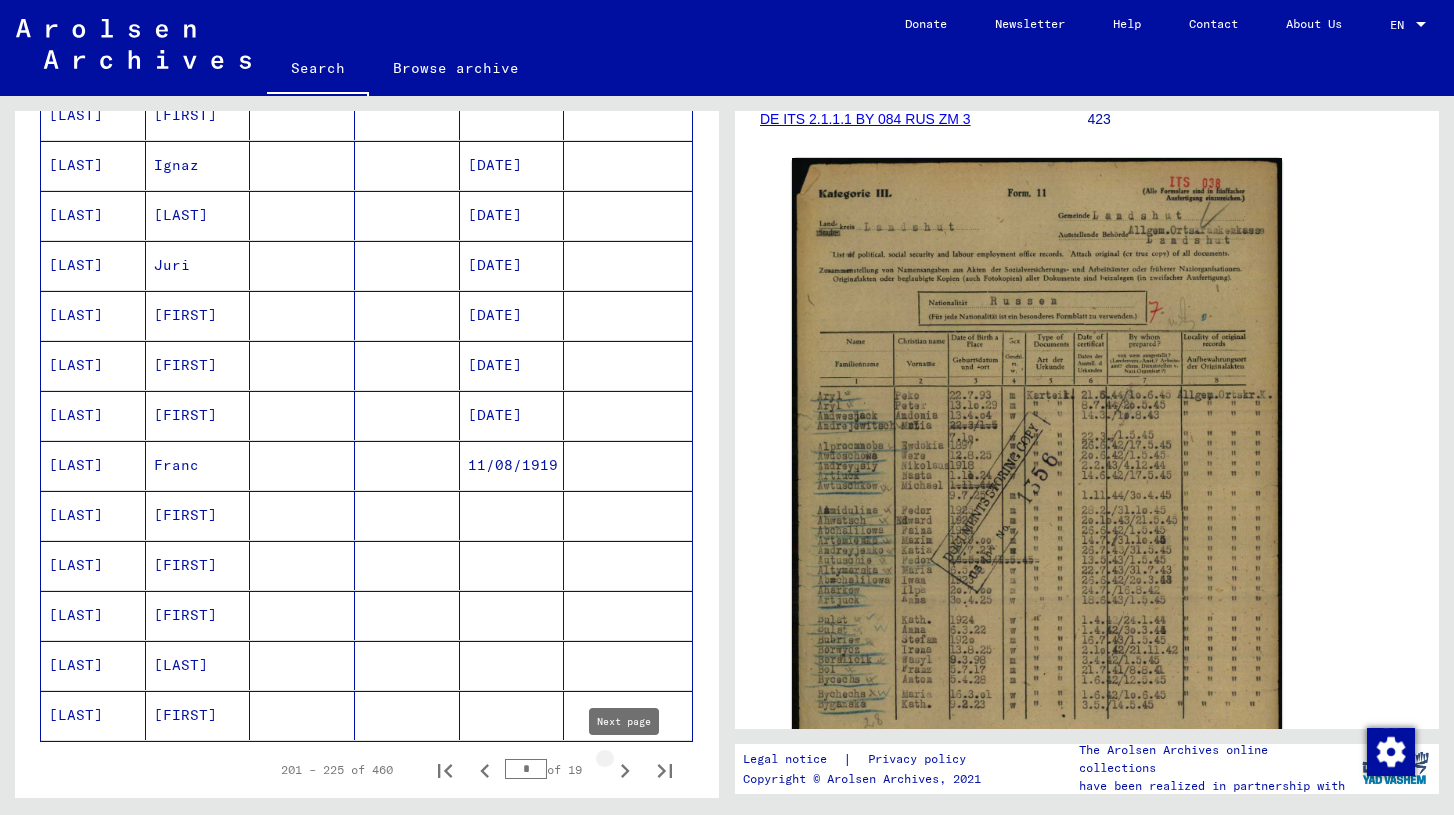 click 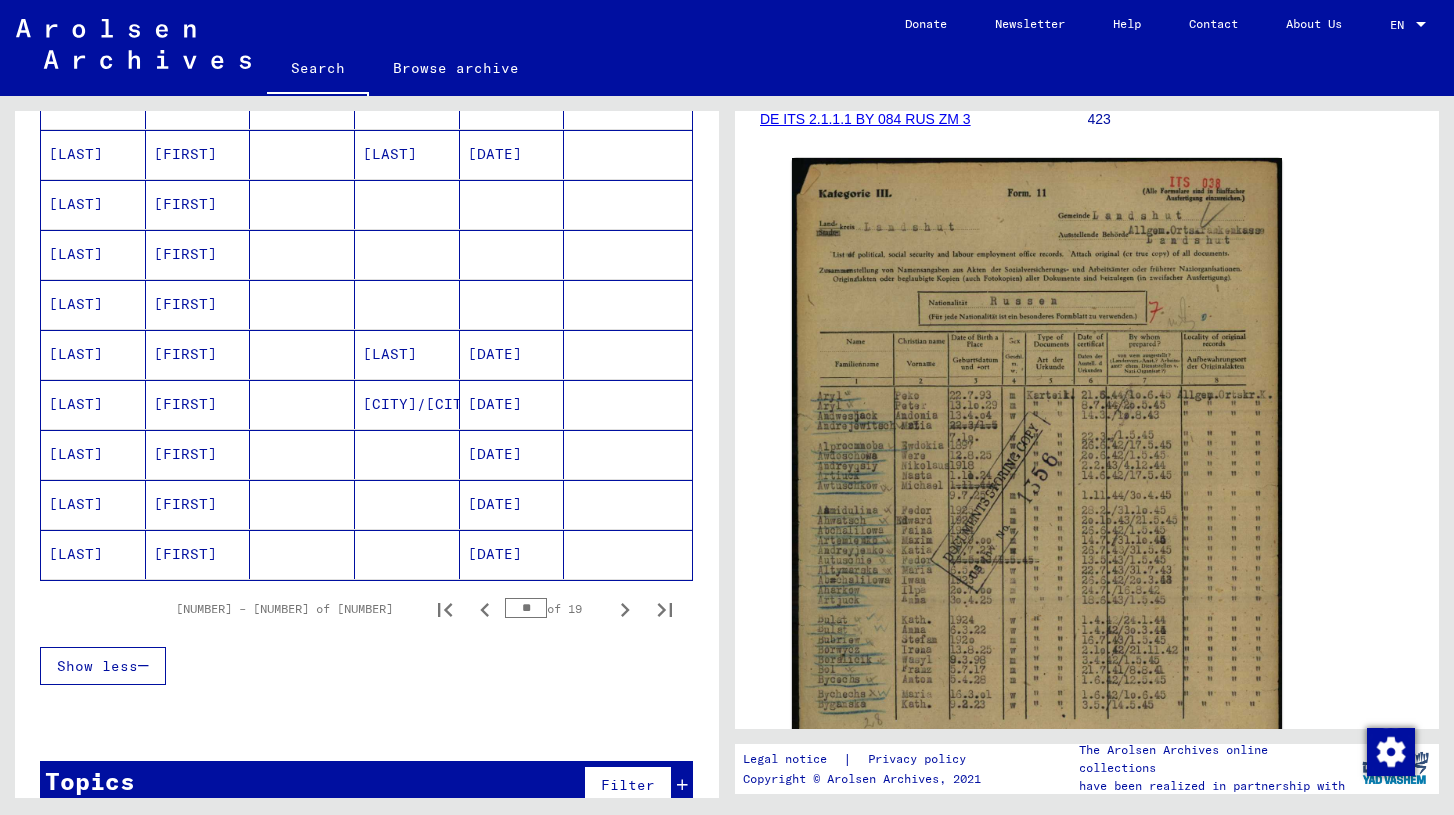 scroll, scrollTop: 1210, scrollLeft: 0, axis: vertical 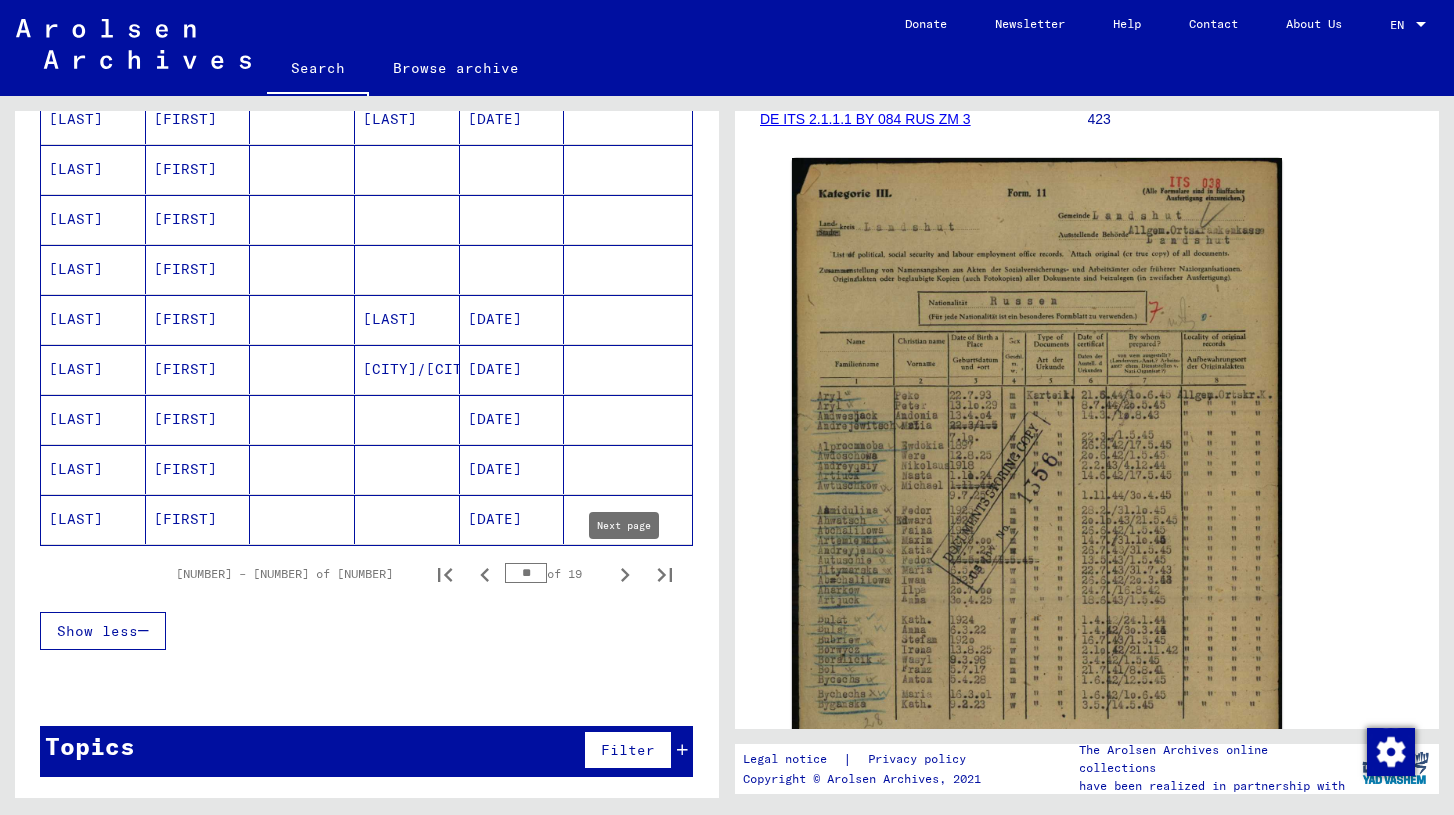 click 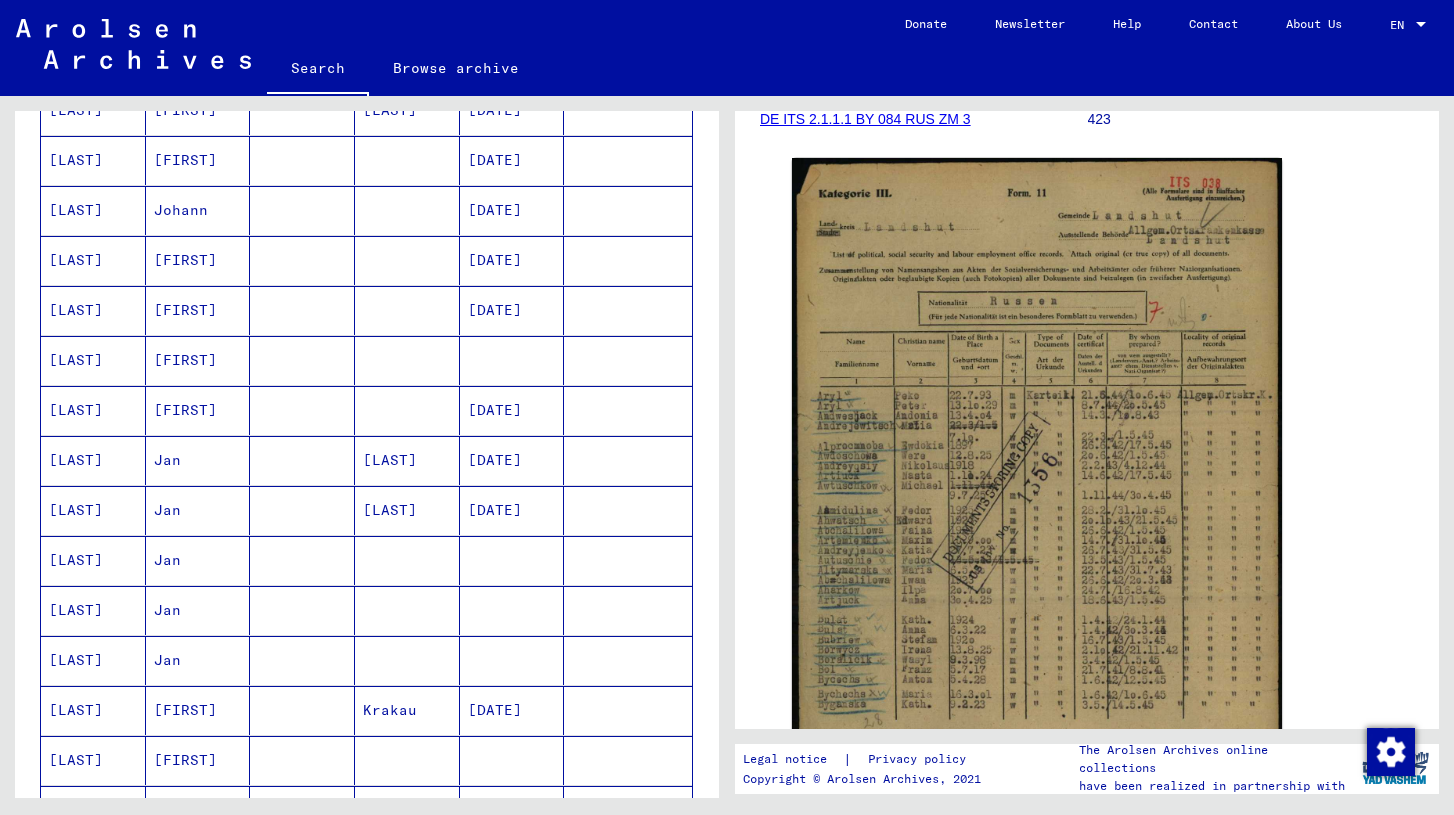 scroll, scrollTop: 1210, scrollLeft: 0, axis: vertical 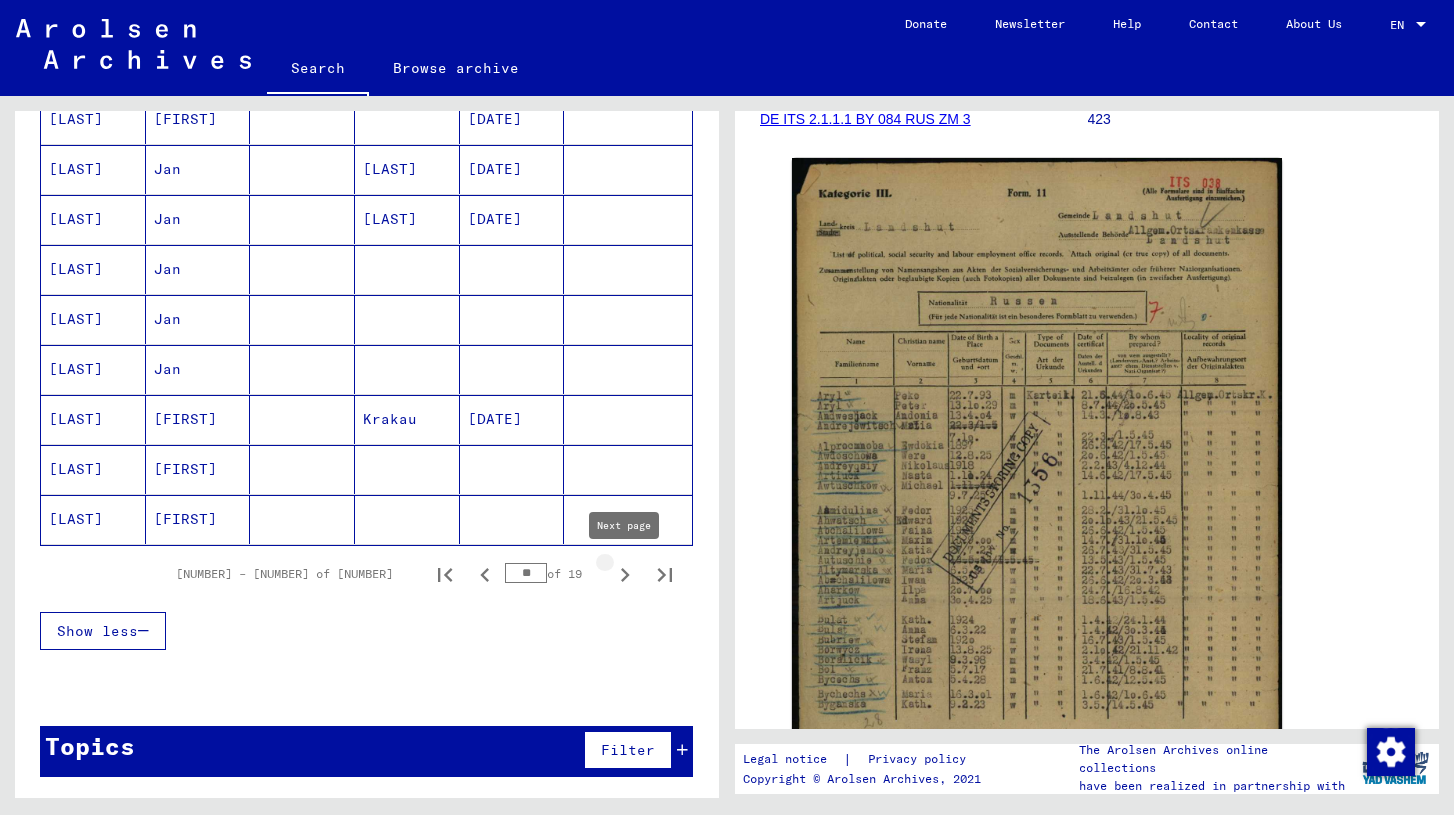 click 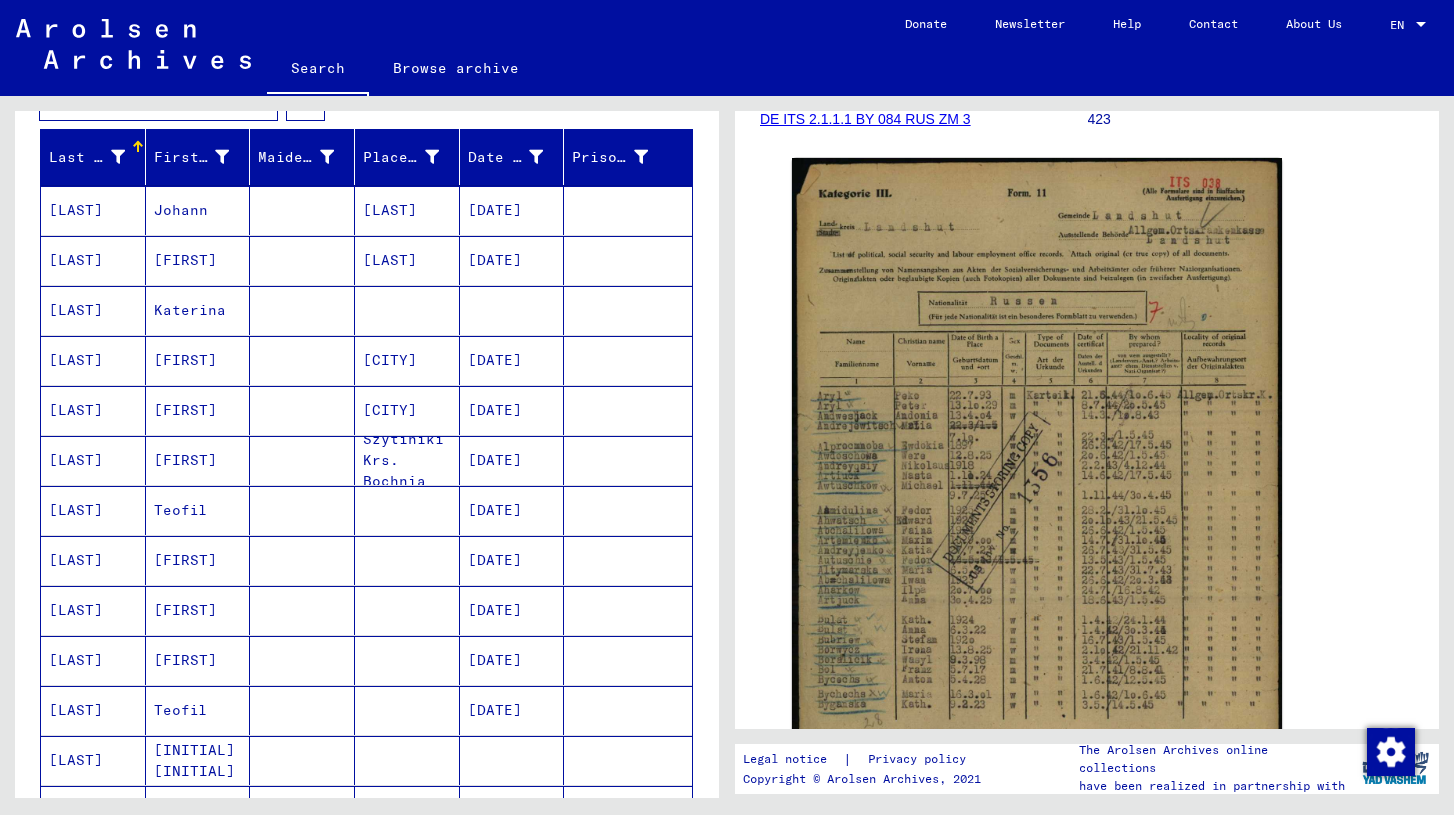 scroll, scrollTop: 258, scrollLeft: 0, axis: vertical 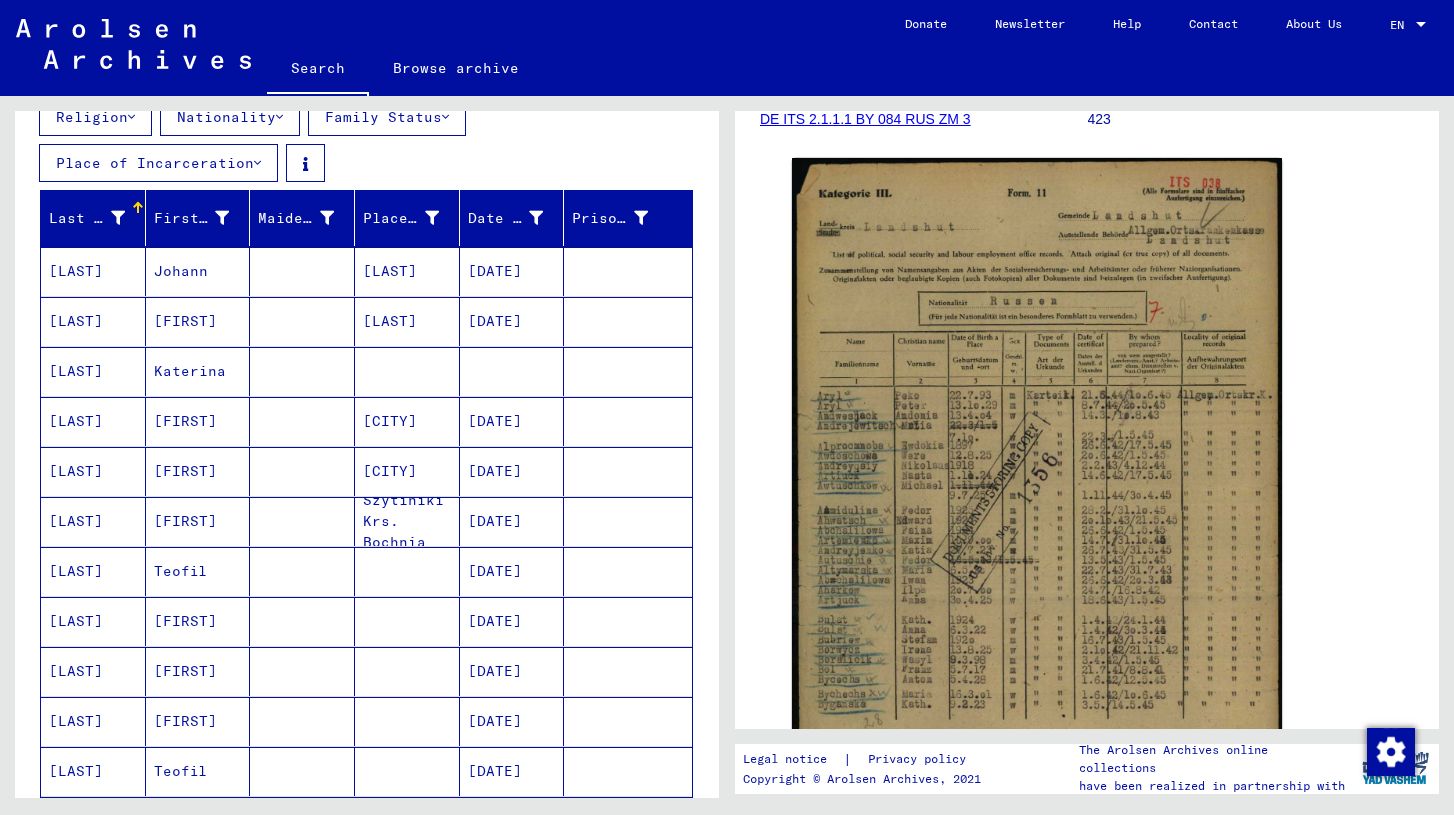 click on "[DATE]" at bounding box center [512, 371] 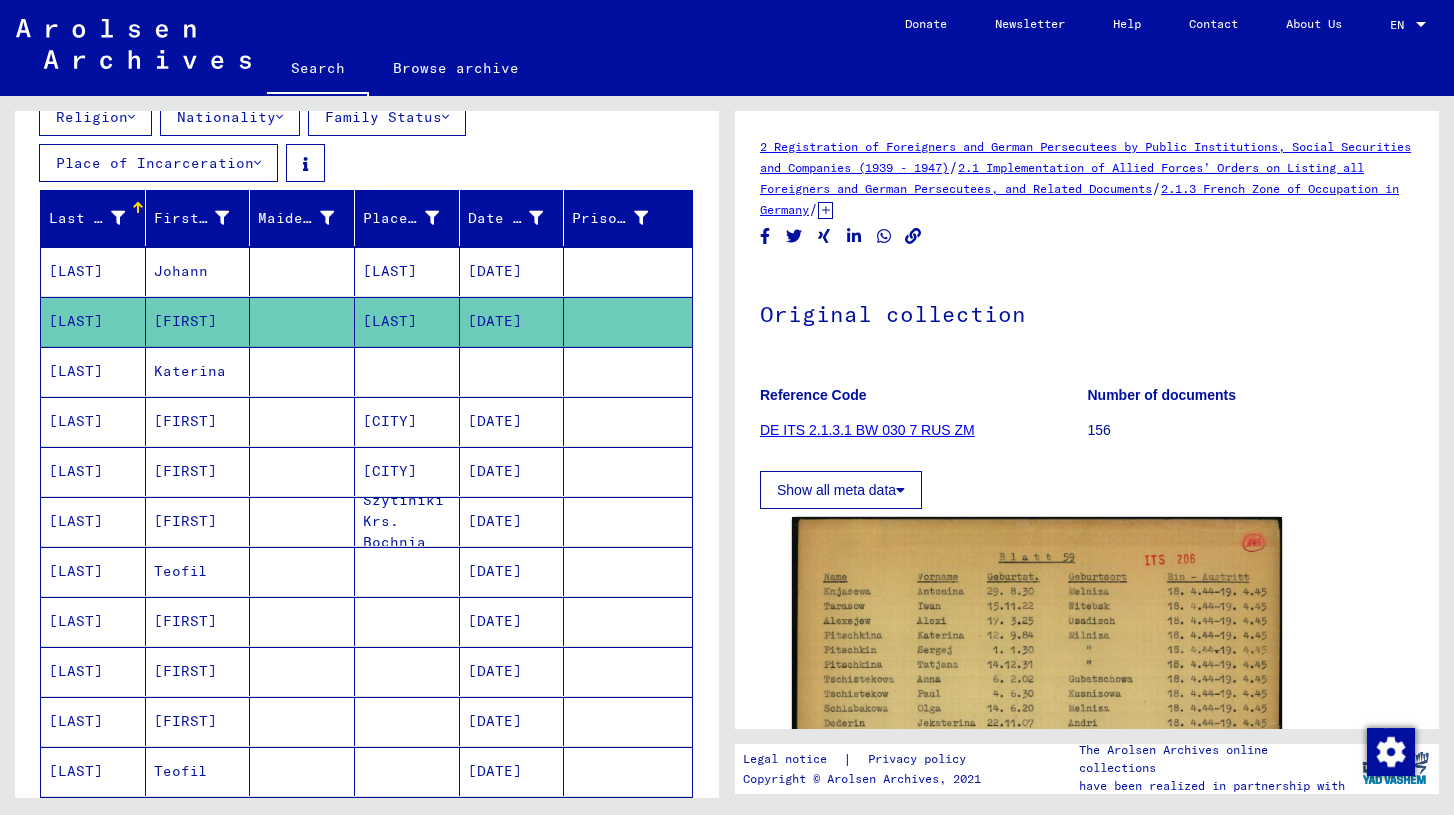 scroll, scrollTop: 0, scrollLeft: 0, axis: both 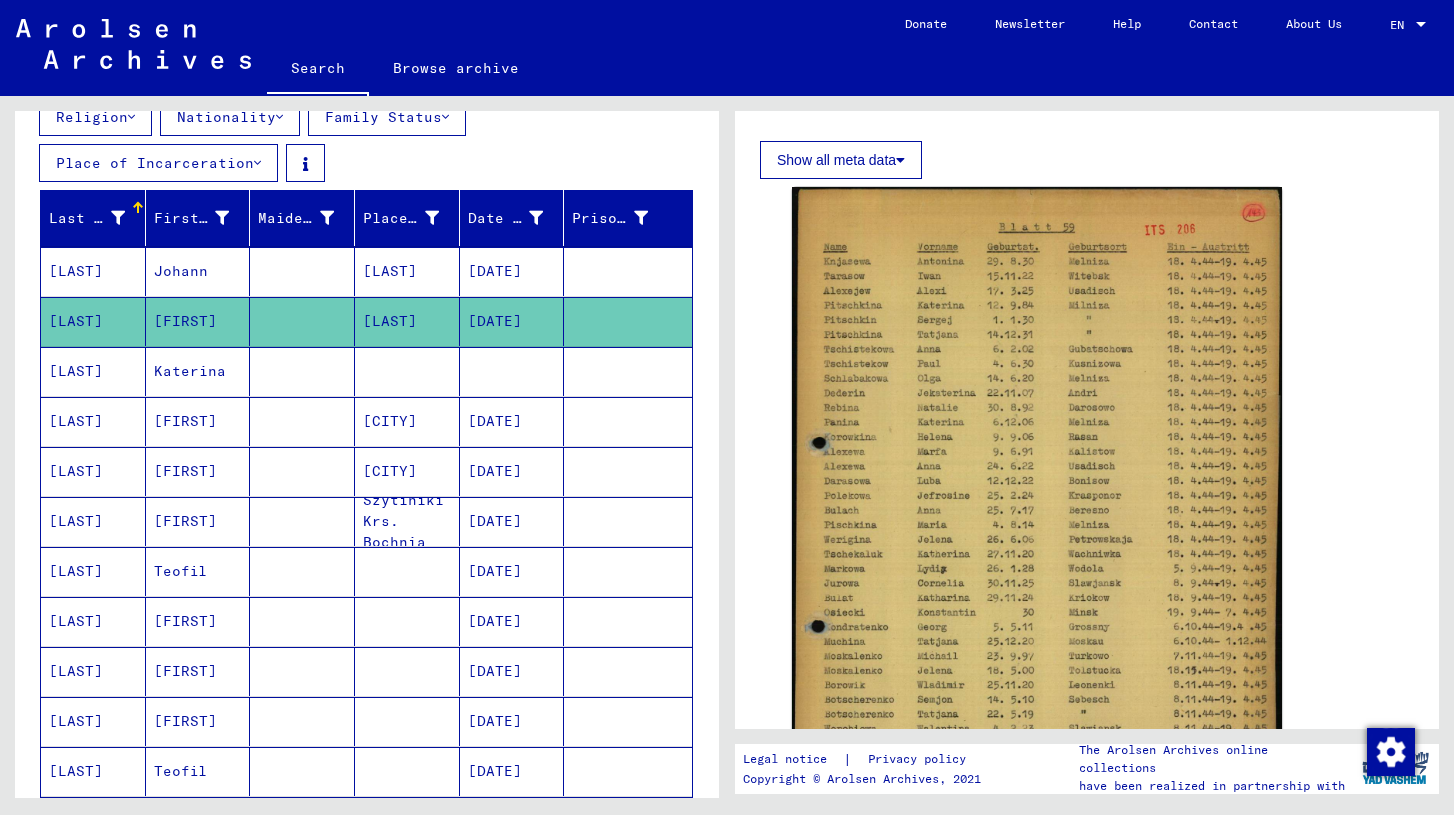 click on "Katerina" at bounding box center (198, 421) 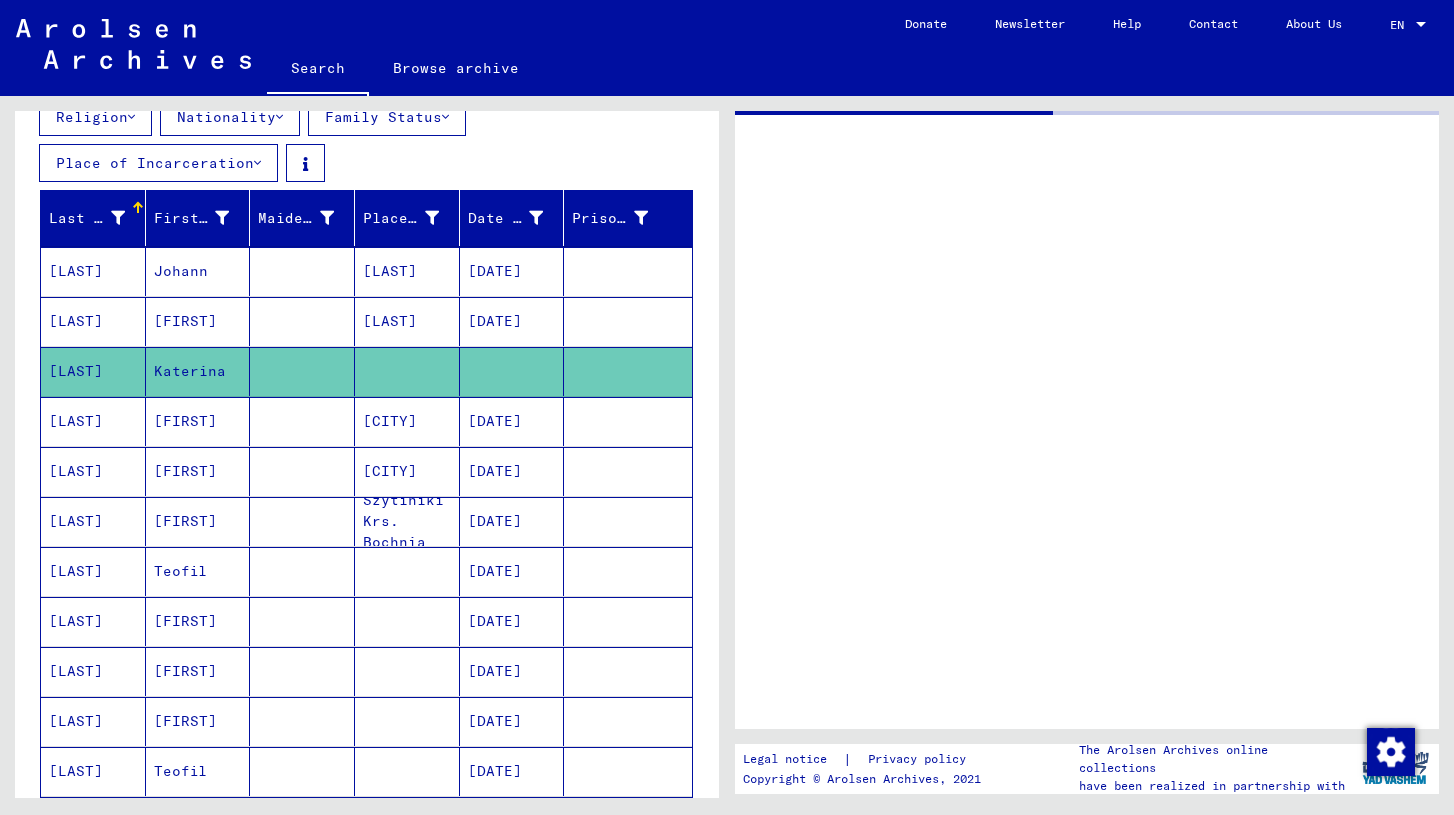 scroll, scrollTop: 0, scrollLeft: 0, axis: both 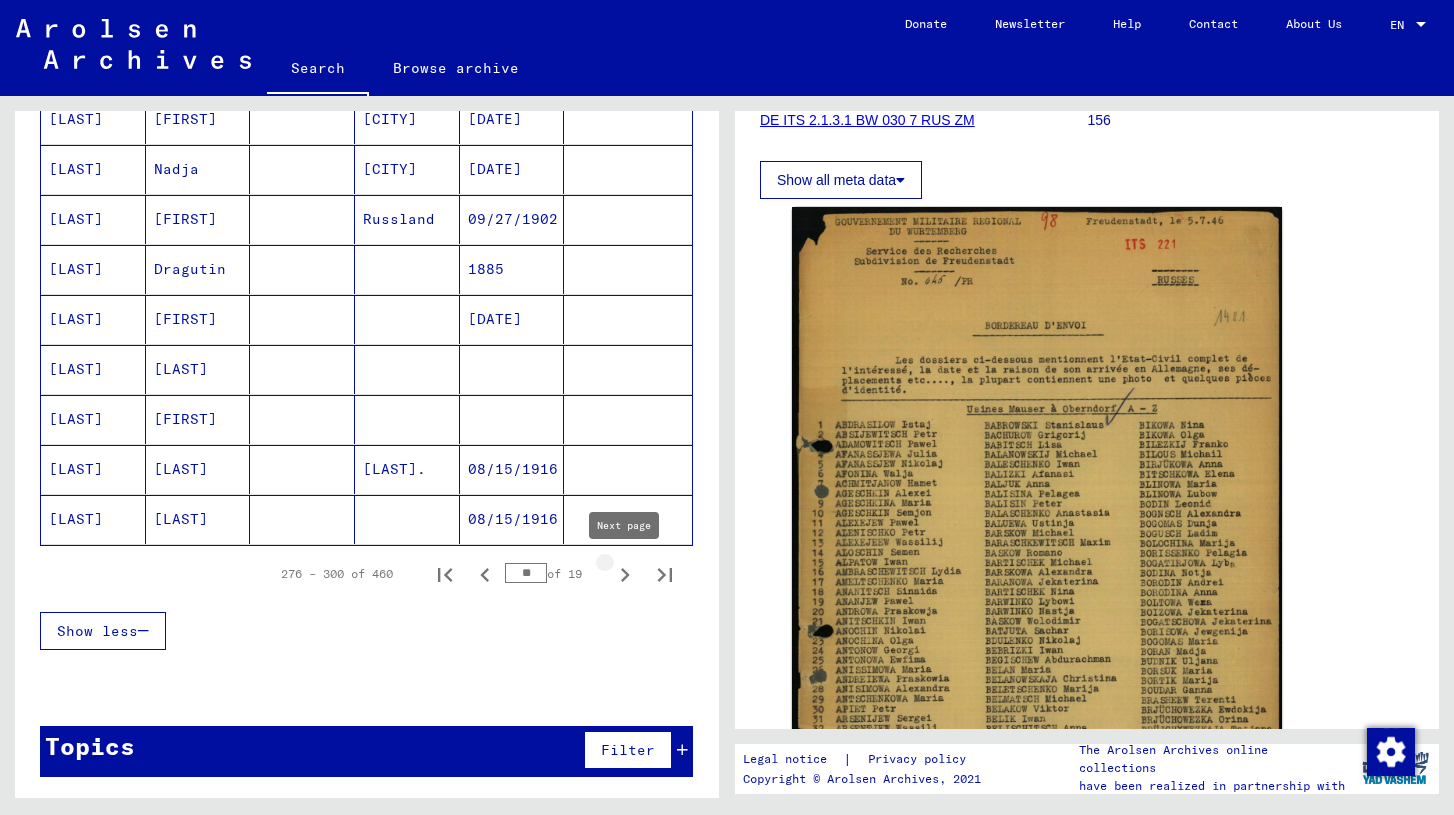 click 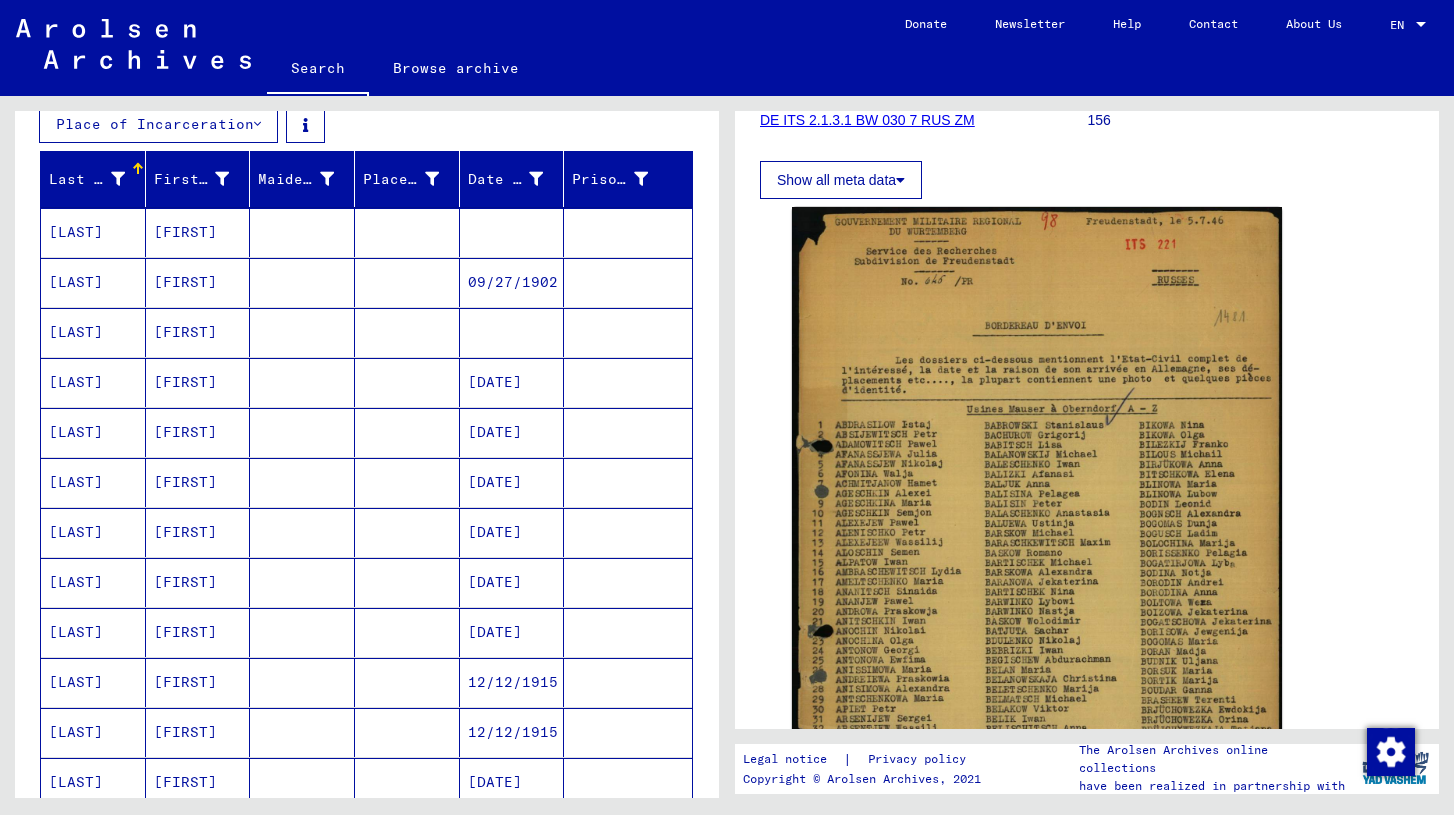 scroll, scrollTop: 1210, scrollLeft: 0, axis: vertical 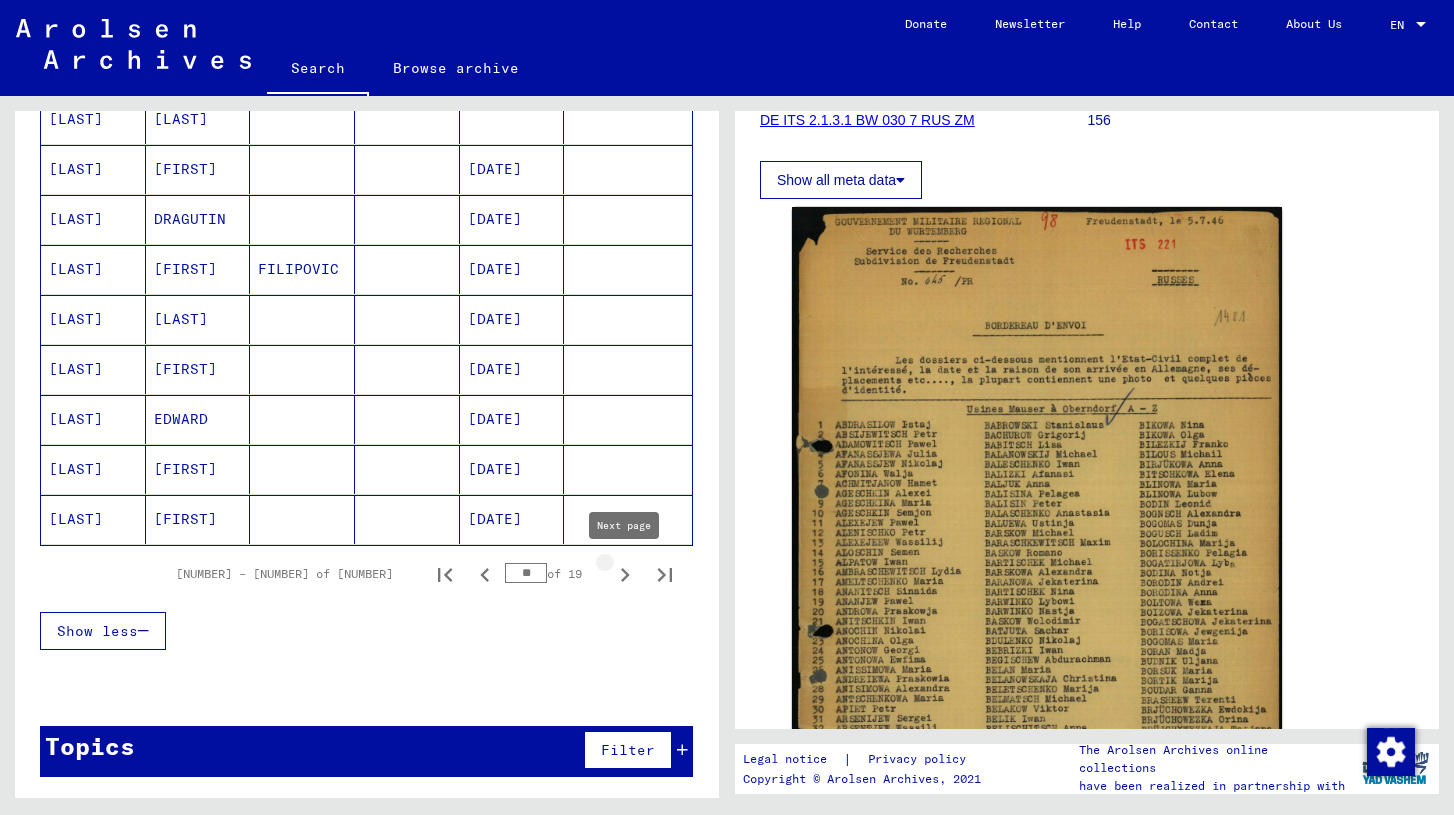 click 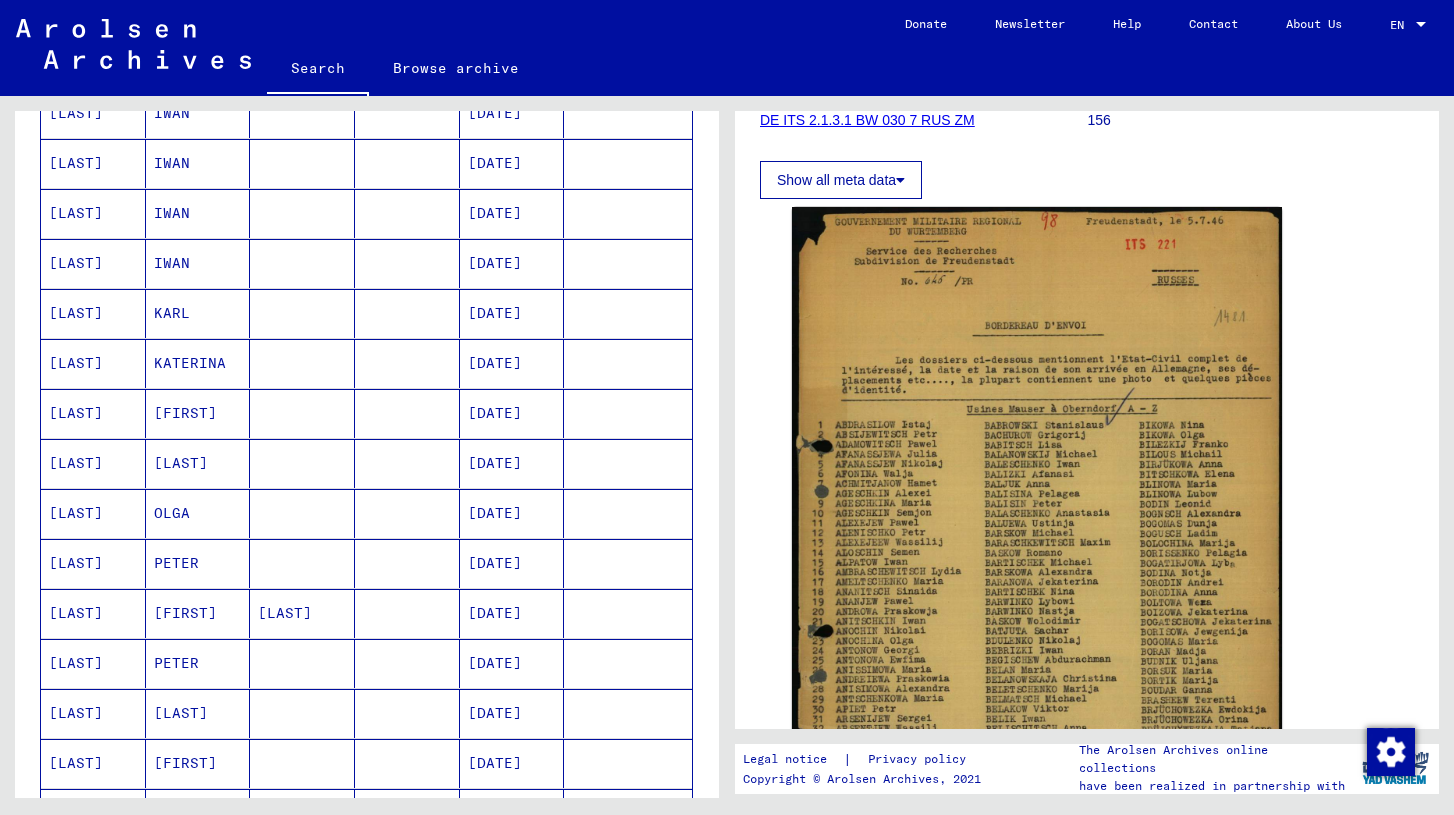 scroll, scrollTop: 808, scrollLeft: 0, axis: vertical 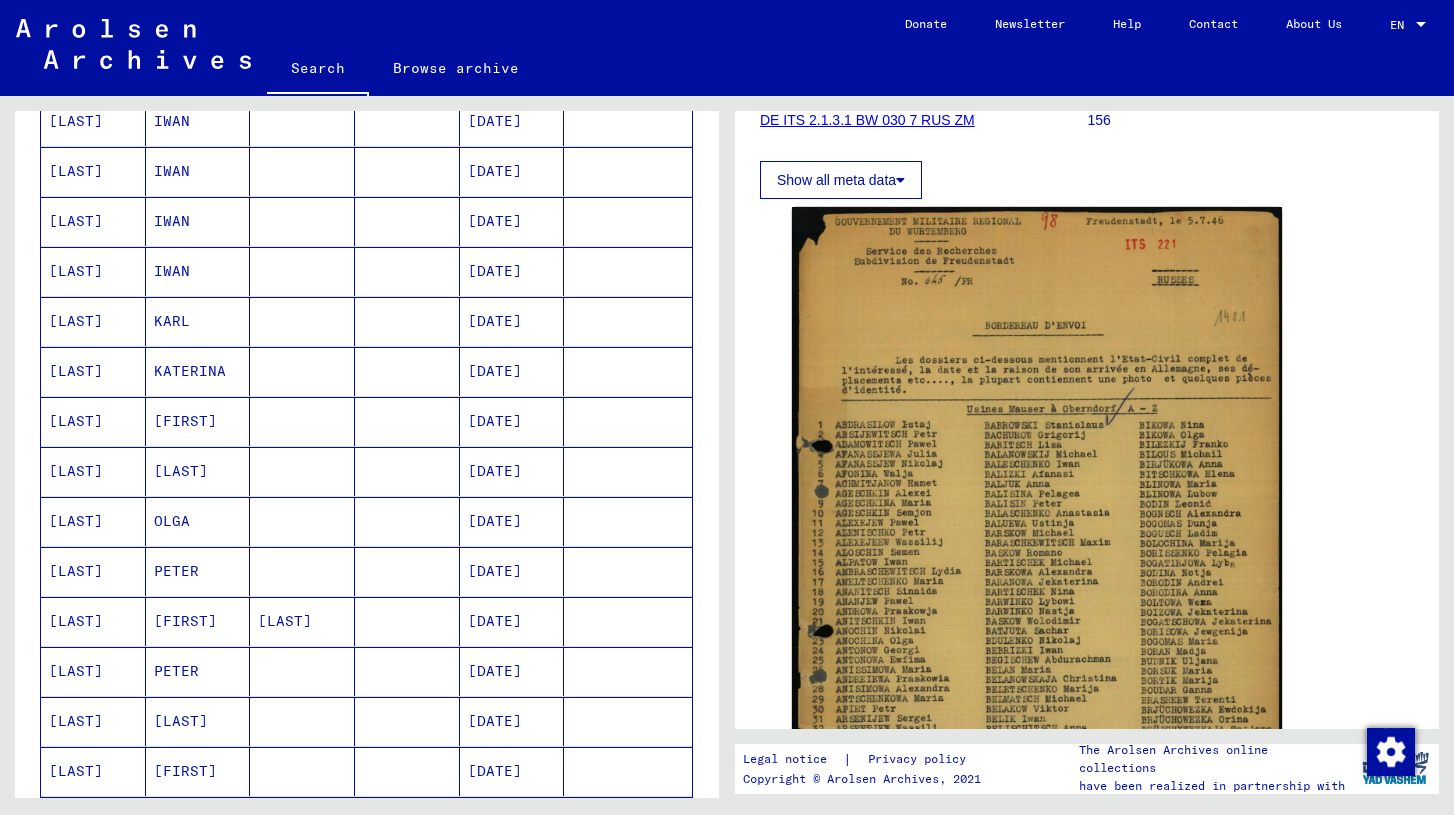 click on "[DATE]" at bounding box center [512, 421] 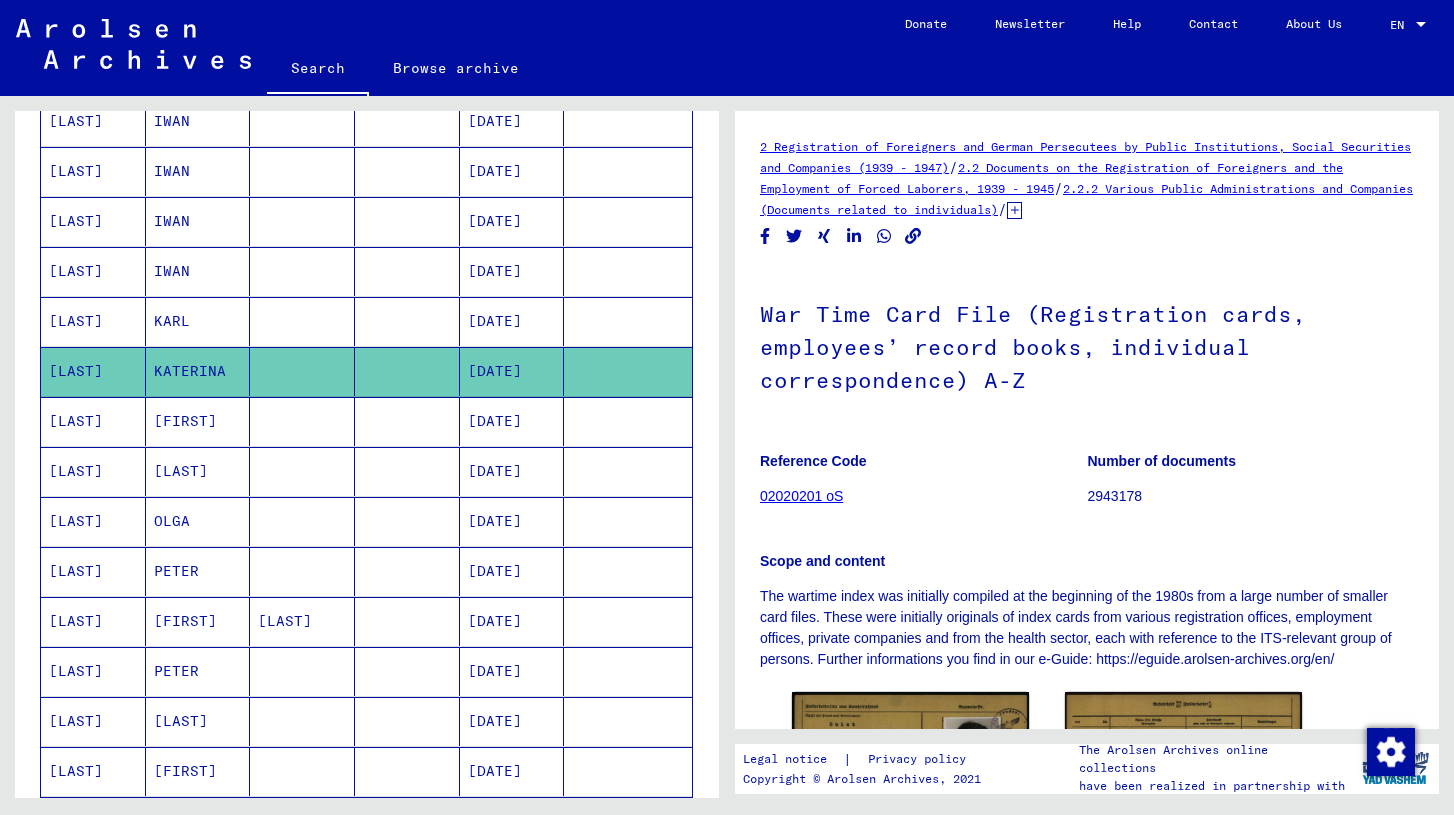 scroll, scrollTop: 0, scrollLeft: 0, axis: both 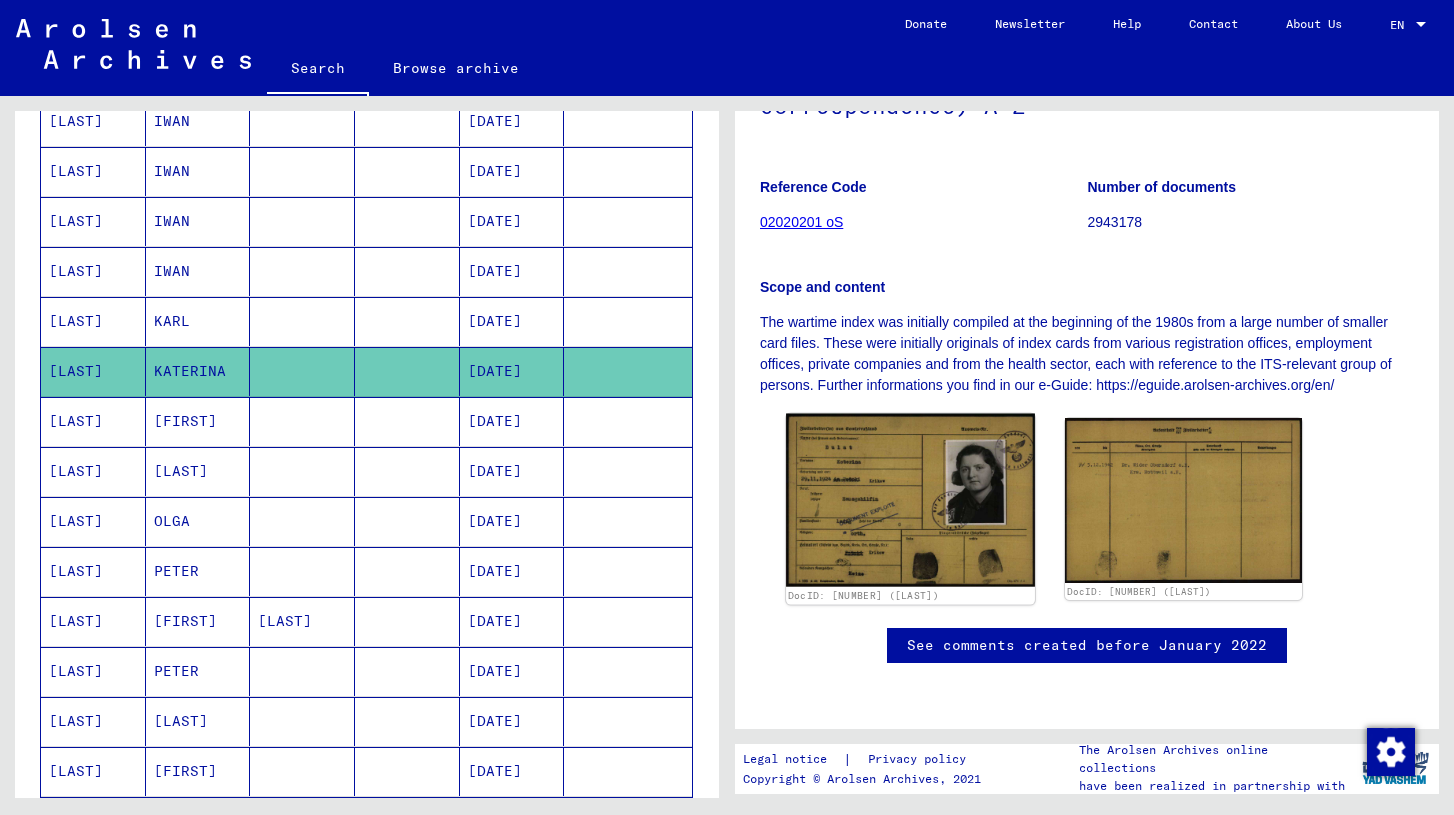 click 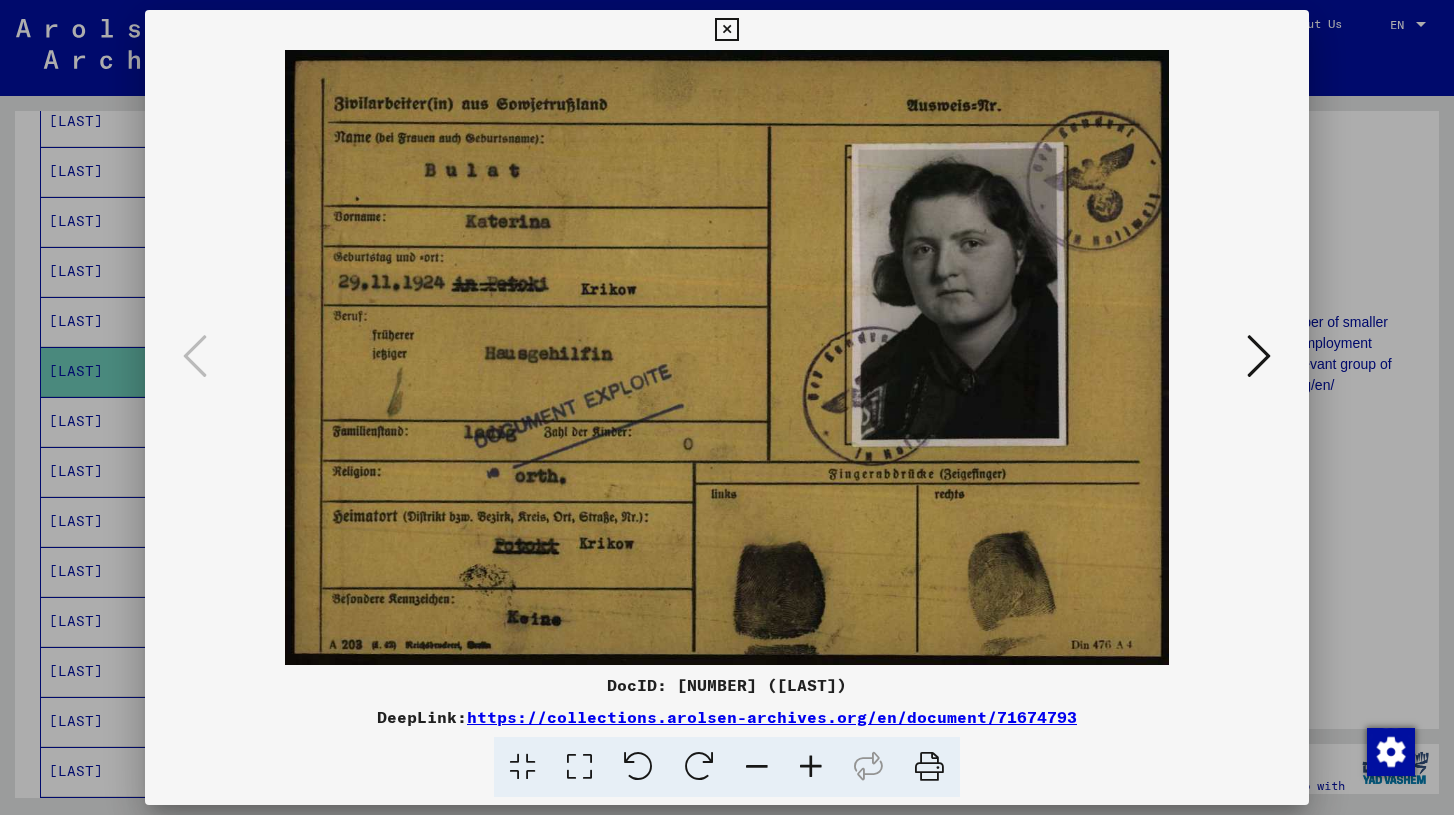 click at bounding box center (727, 407) 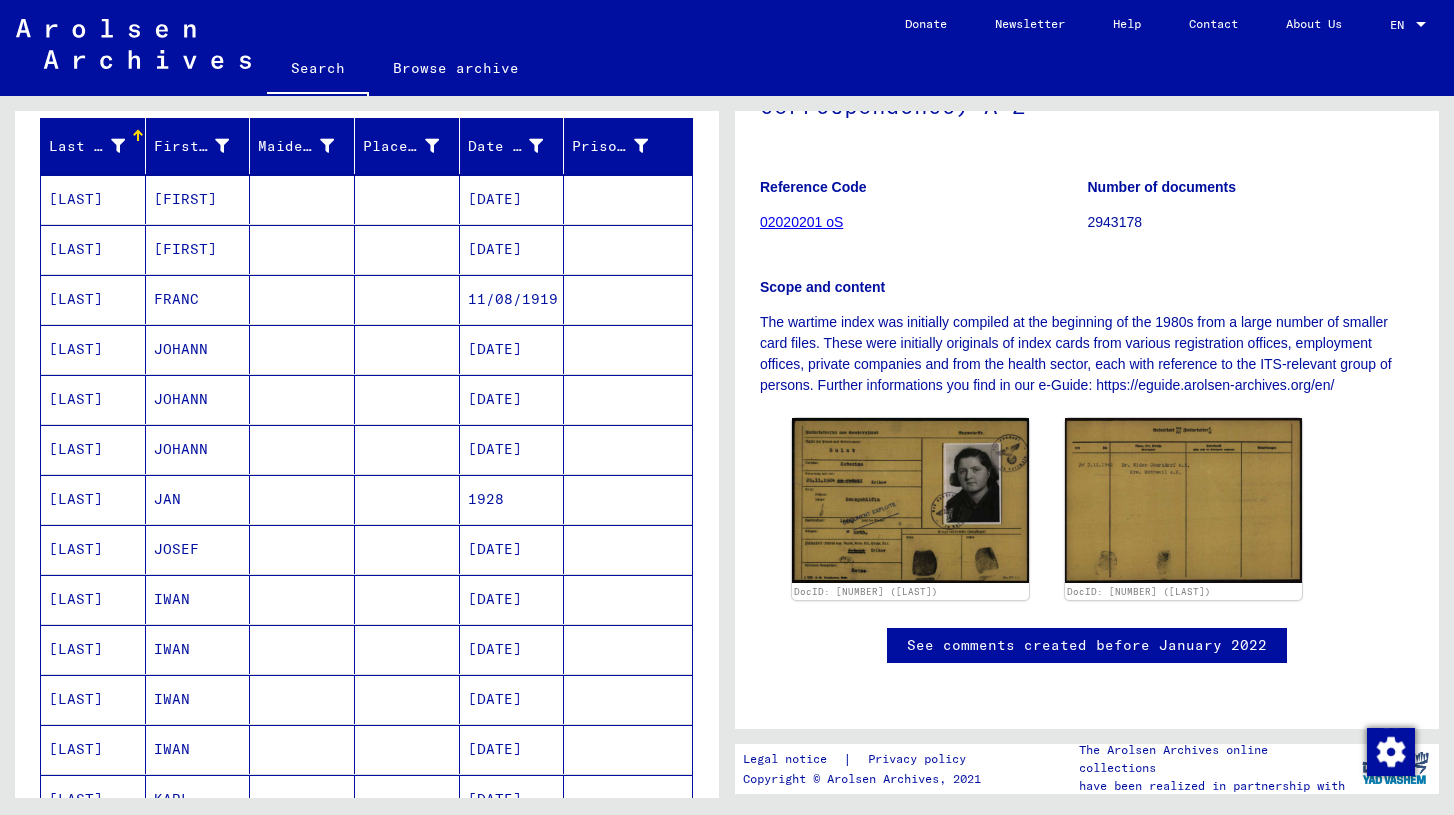 scroll, scrollTop: 0, scrollLeft: 0, axis: both 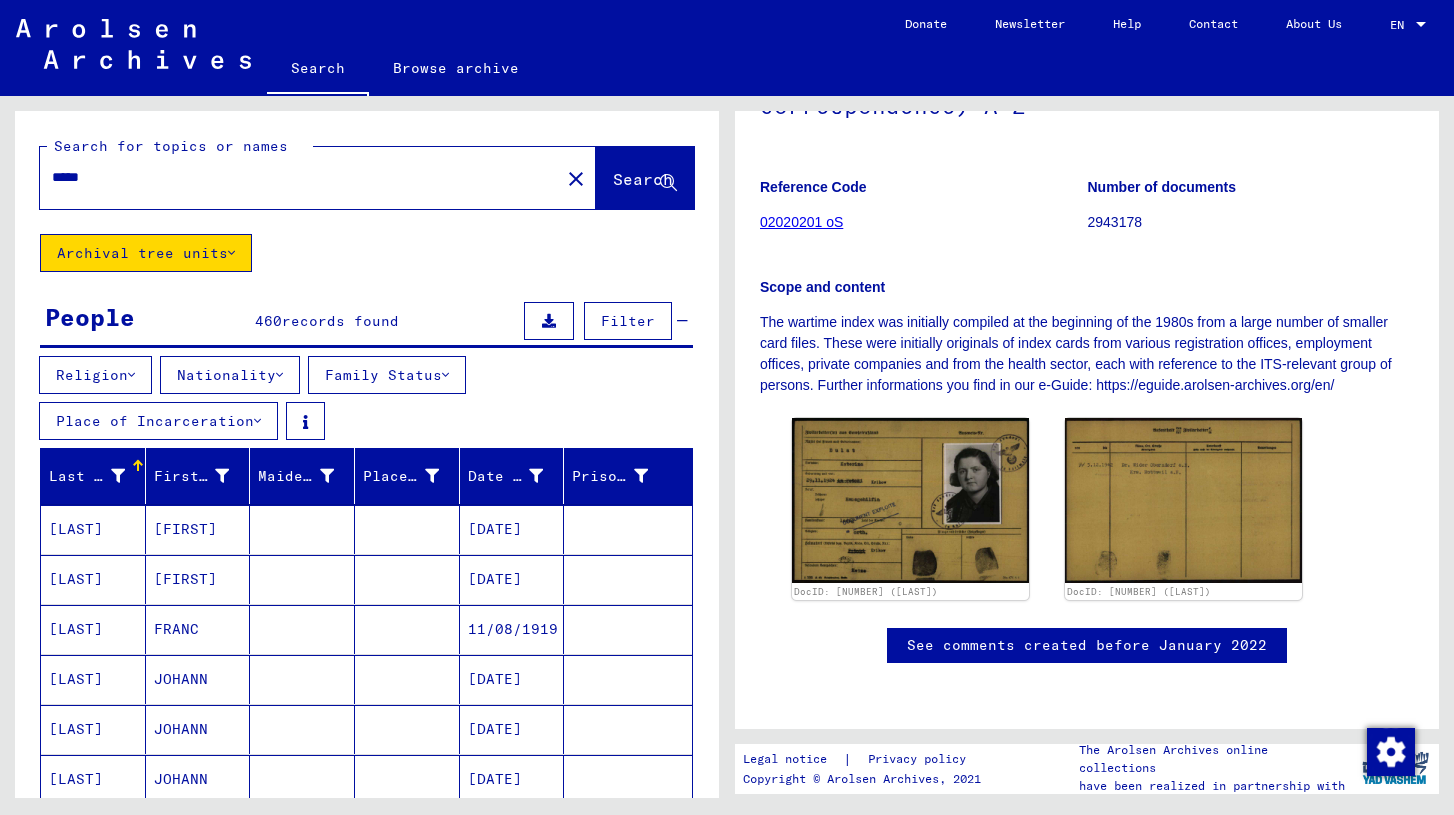 click on "*****" at bounding box center (300, 177) 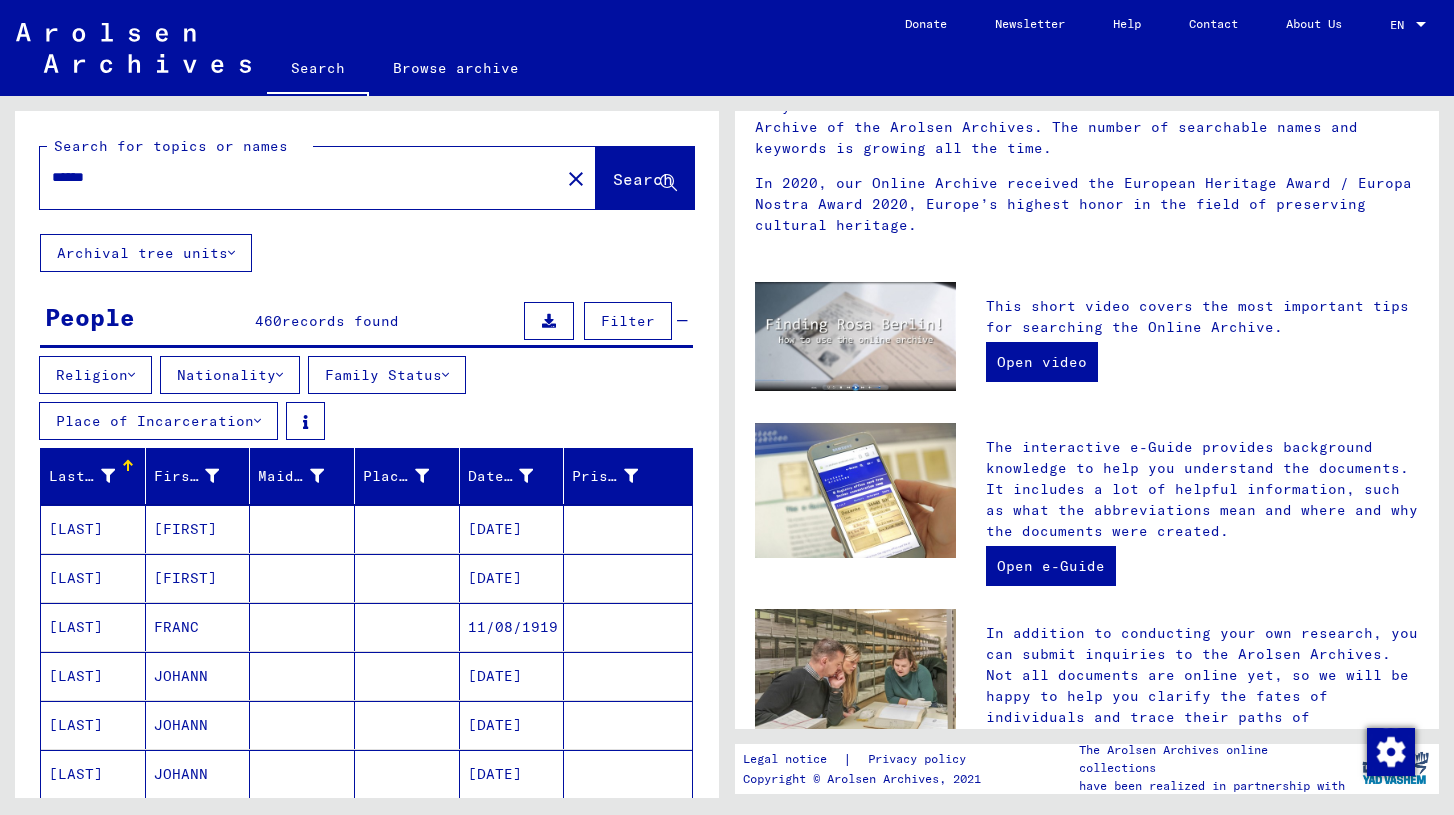 scroll, scrollTop: 0, scrollLeft: 0, axis: both 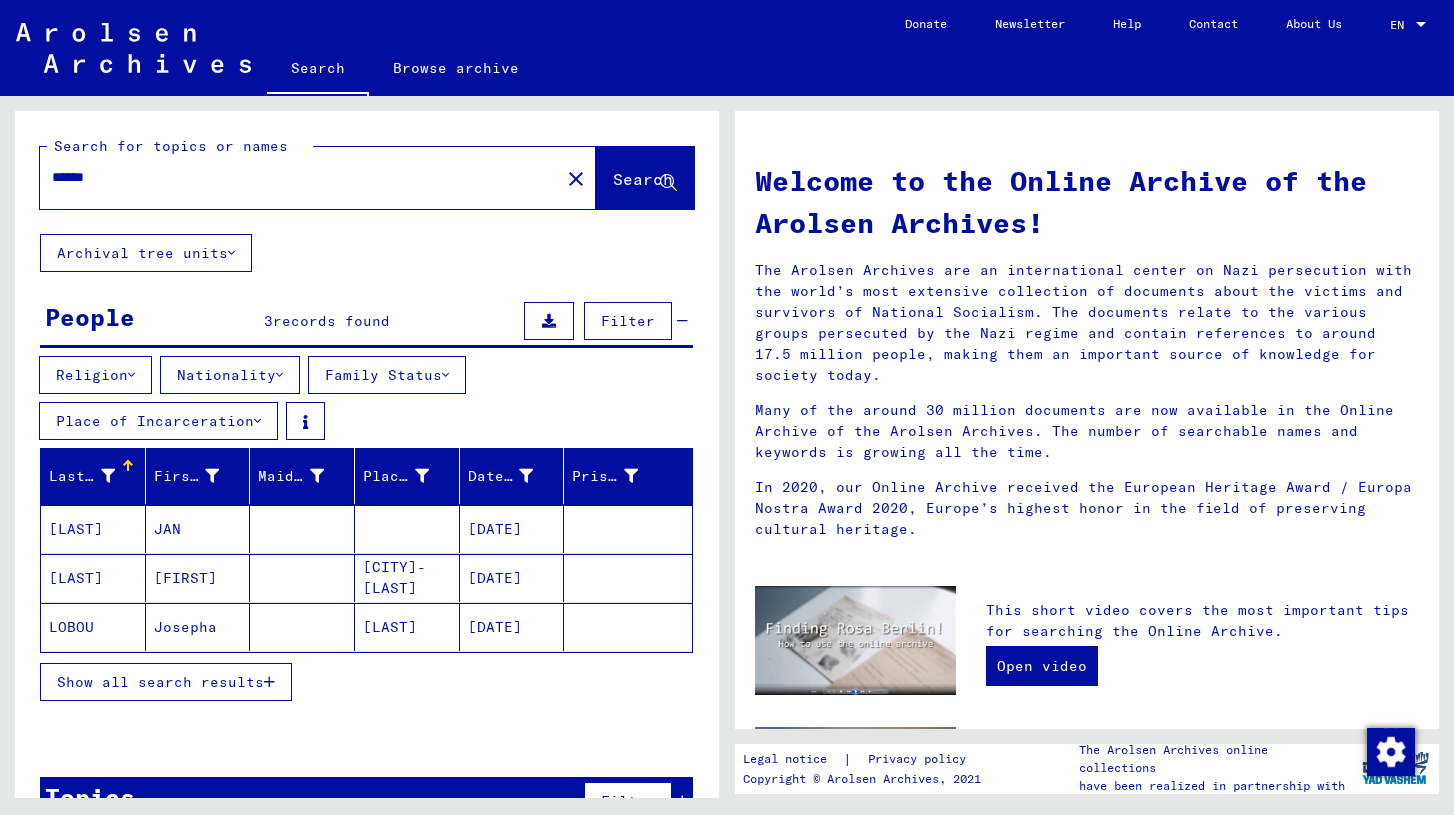 click on "Archival tree units" 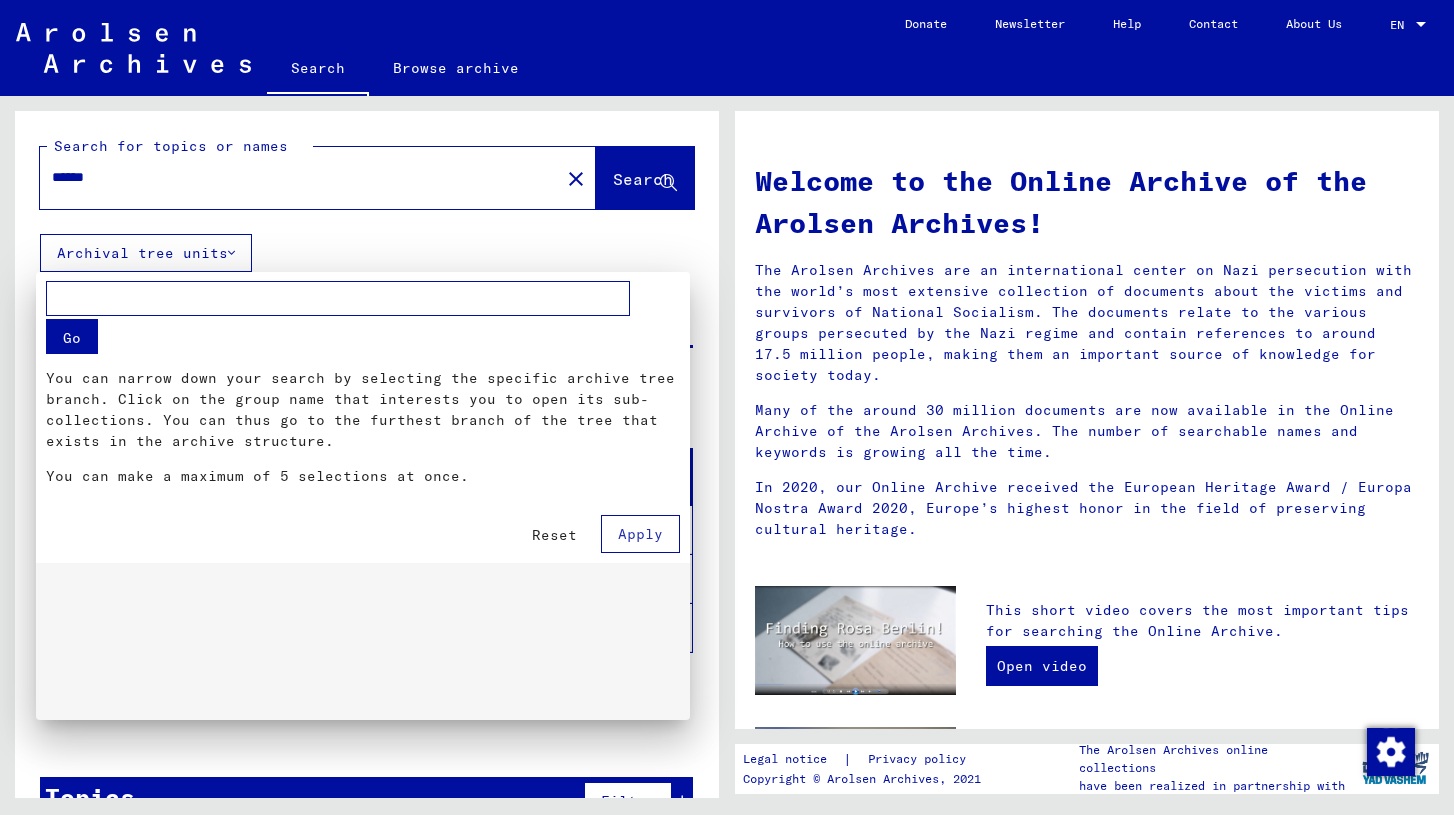 click at bounding box center [727, 407] 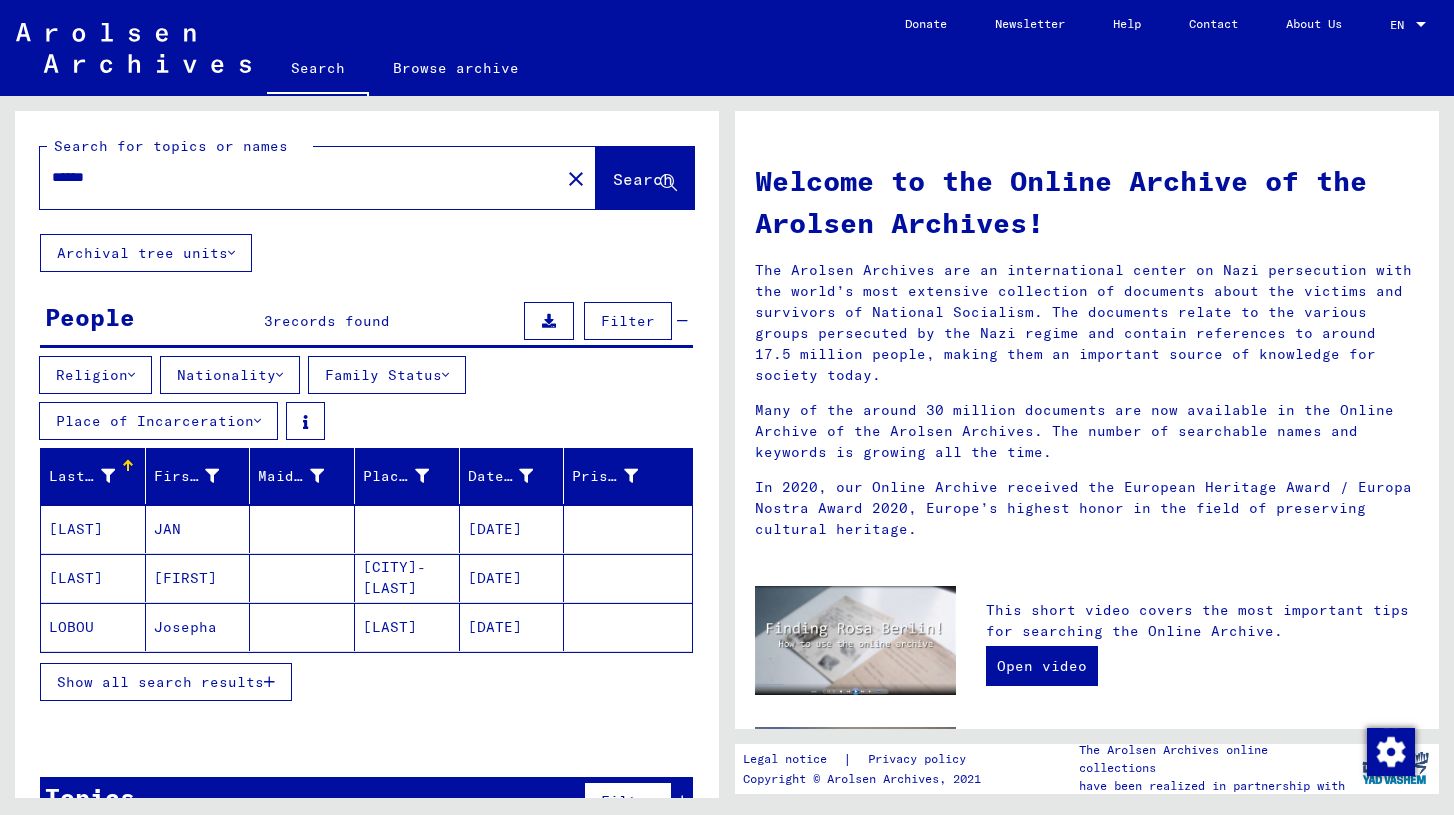 click on "******" at bounding box center [294, 177] 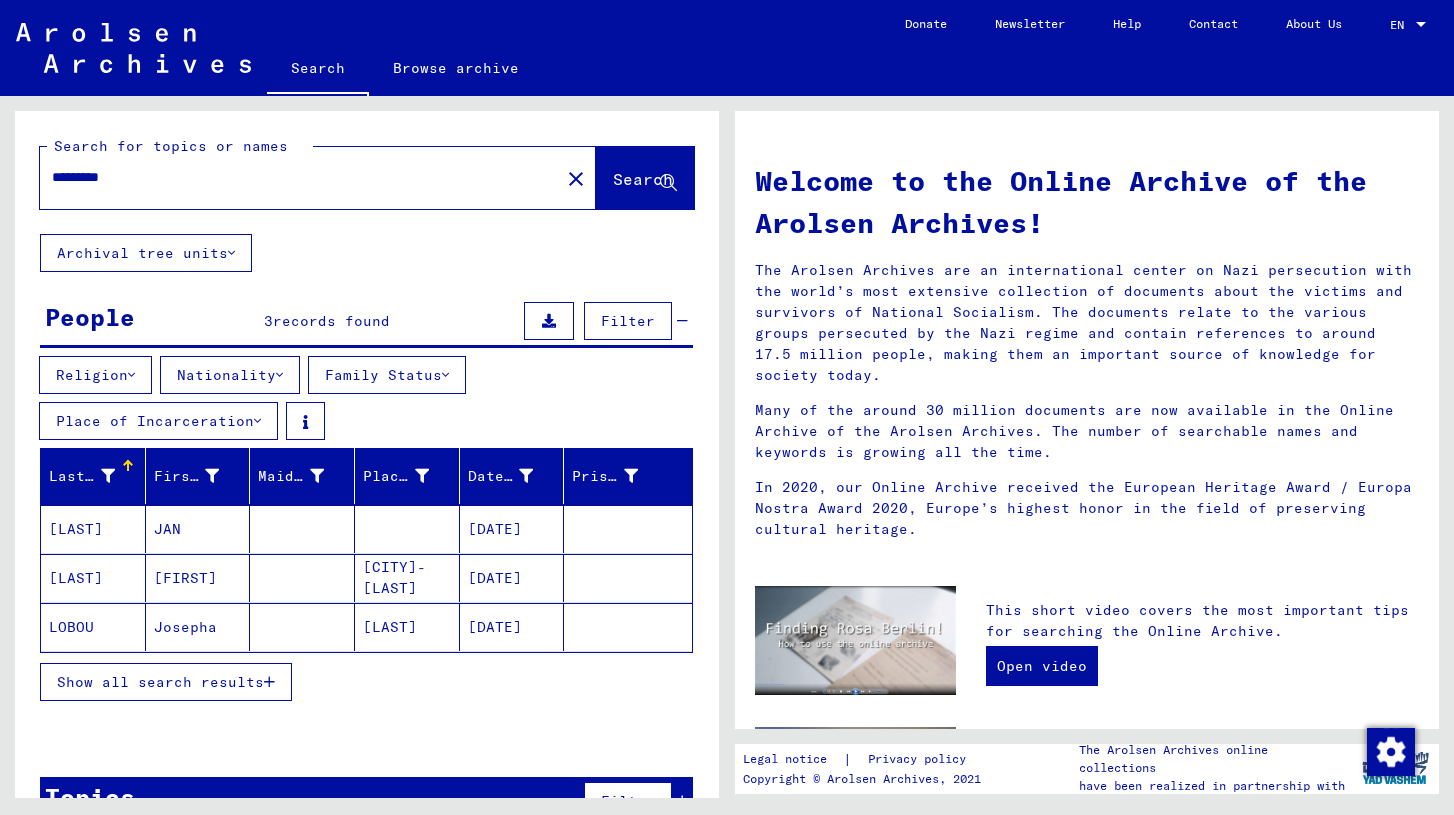 type on "*********" 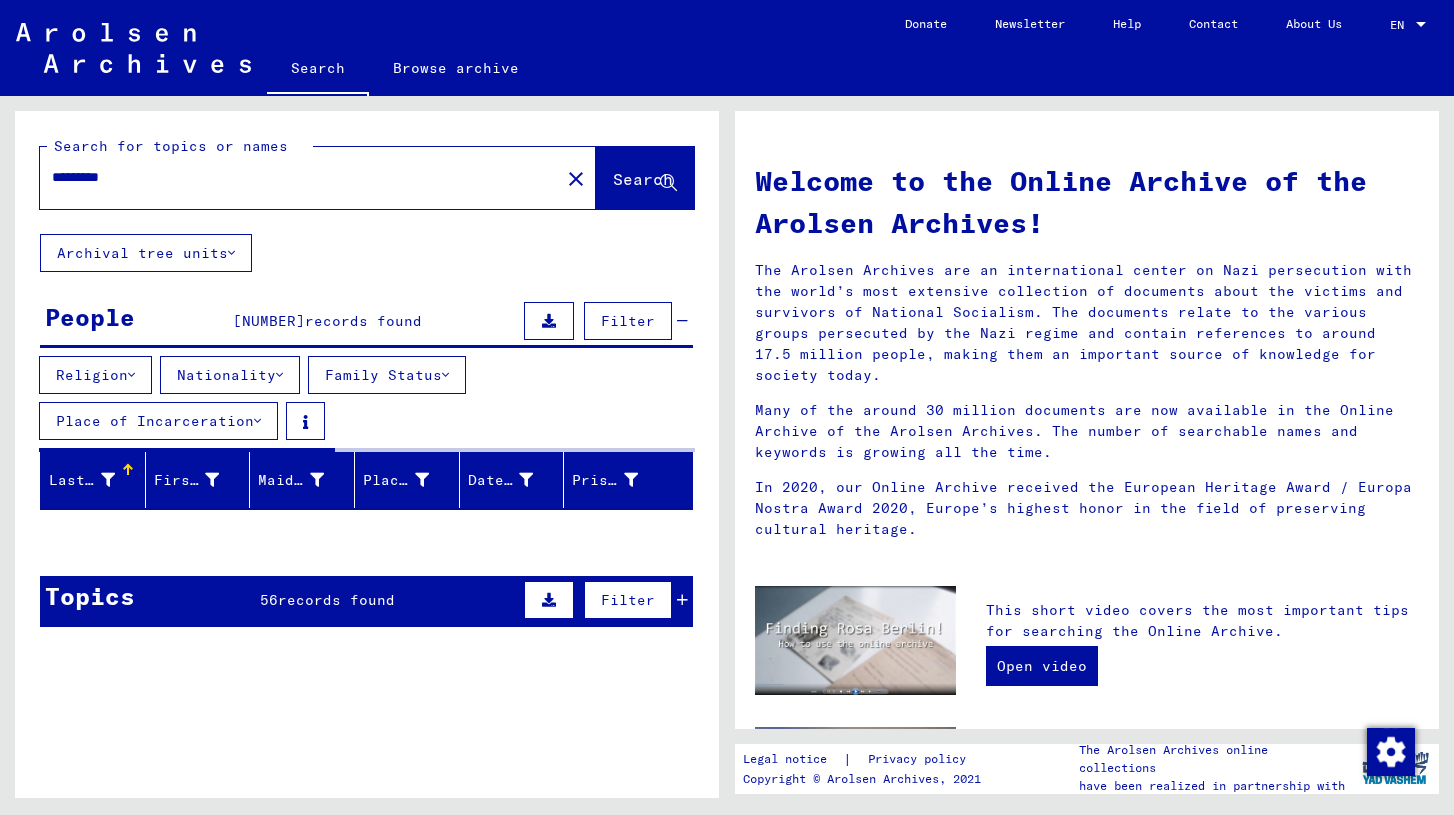click on "Archival tree units" 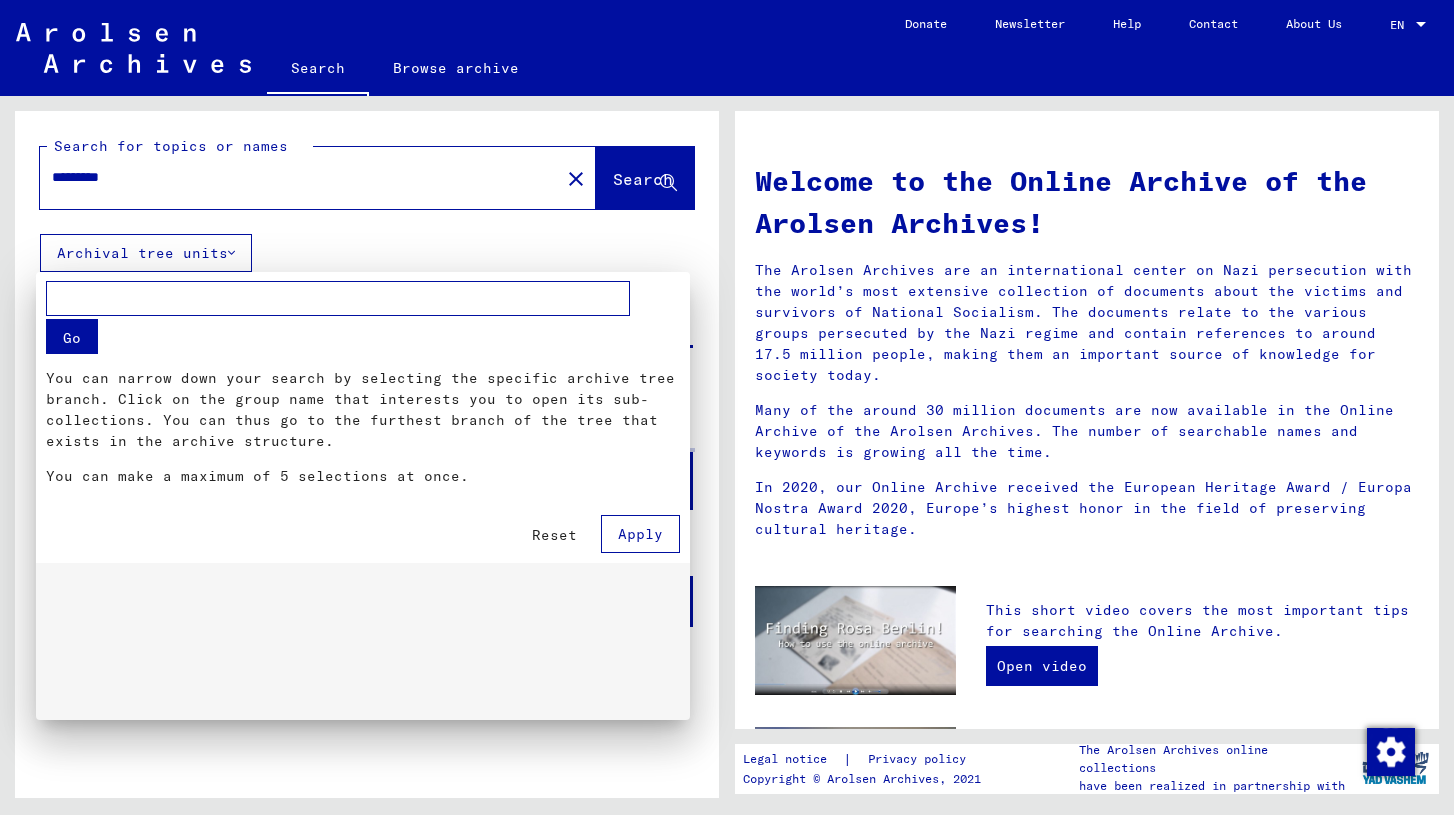 click at bounding box center [727, 407] 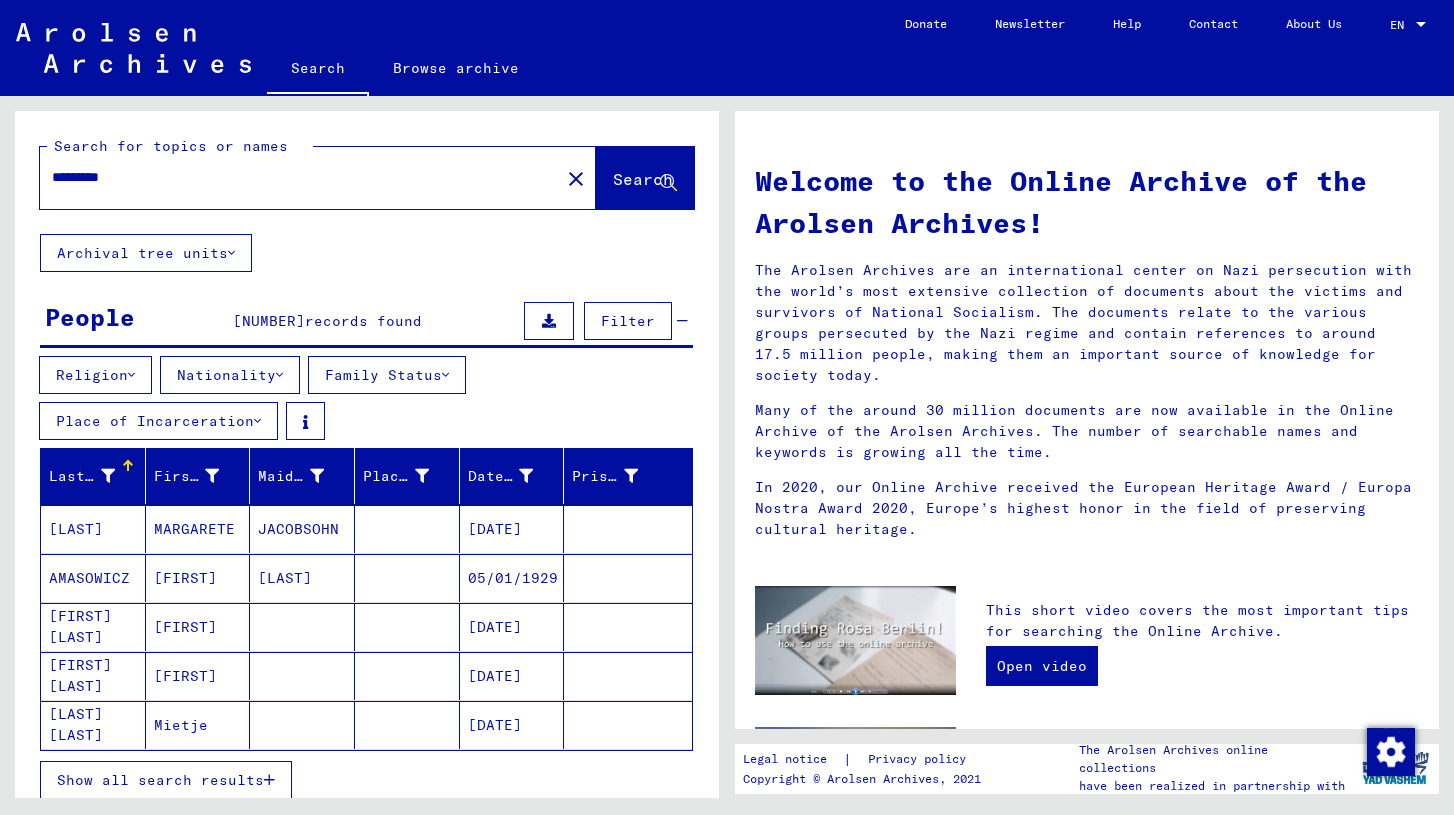 click on "Archival tree units" 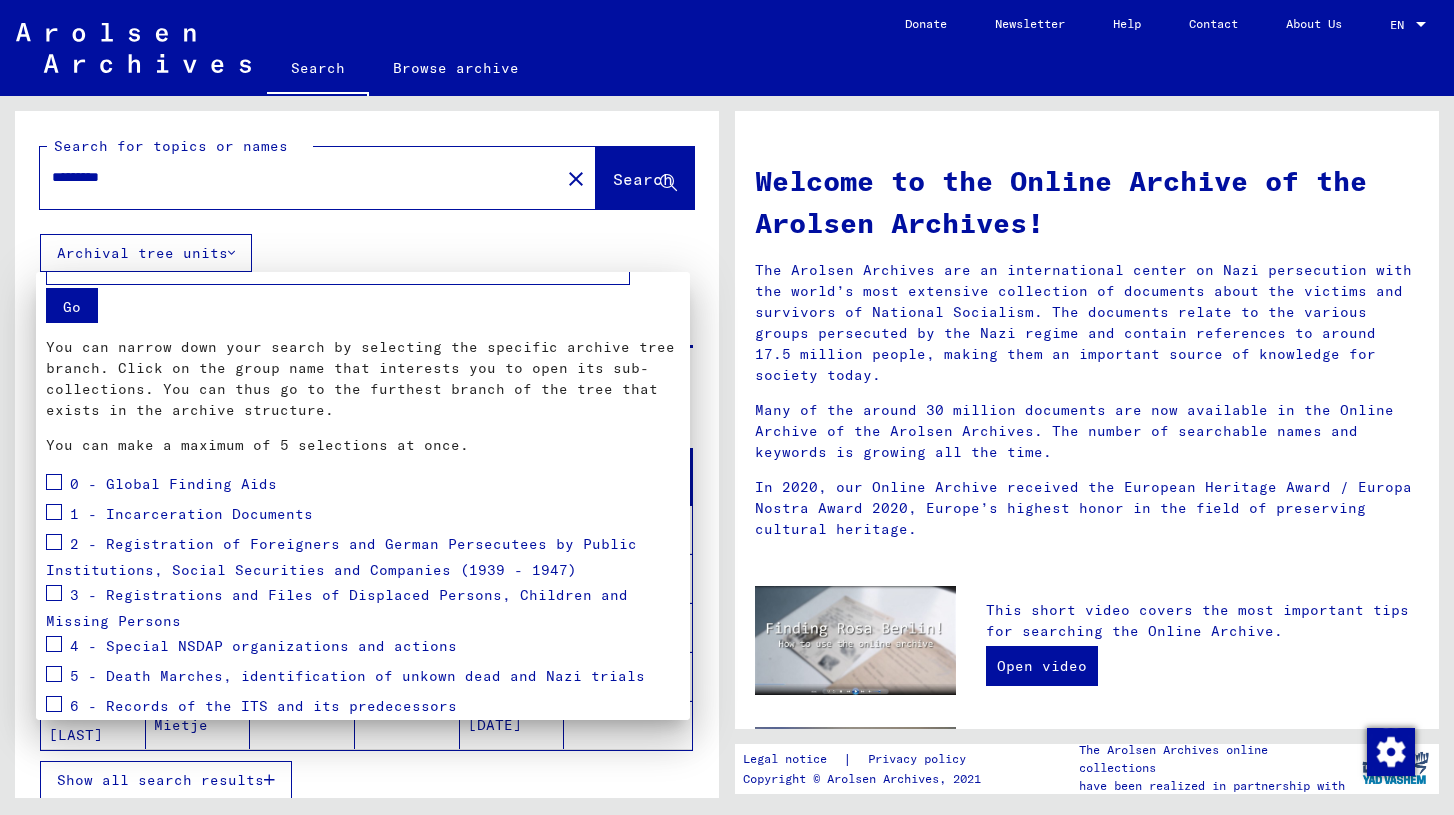 scroll, scrollTop: 33, scrollLeft: 0, axis: vertical 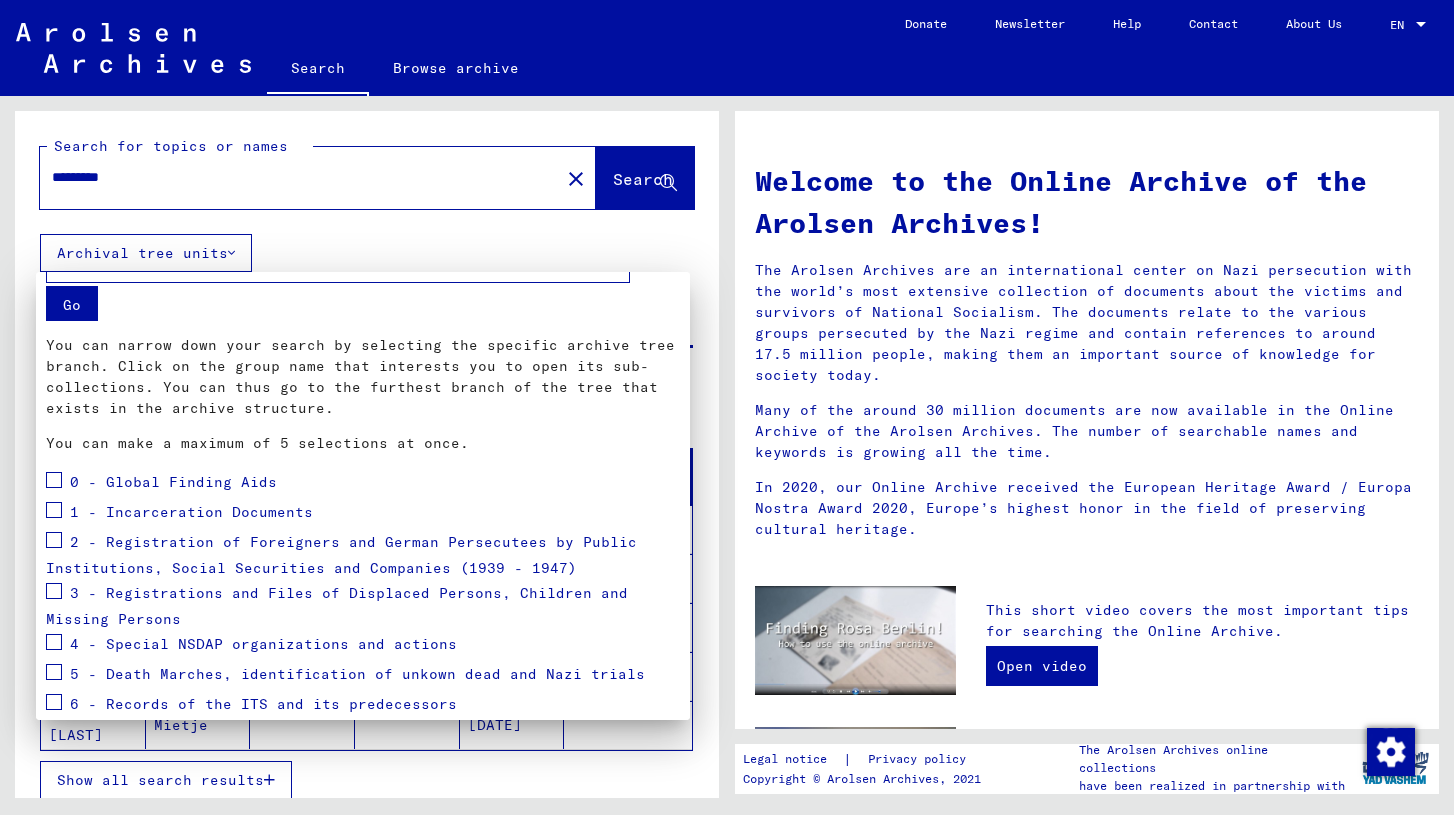 click at bounding box center [54, 591] 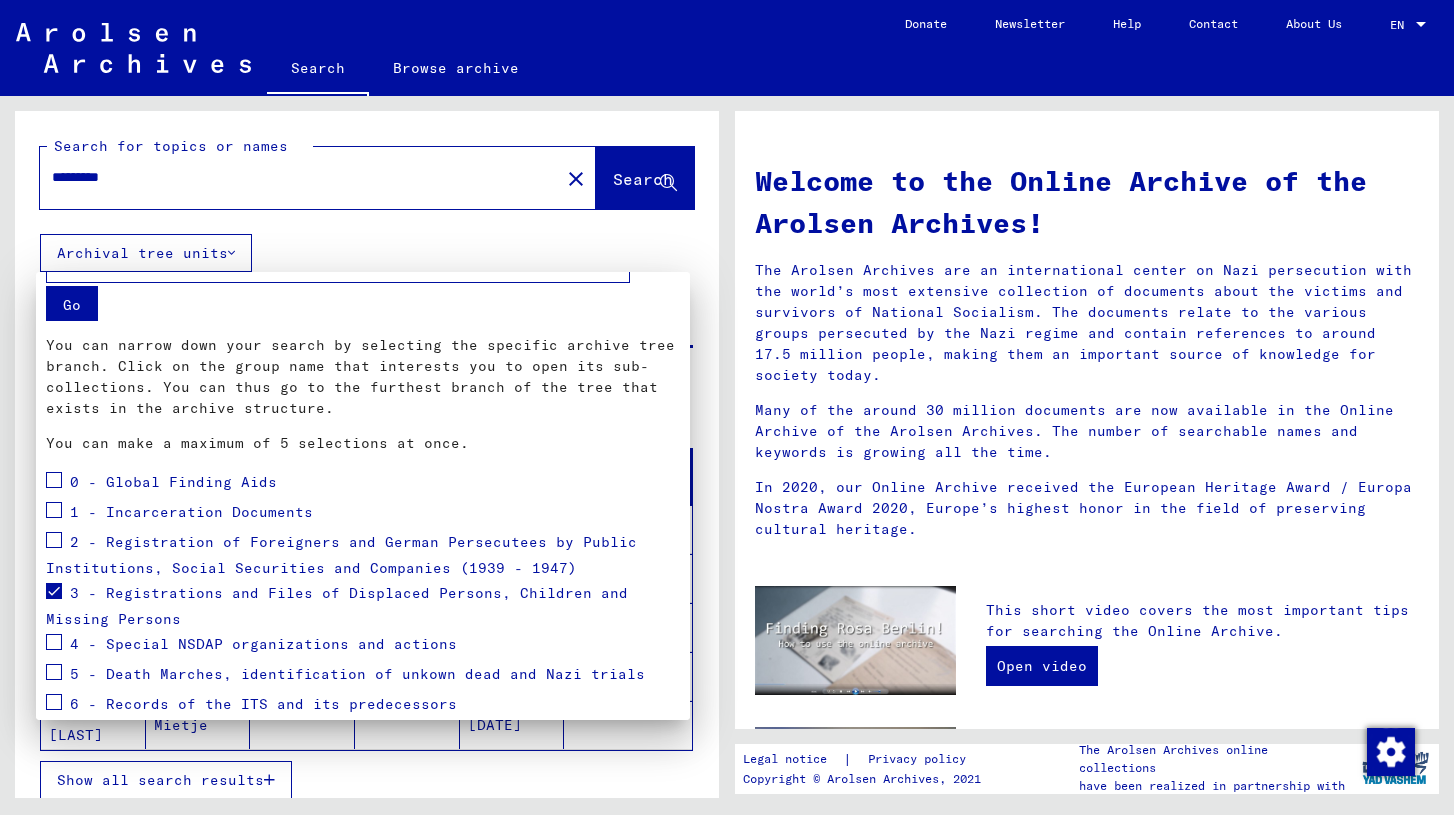 click at bounding box center (727, 407) 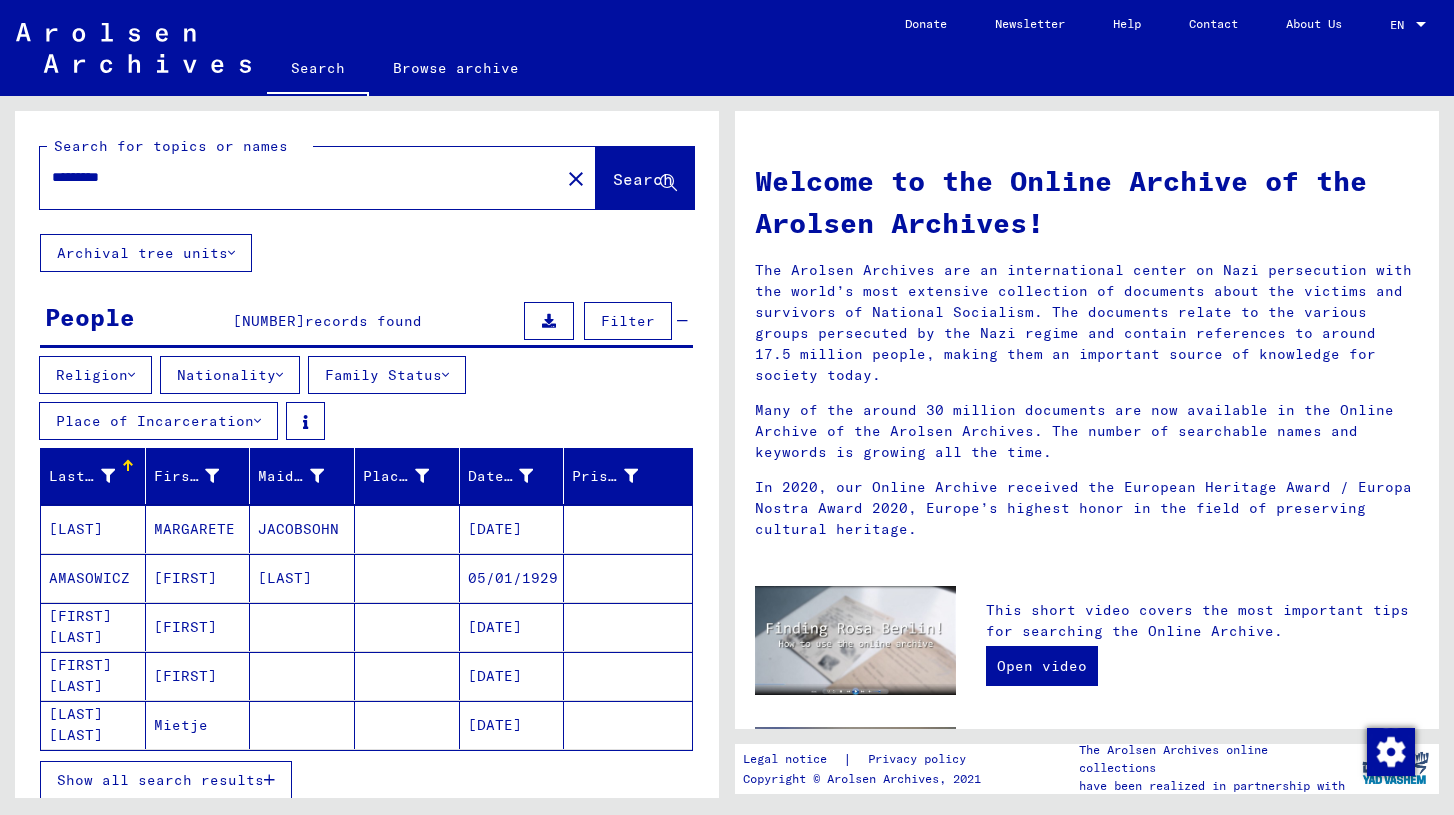 click on "Archival tree units" 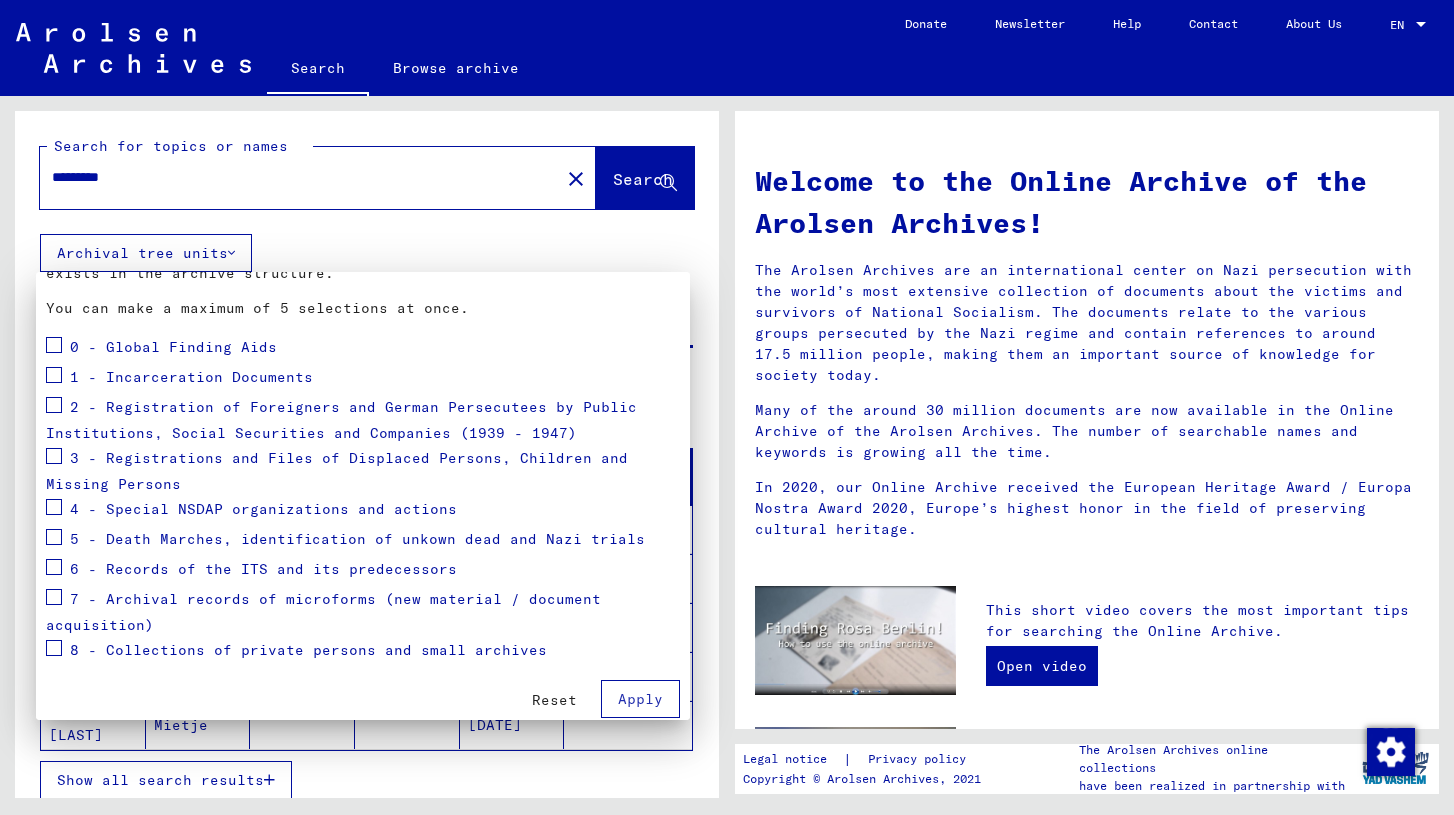 scroll, scrollTop: 173, scrollLeft: 0, axis: vertical 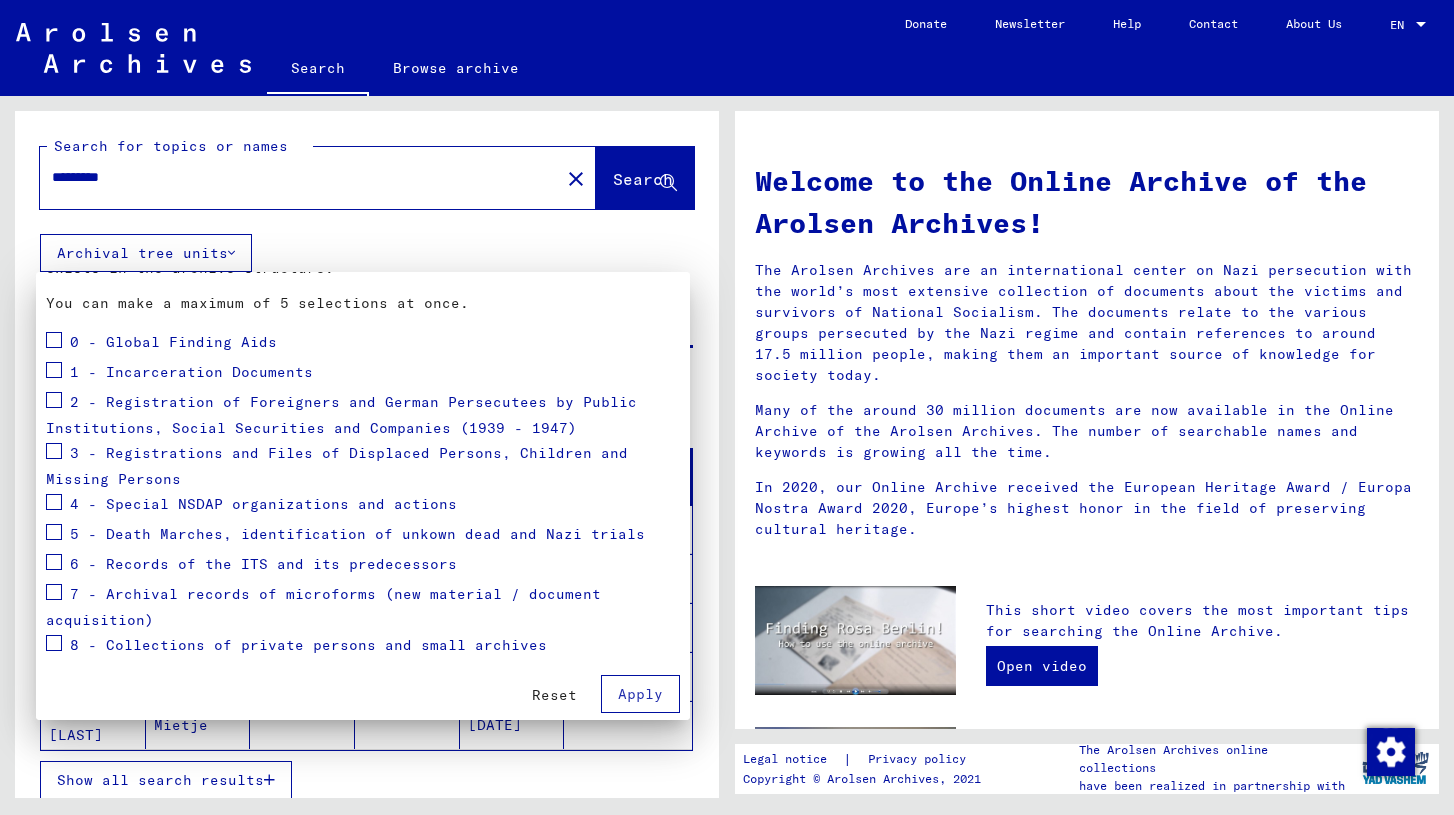 click at bounding box center (54, 451) 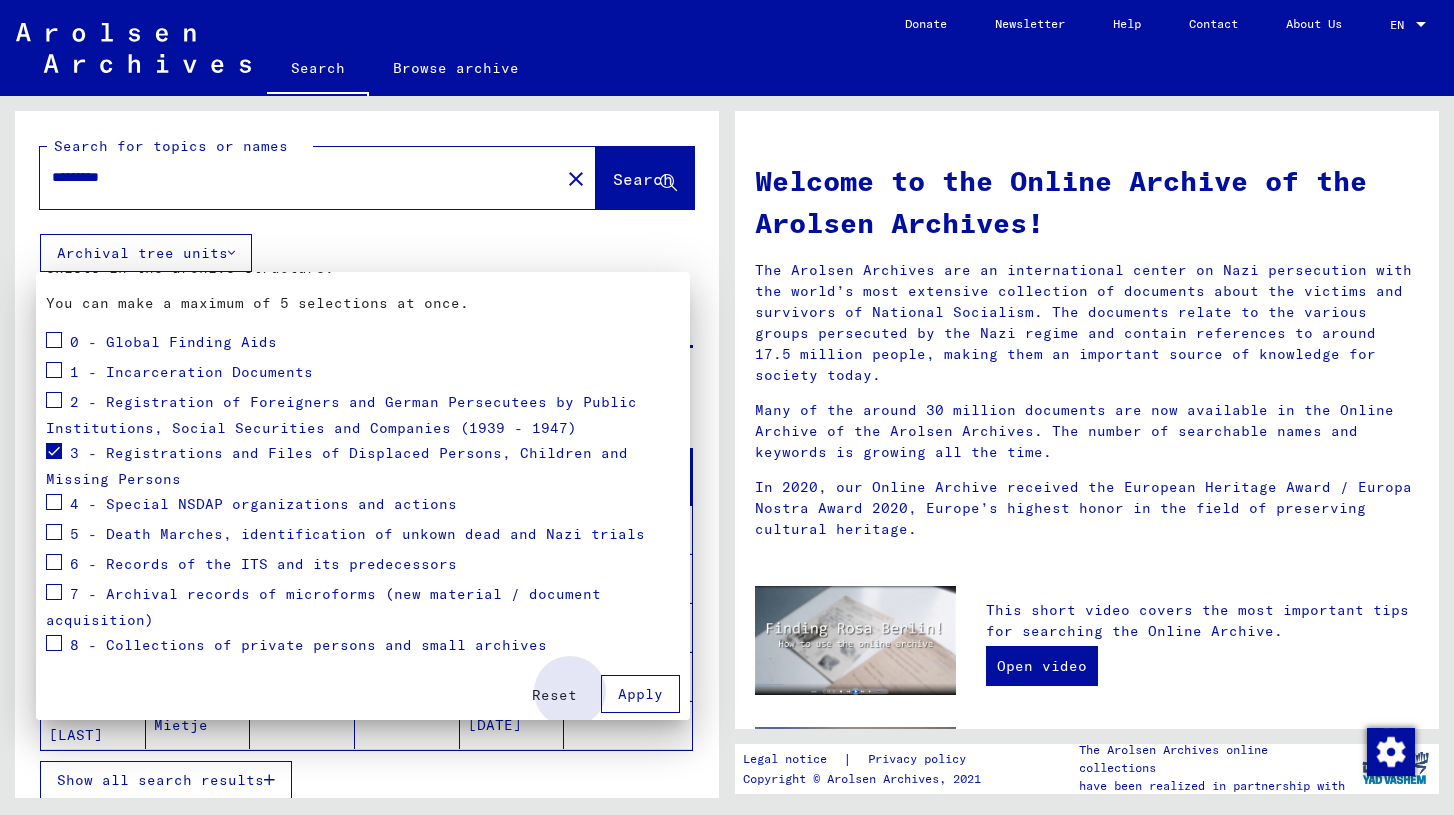 click on "Apply" at bounding box center (640, 694) 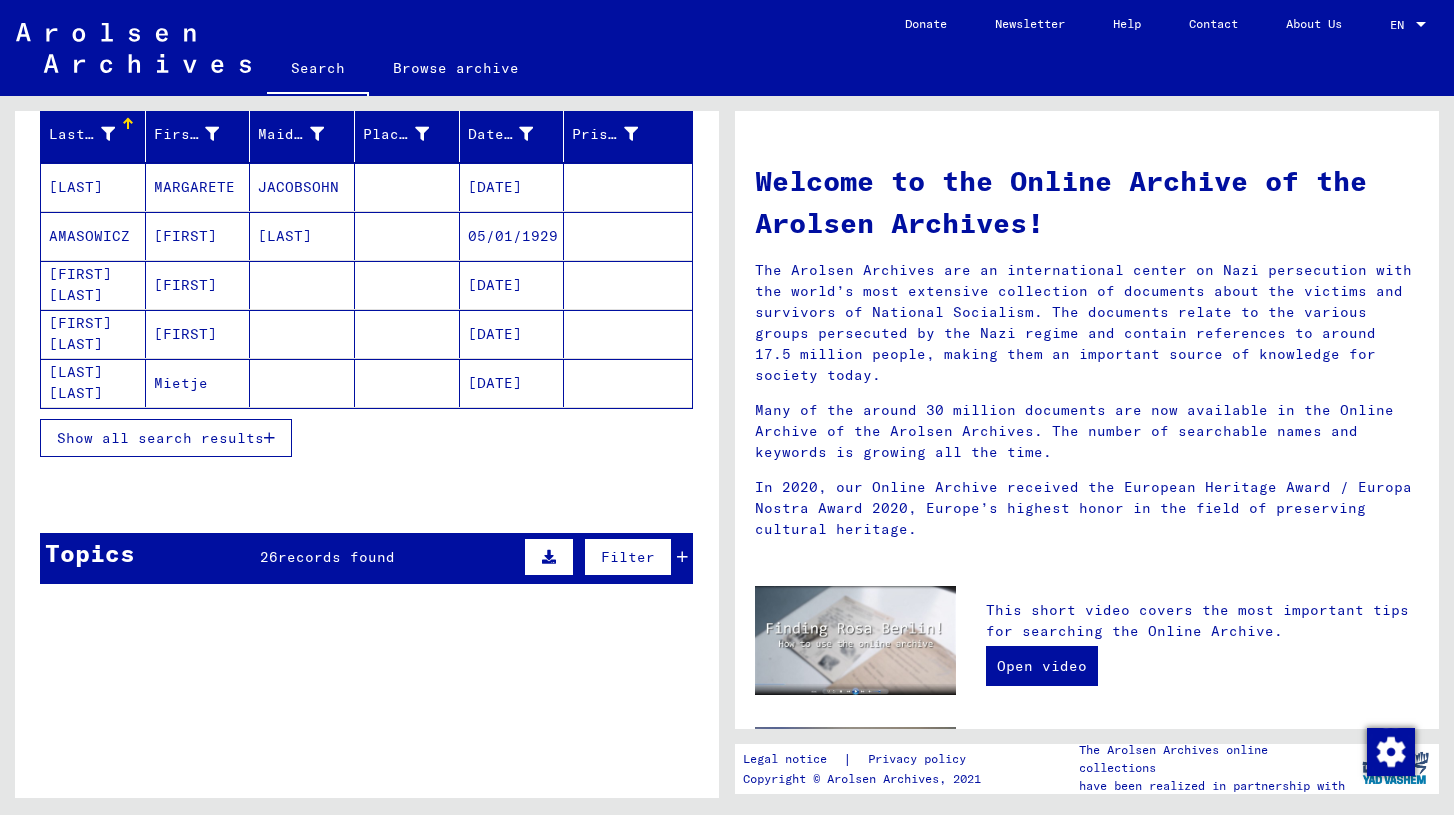 scroll, scrollTop: 346, scrollLeft: 0, axis: vertical 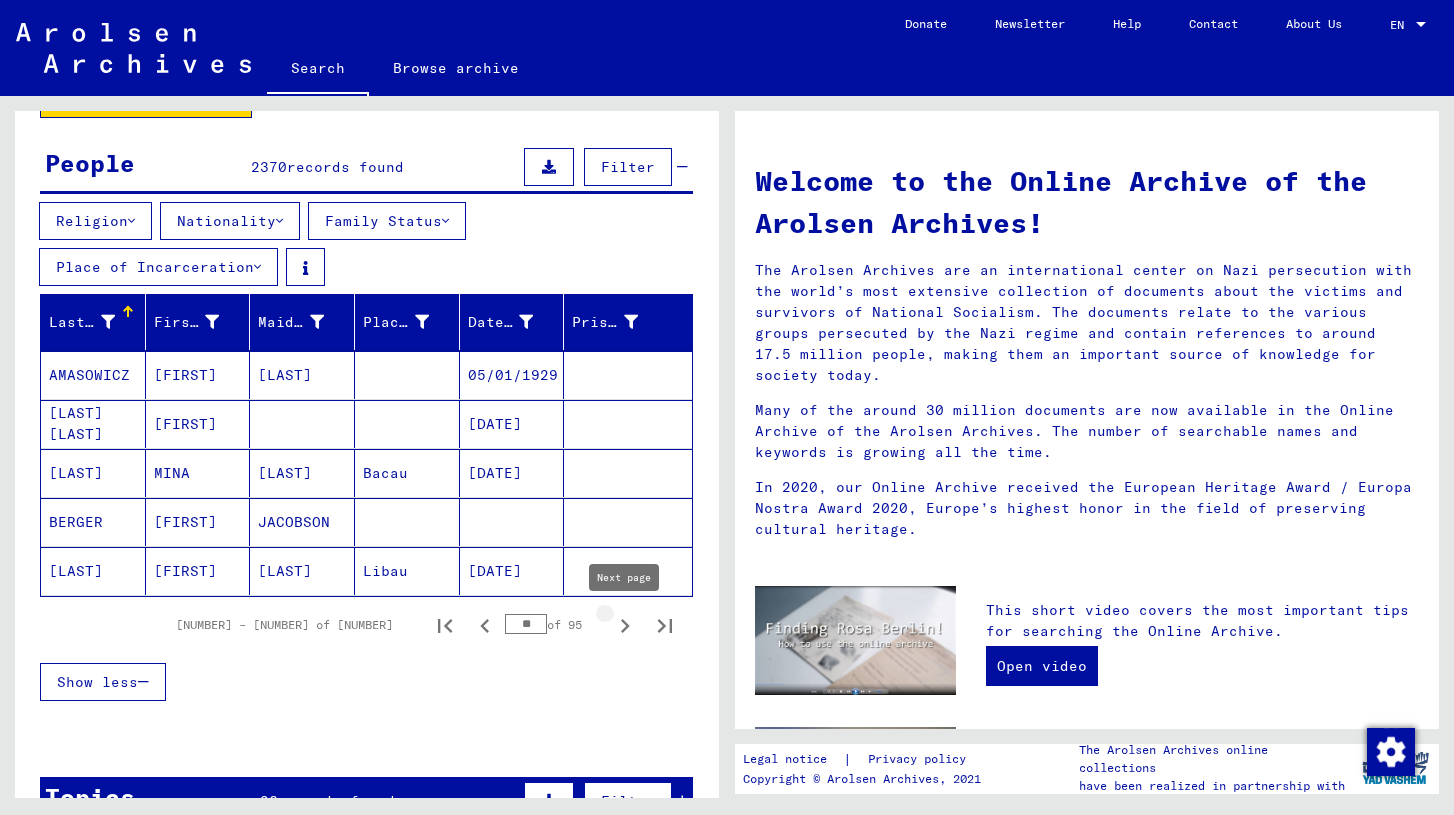 click 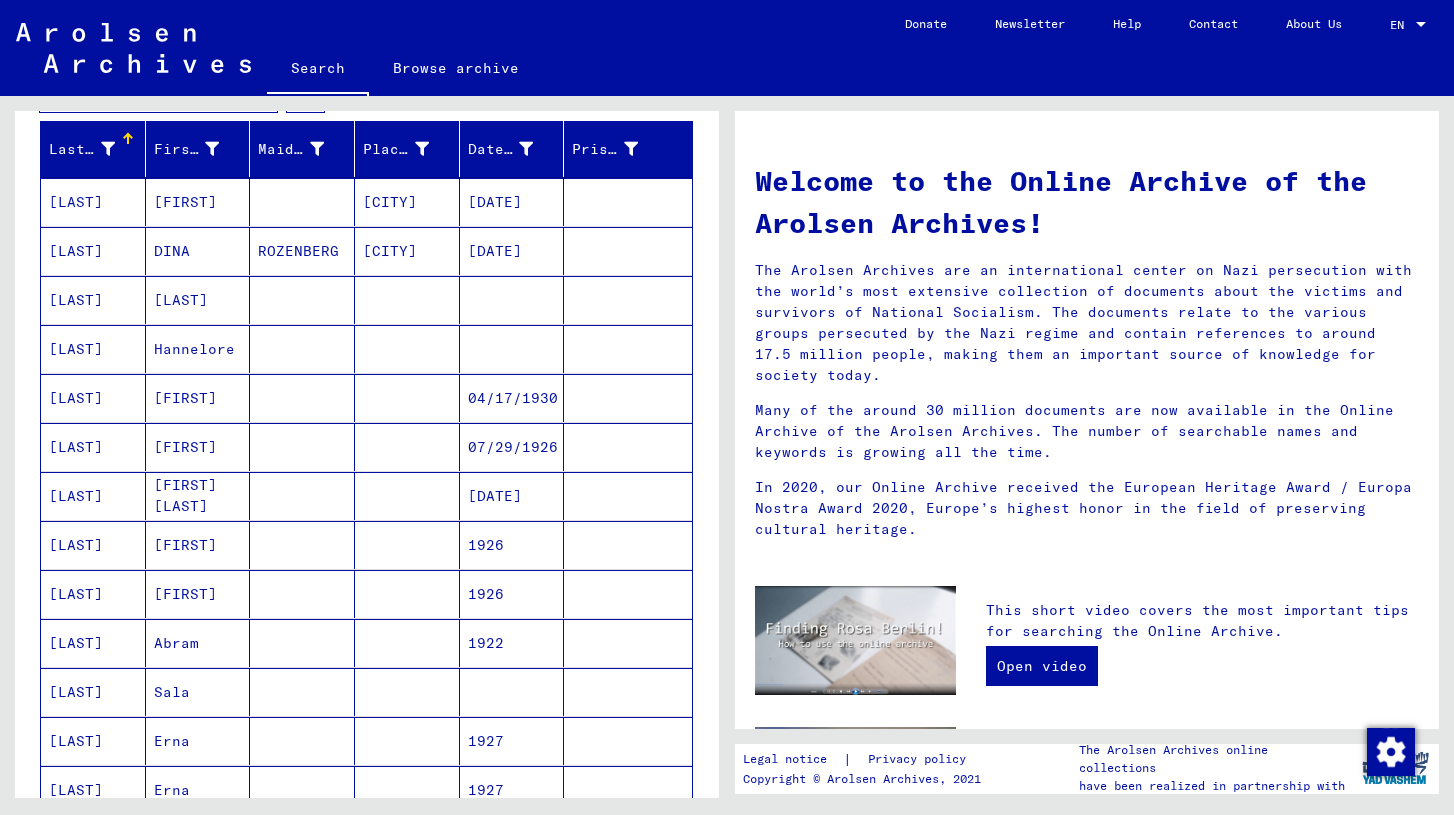 scroll, scrollTop: 0, scrollLeft: 0, axis: both 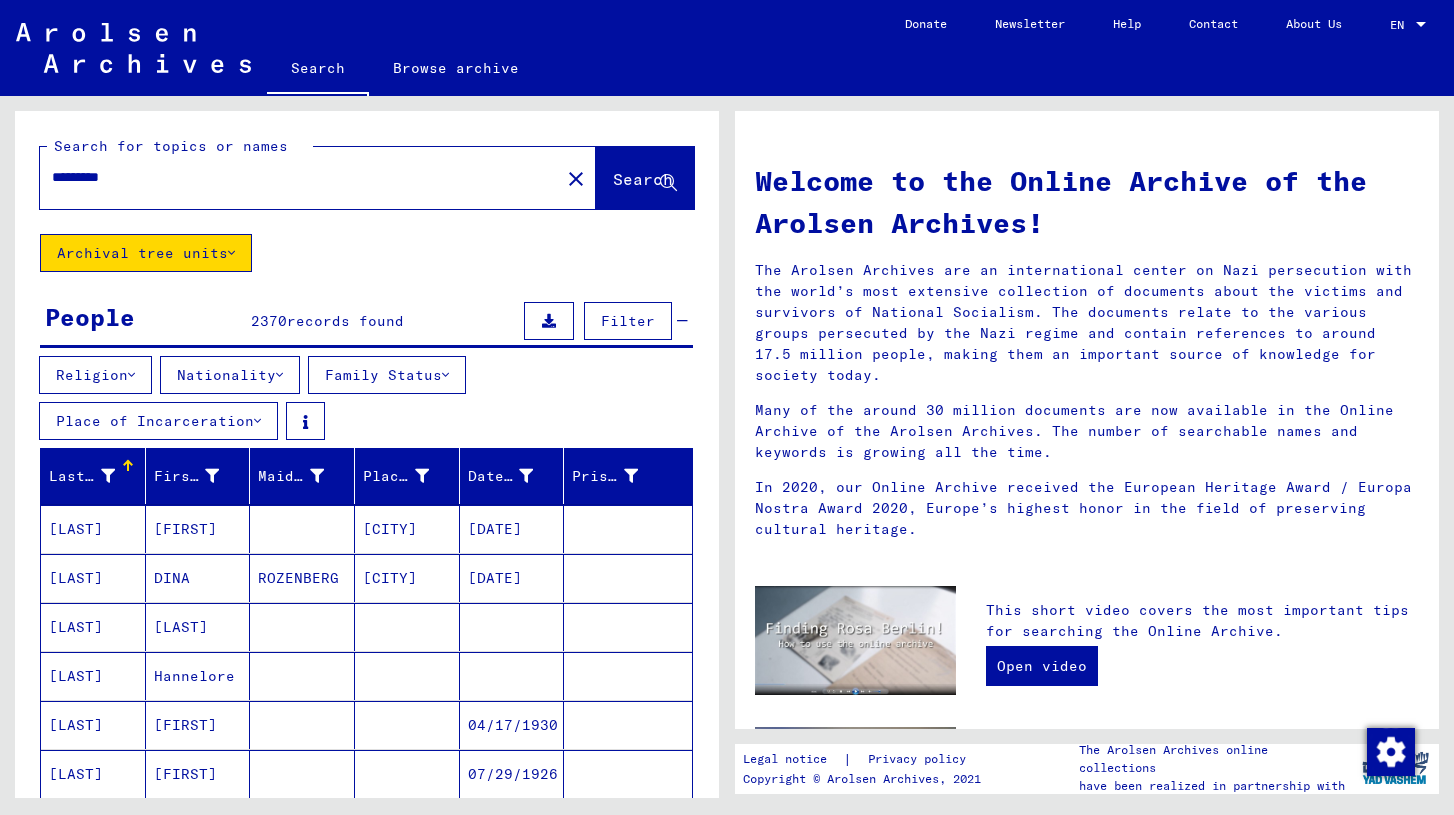 click on "*********" at bounding box center [294, 177] 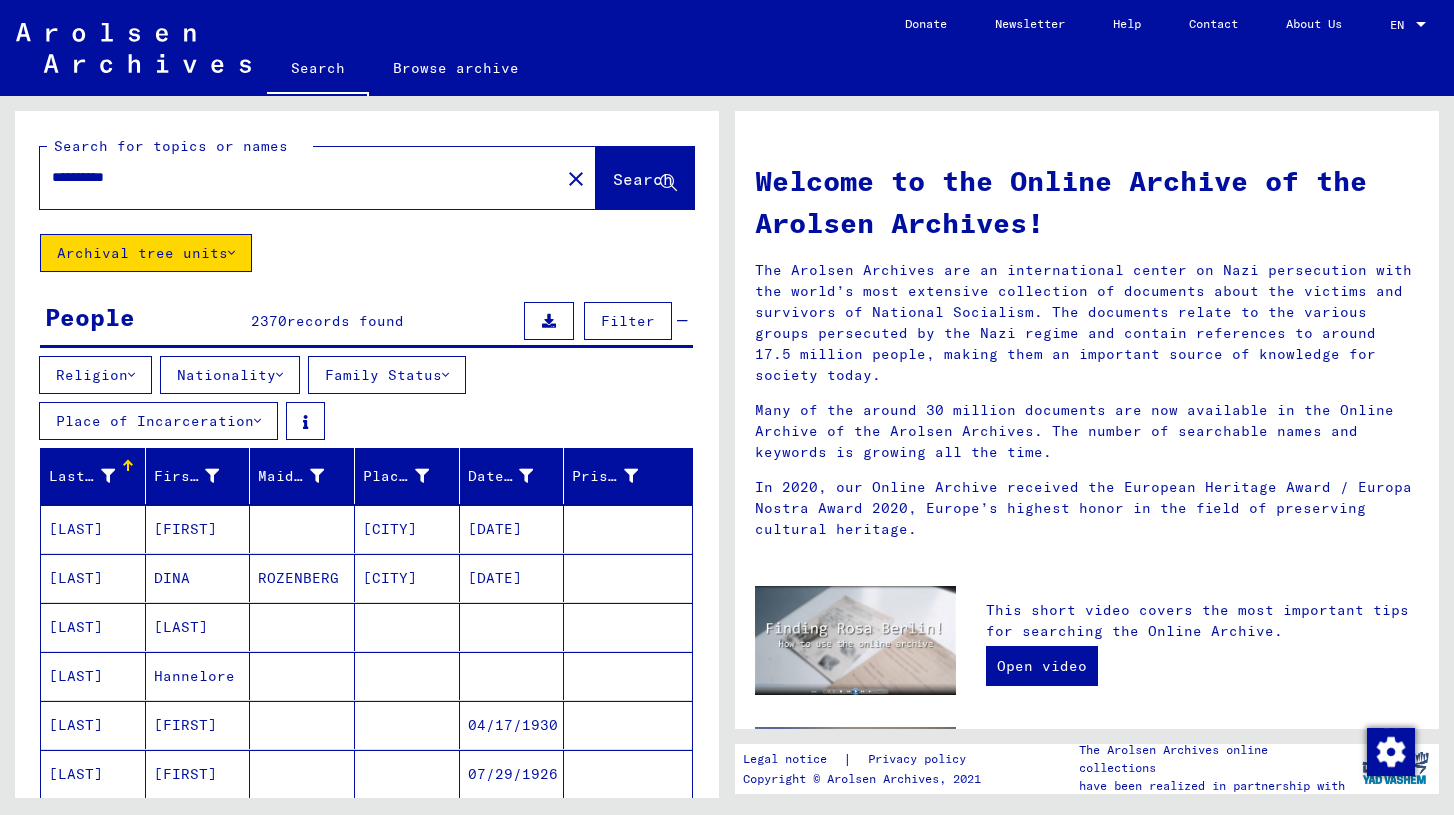 click on "**********" 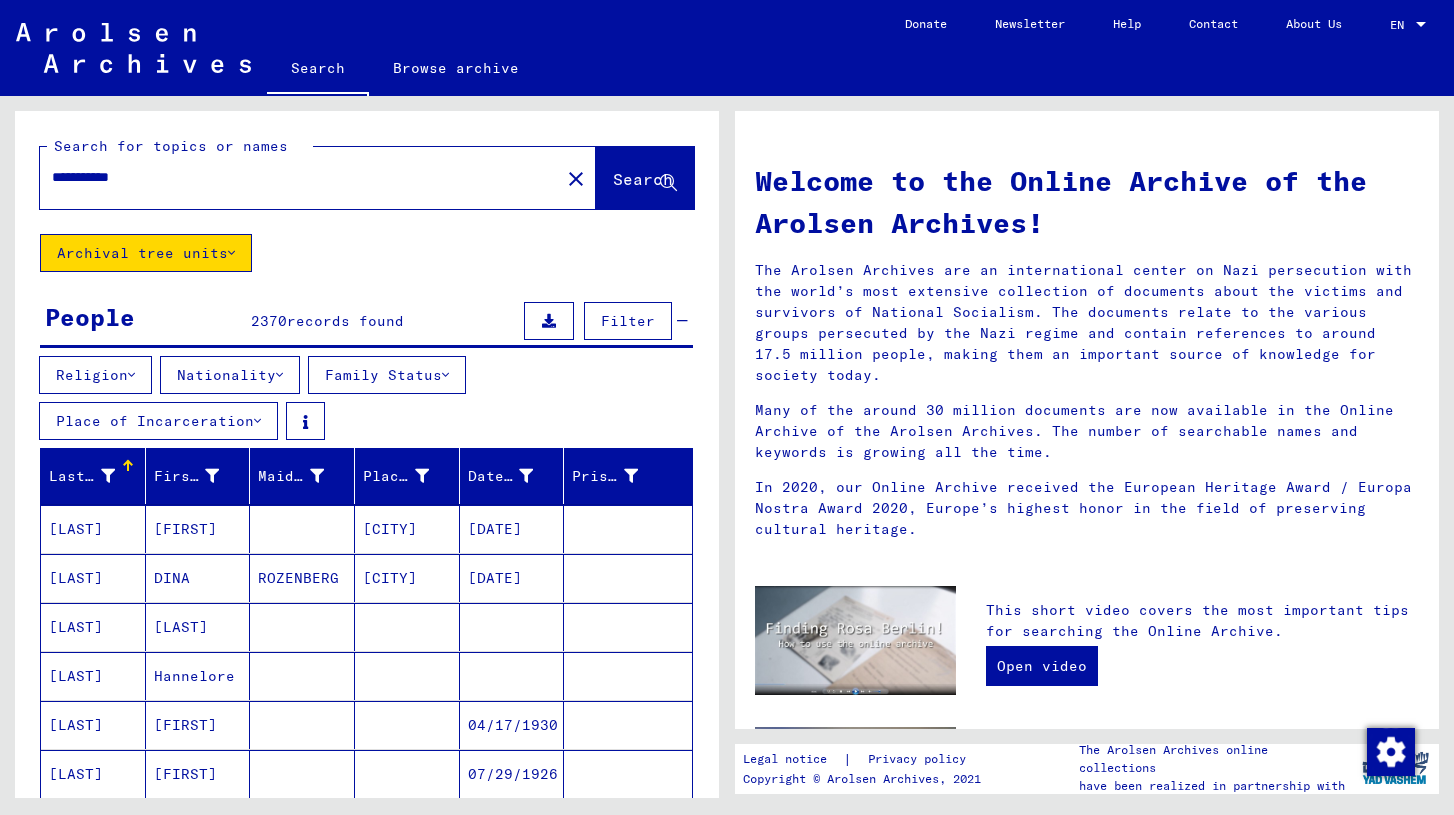 type on "**********" 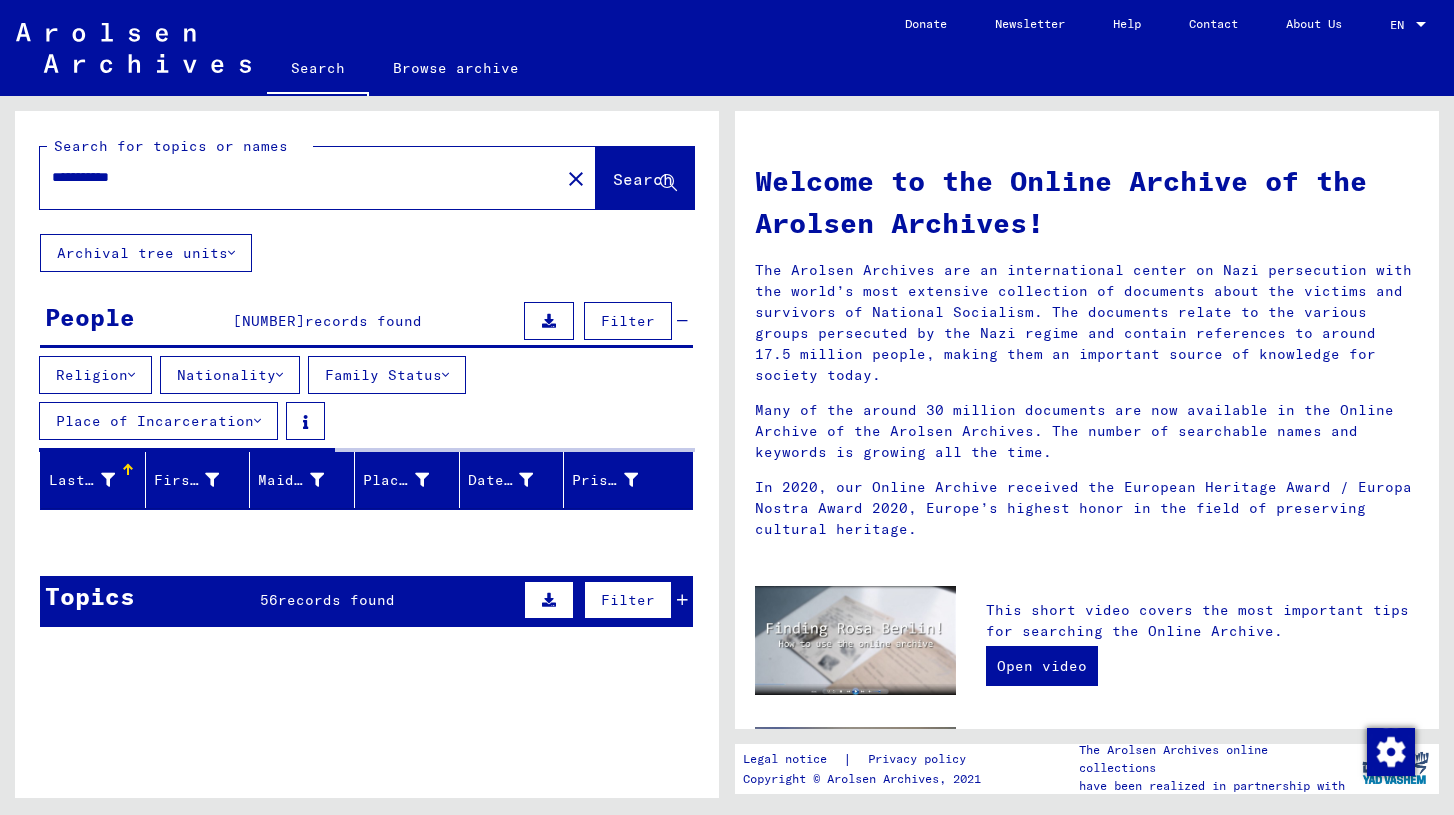 click at bounding box center [279, 375] 